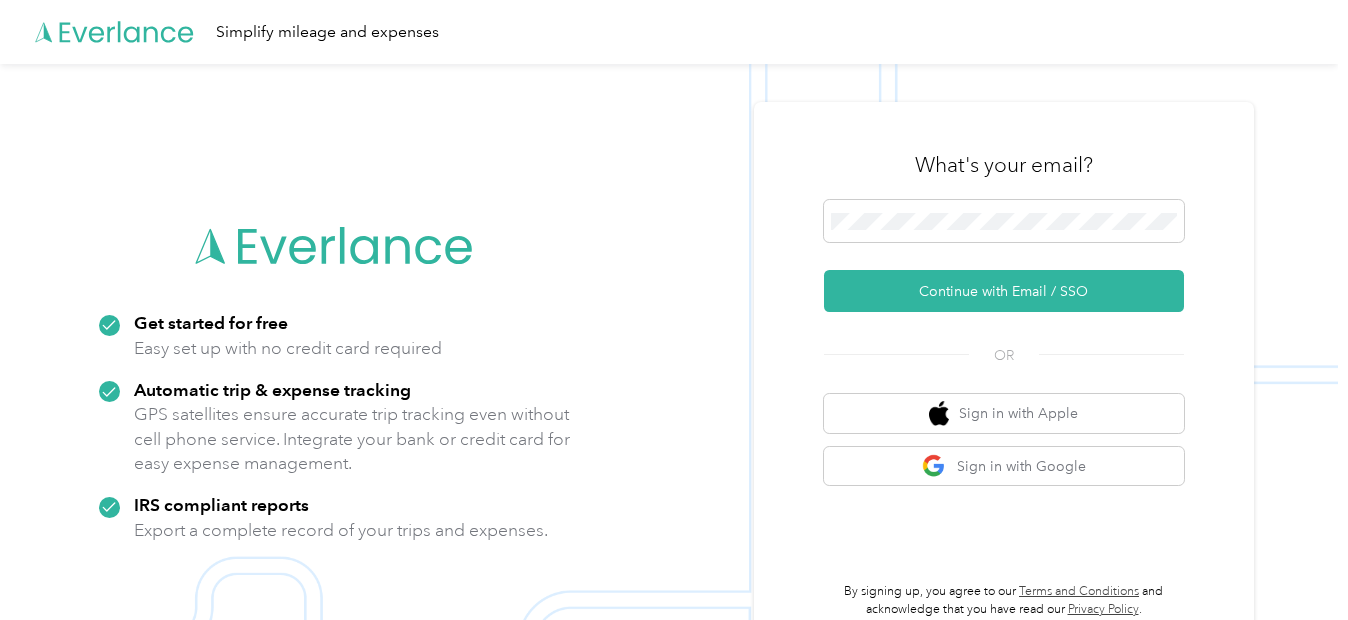 scroll, scrollTop: 0, scrollLeft: 0, axis: both 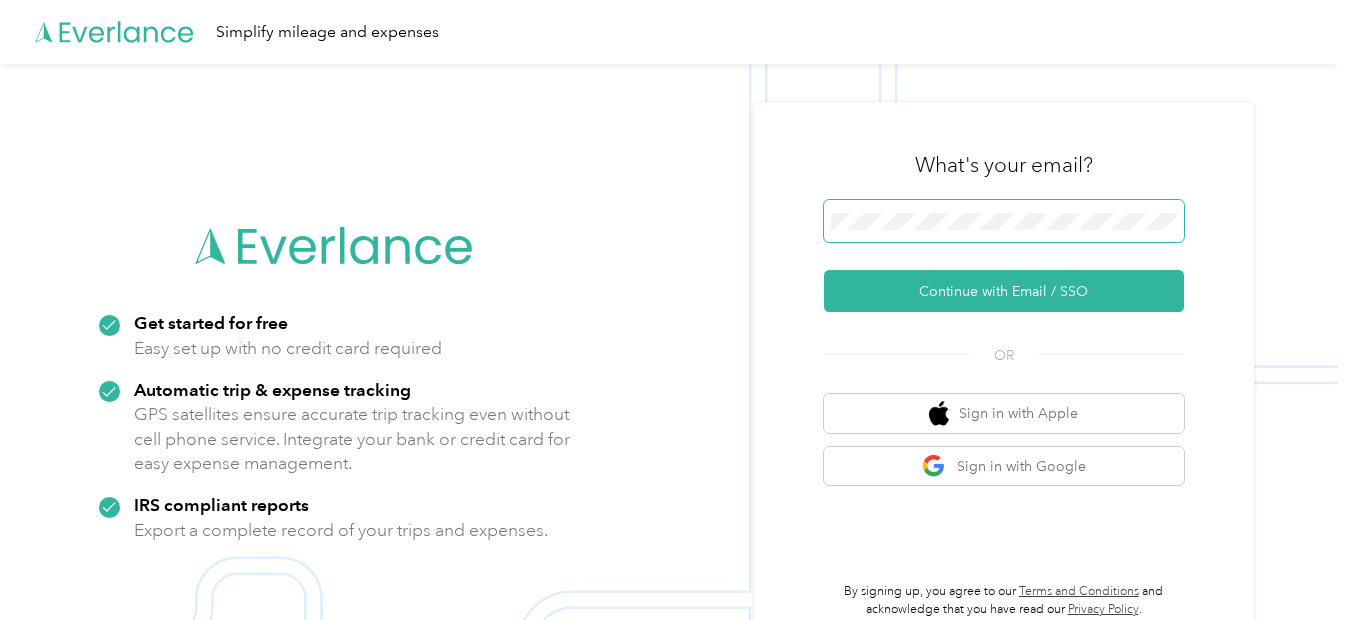click at bounding box center [1004, 221] 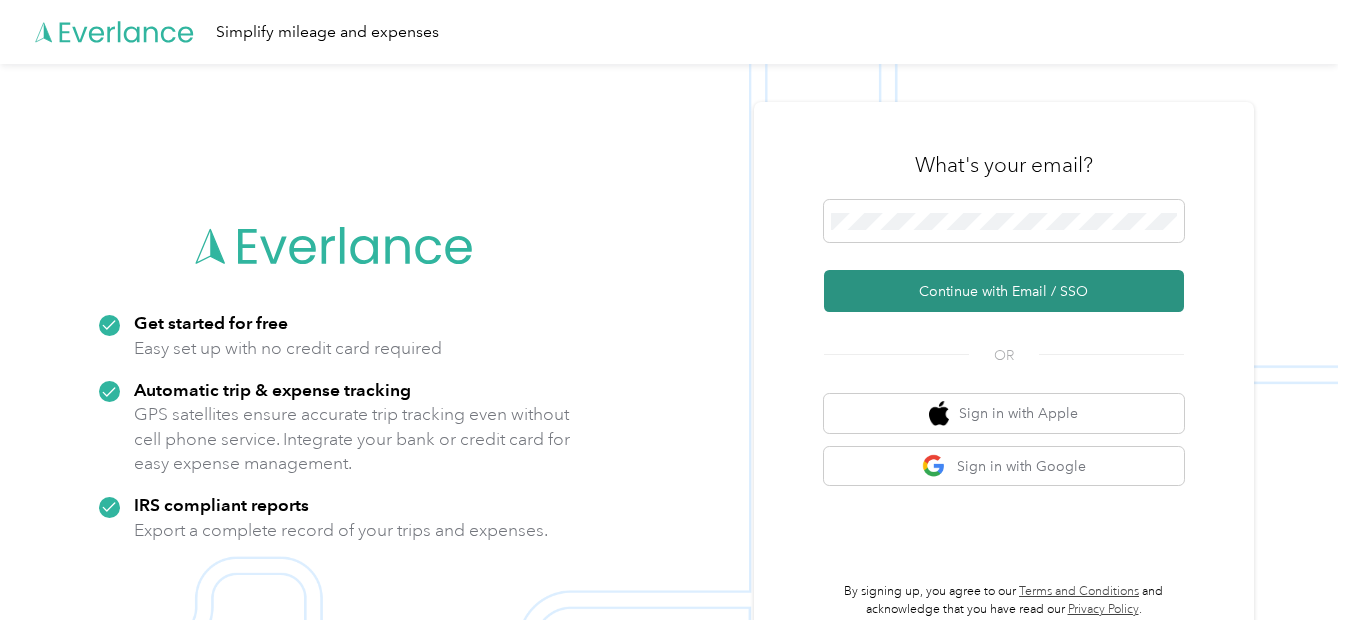 click on "Continue with Email / SSO" at bounding box center (1004, 291) 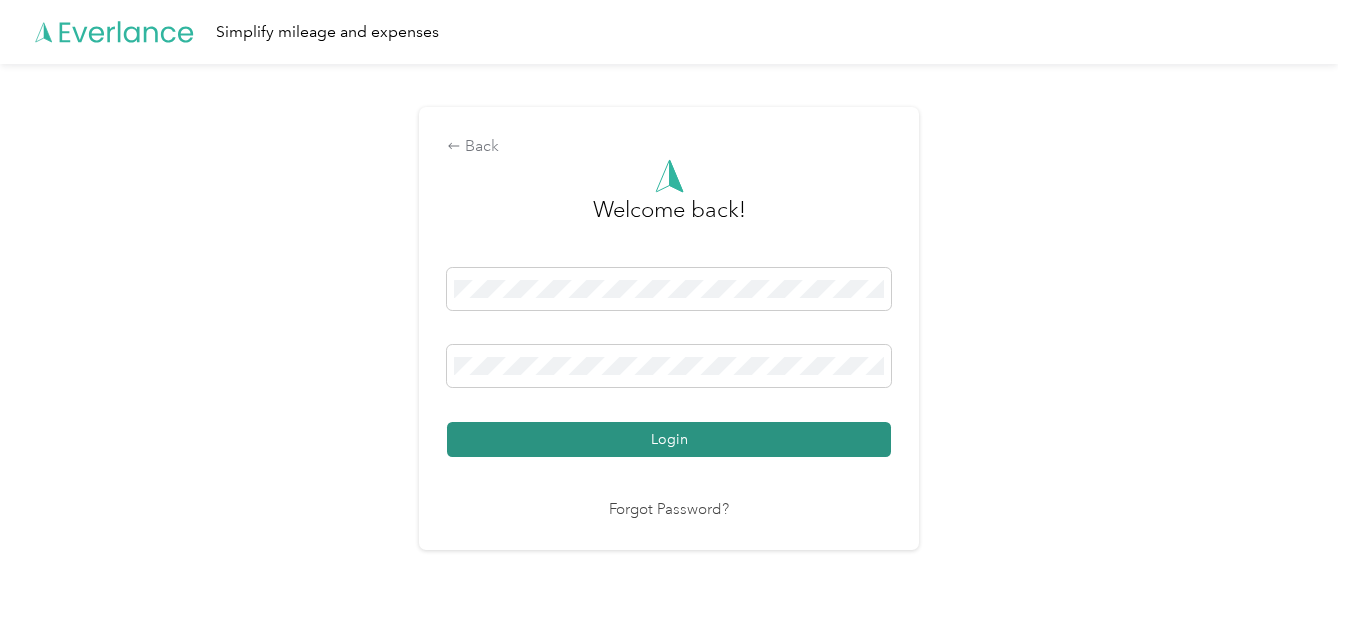 click on "Login" at bounding box center (669, 439) 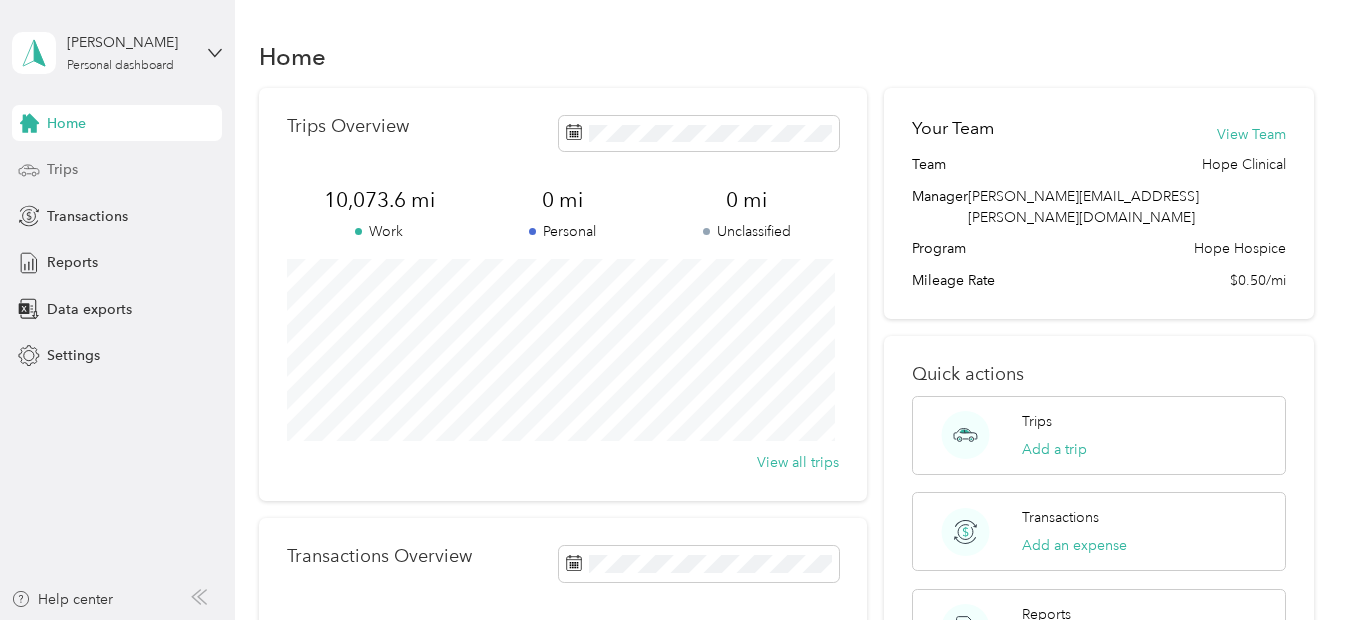 click on "Trips" at bounding box center [62, 169] 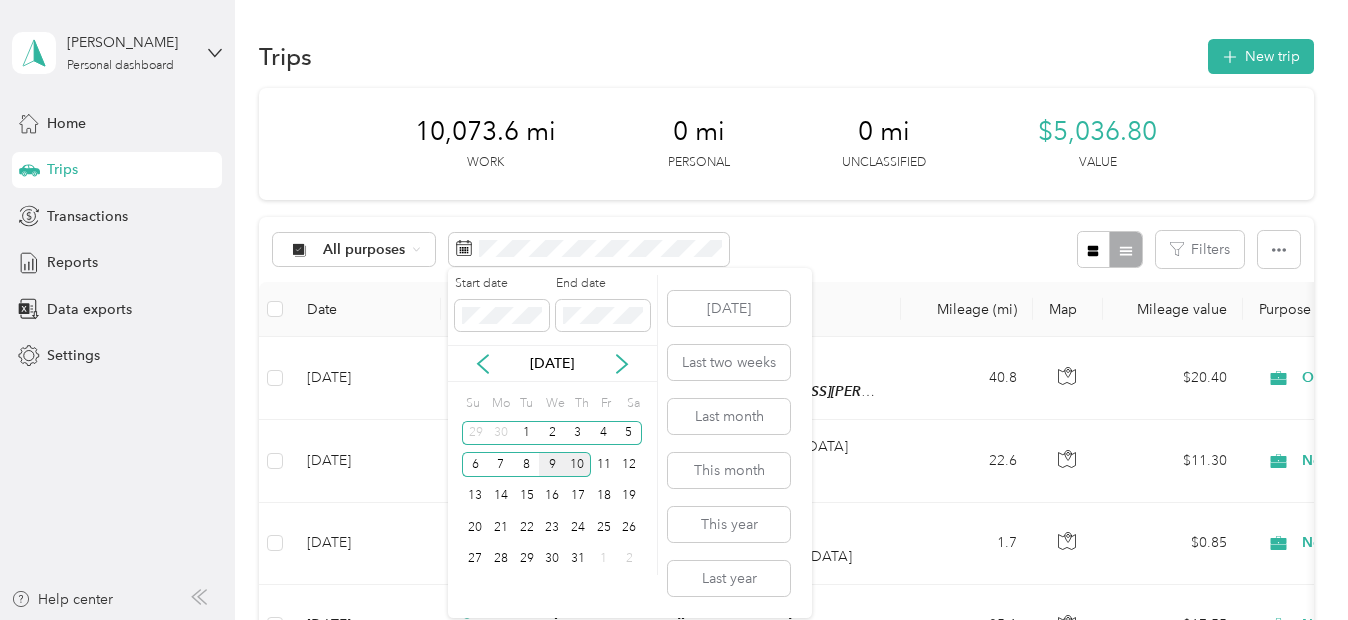 click on "9" at bounding box center (552, 464) 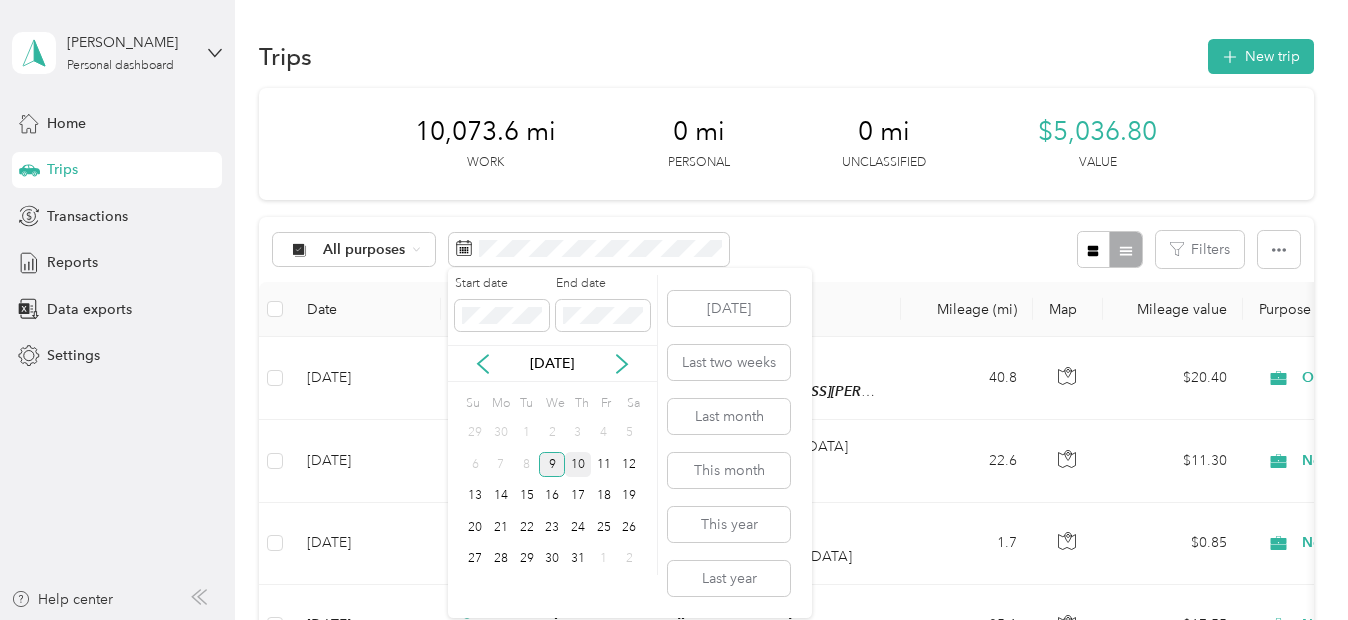 click on "9" at bounding box center (552, 464) 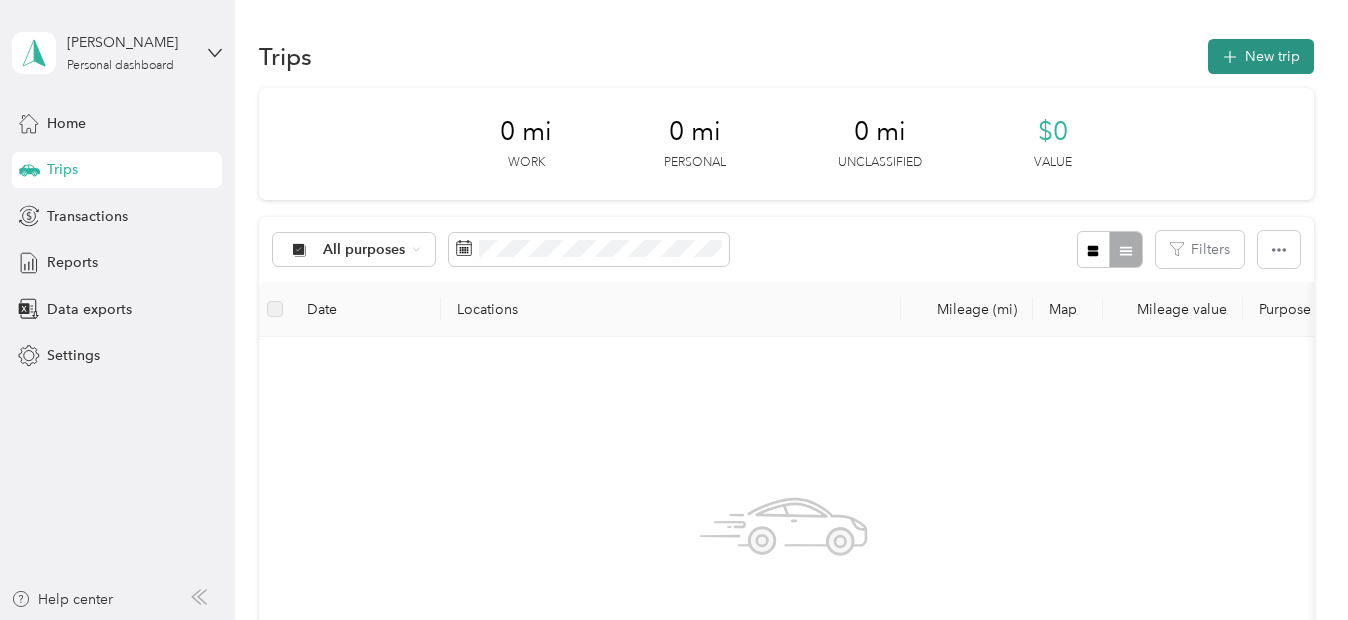 click on "New trip" at bounding box center (1261, 56) 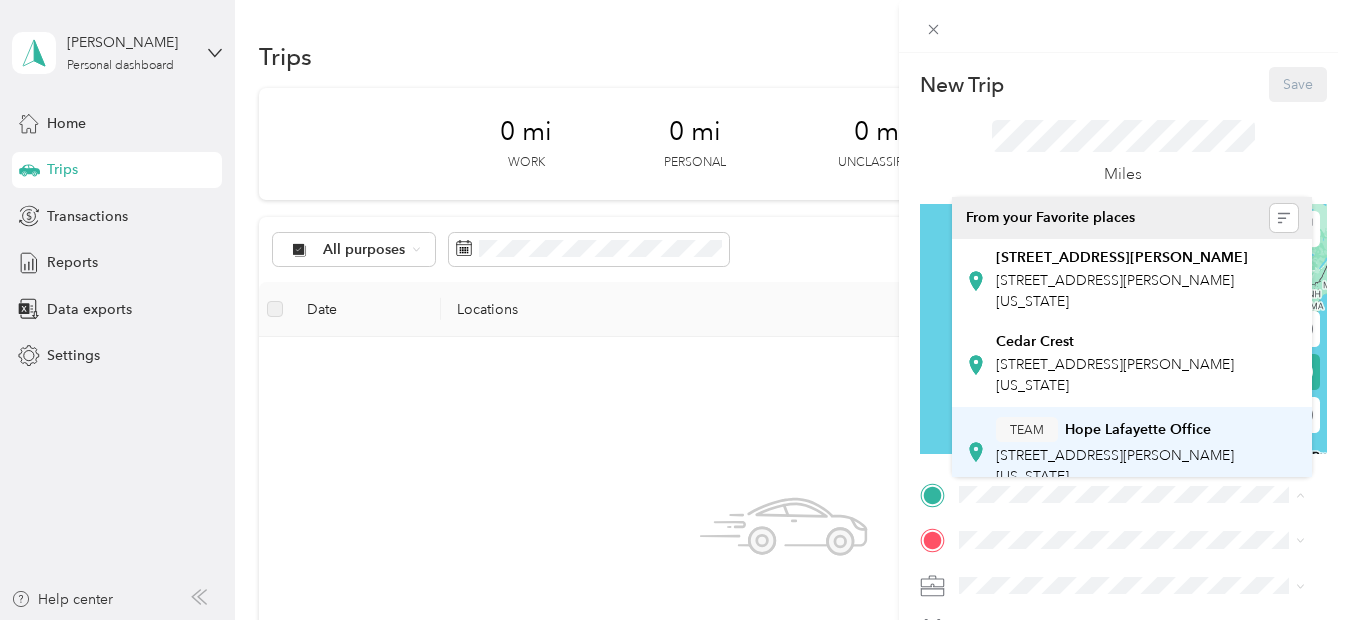 click on "[STREET_ADDRESS][PERSON_NAME][US_STATE]" at bounding box center (1115, 466) 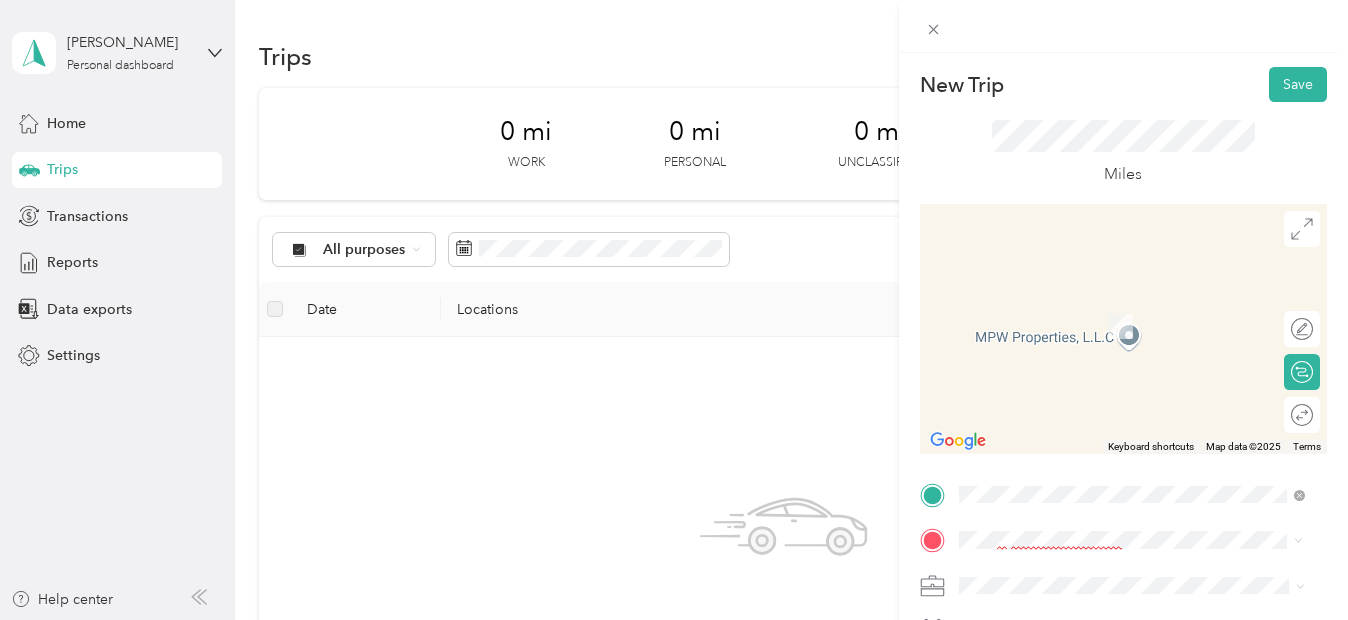 click on "[STREET_ADDRESS]" at bounding box center [1059, 420] 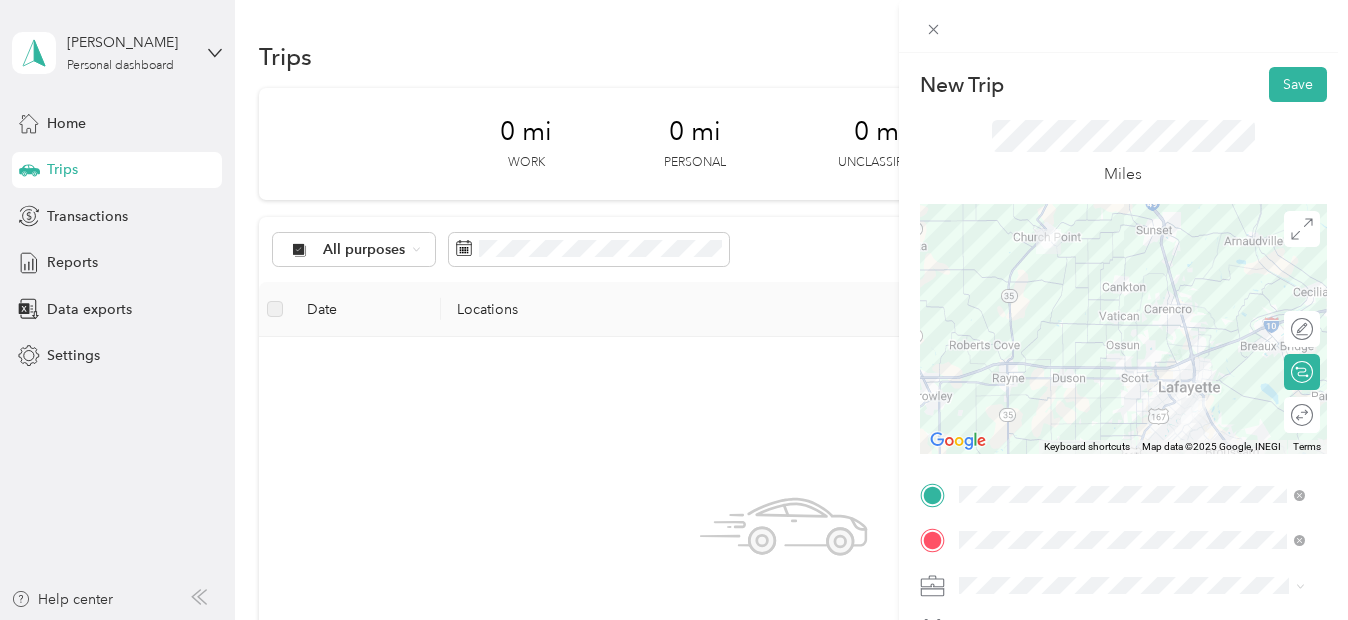click on "Normal Visit" at bounding box center (1004, 538) 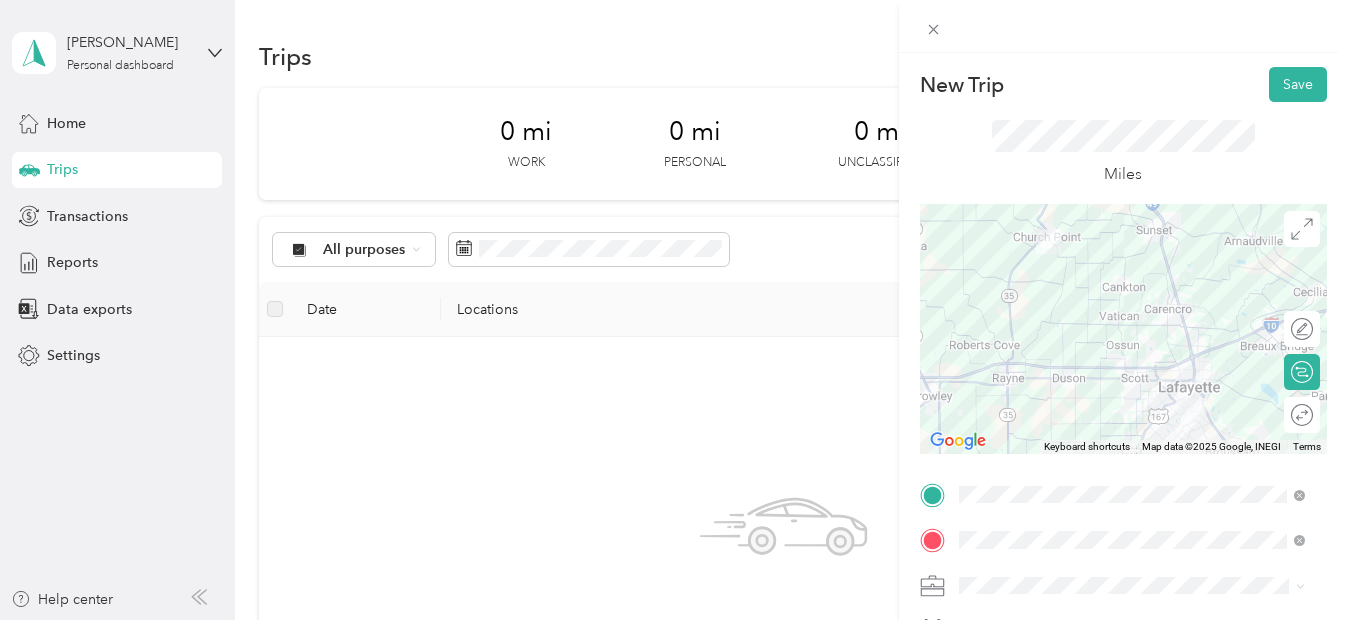 click on "New Trip Save This trip cannot be edited because it is either under review, approved, or paid. Contact your Team Manager to edit it. Miles To navigate the map with touch gestures double-tap and hold your finger on the map, then drag the map. ← Move left → Move right ↑ Move up ↓ Move down + Zoom in - Zoom out Home Jump left by 75% End Jump right by 75% Page Up Jump up by 75% Page Down Jump down by 75% Keyboard shortcuts Map Data Map data ©2025 Google, INEGI Map data ©2025 Google, INEGI 10 km  Click to toggle between metric and imperial units Terms Report a map error Edit route Calculate route Round trip TO Add photo" at bounding box center [1123, 514] 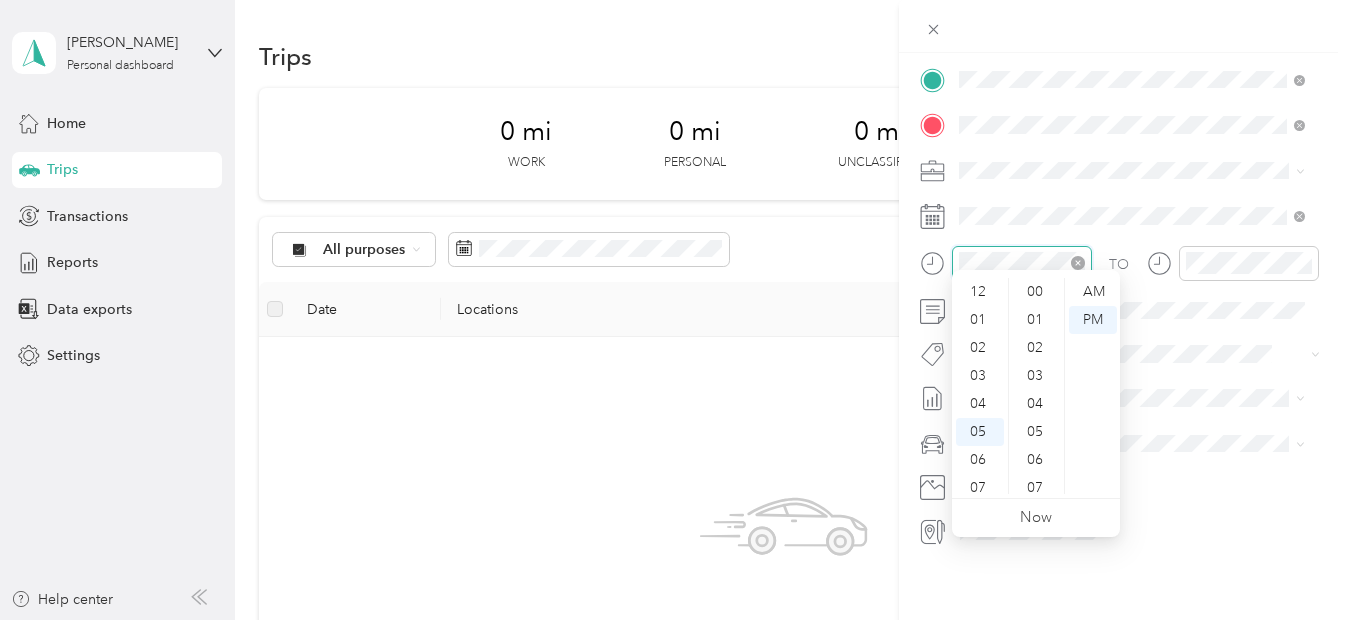 scroll, scrollTop: 818, scrollLeft: 0, axis: vertical 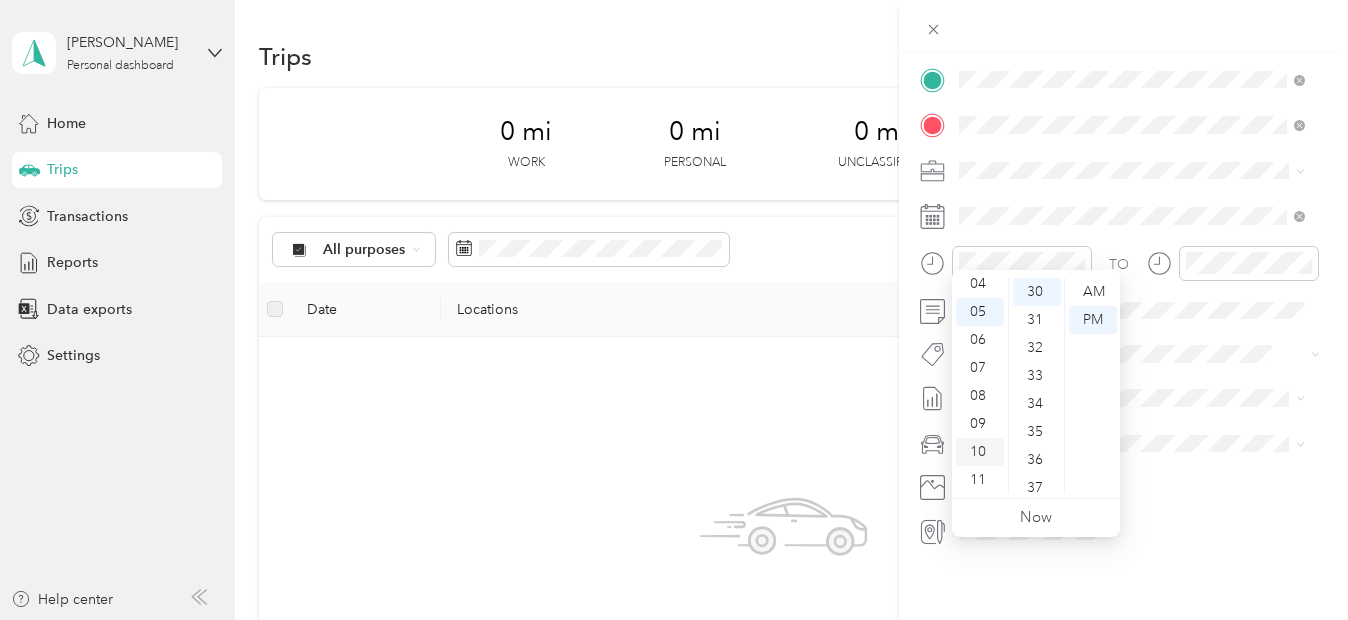 click on "10" at bounding box center [980, 452] 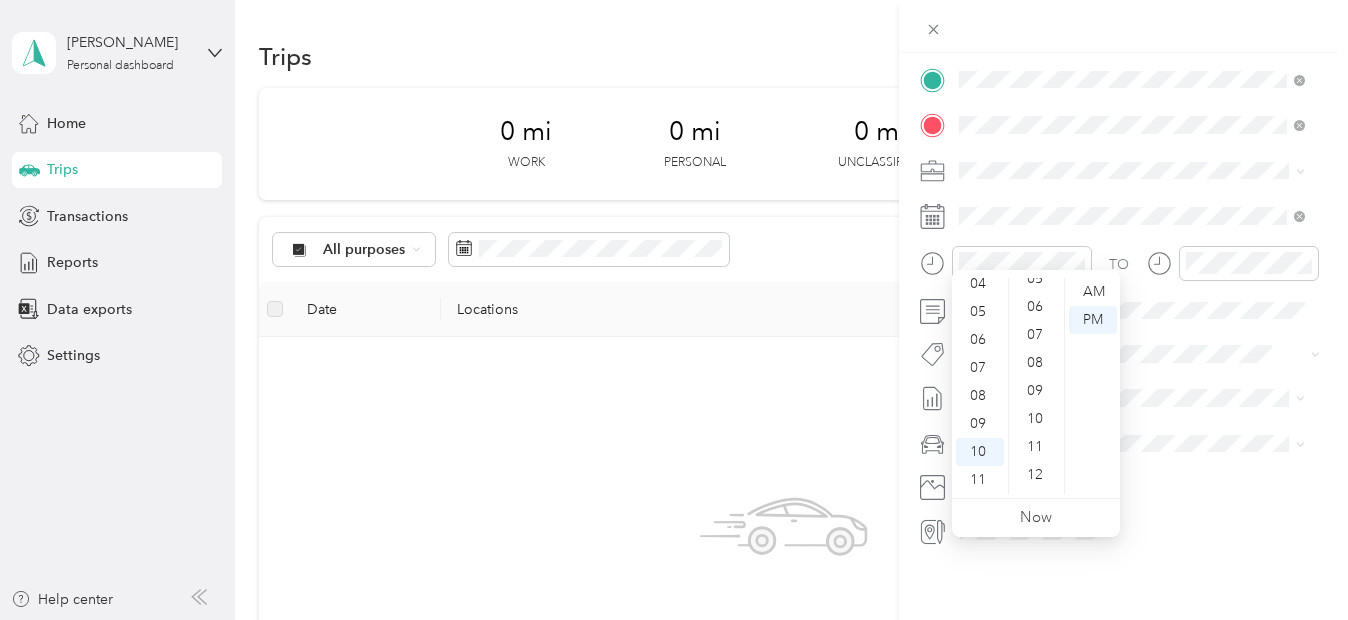 scroll, scrollTop: 84, scrollLeft: 0, axis: vertical 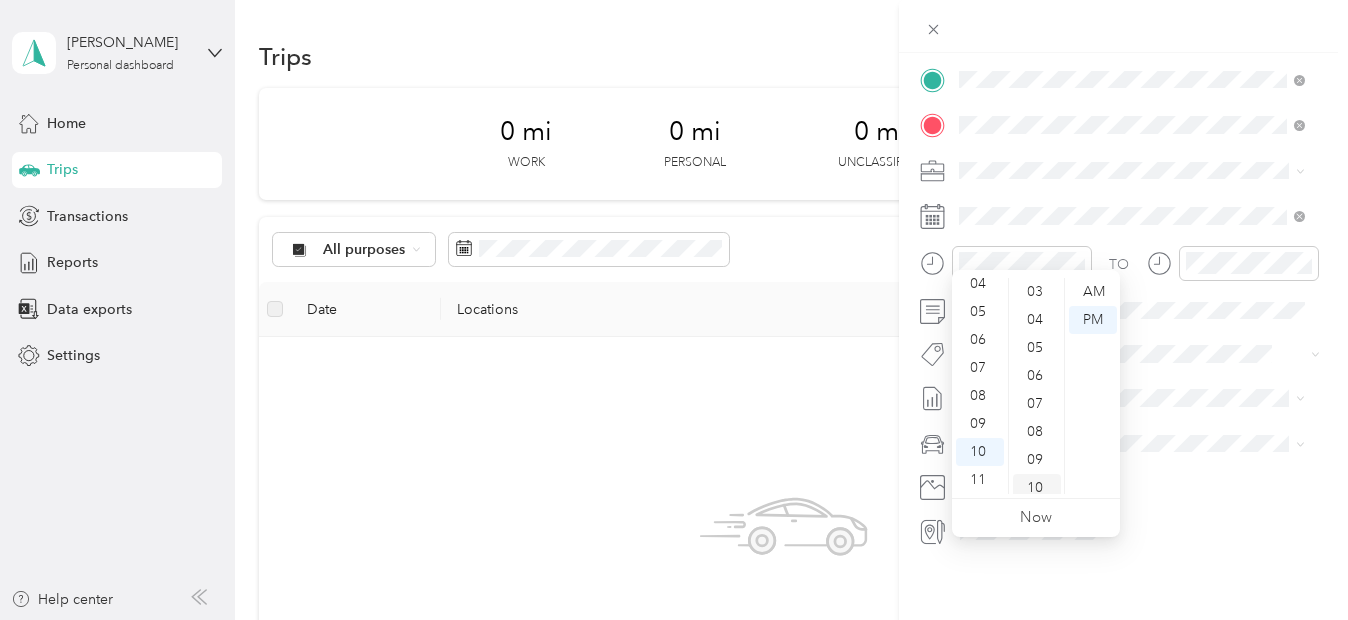 click on "10" at bounding box center [1037, 488] 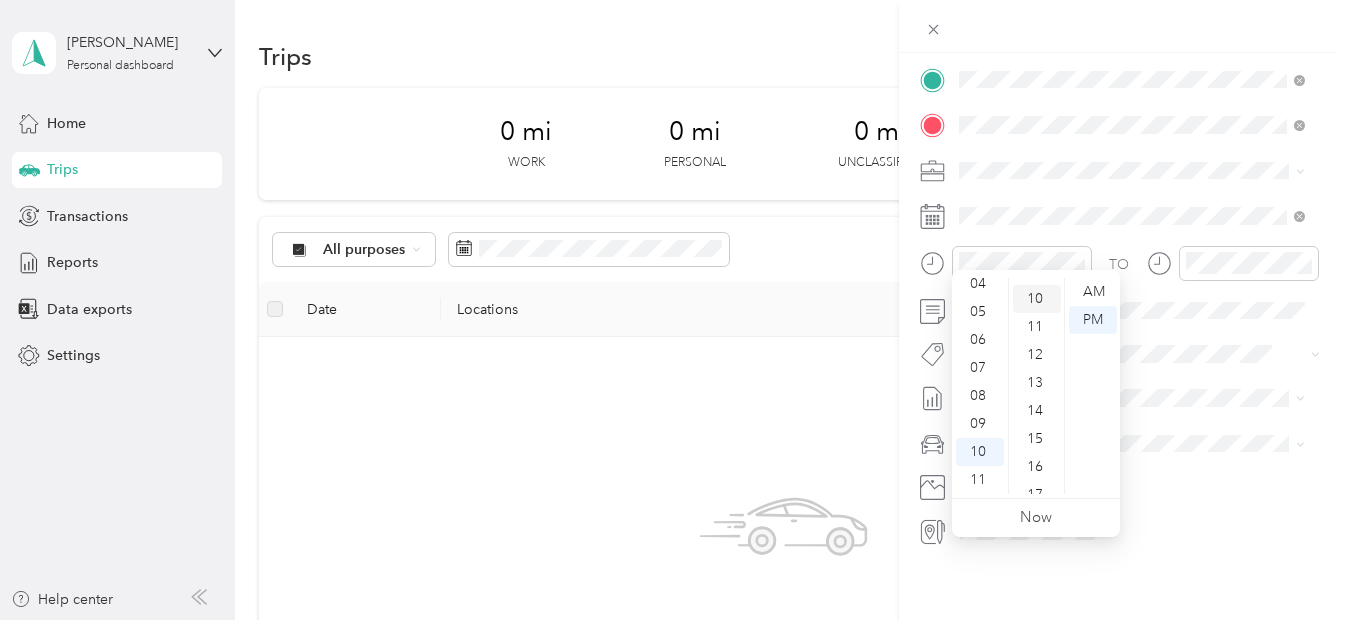 scroll, scrollTop: 280, scrollLeft: 0, axis: vertical 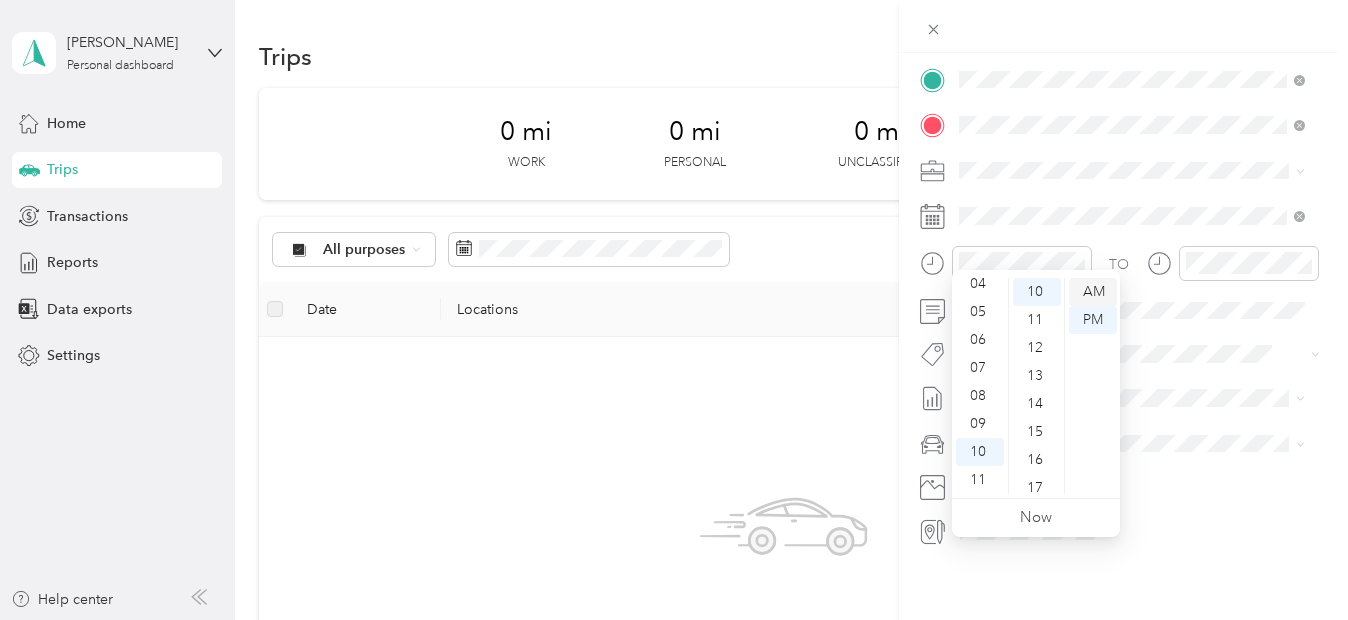 click on "AM" at bounding box center [1093, 292] 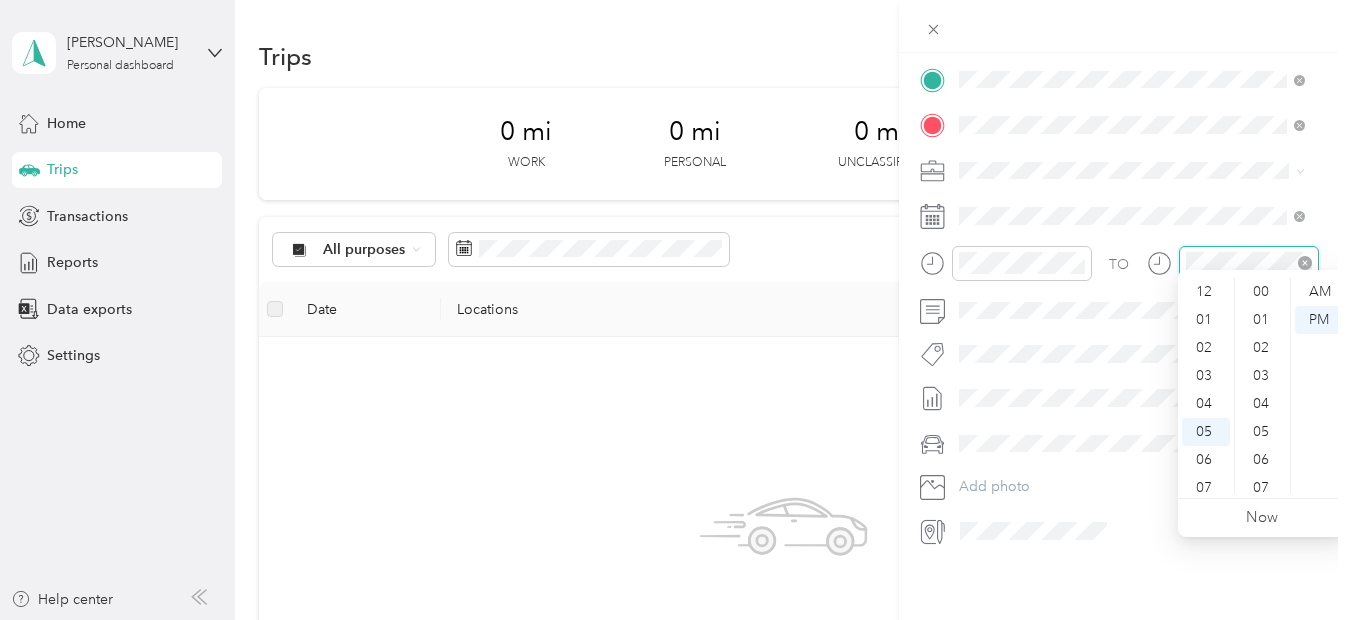 scroll, scrollTop: 835, scrollLeft: 0, axis: vertical 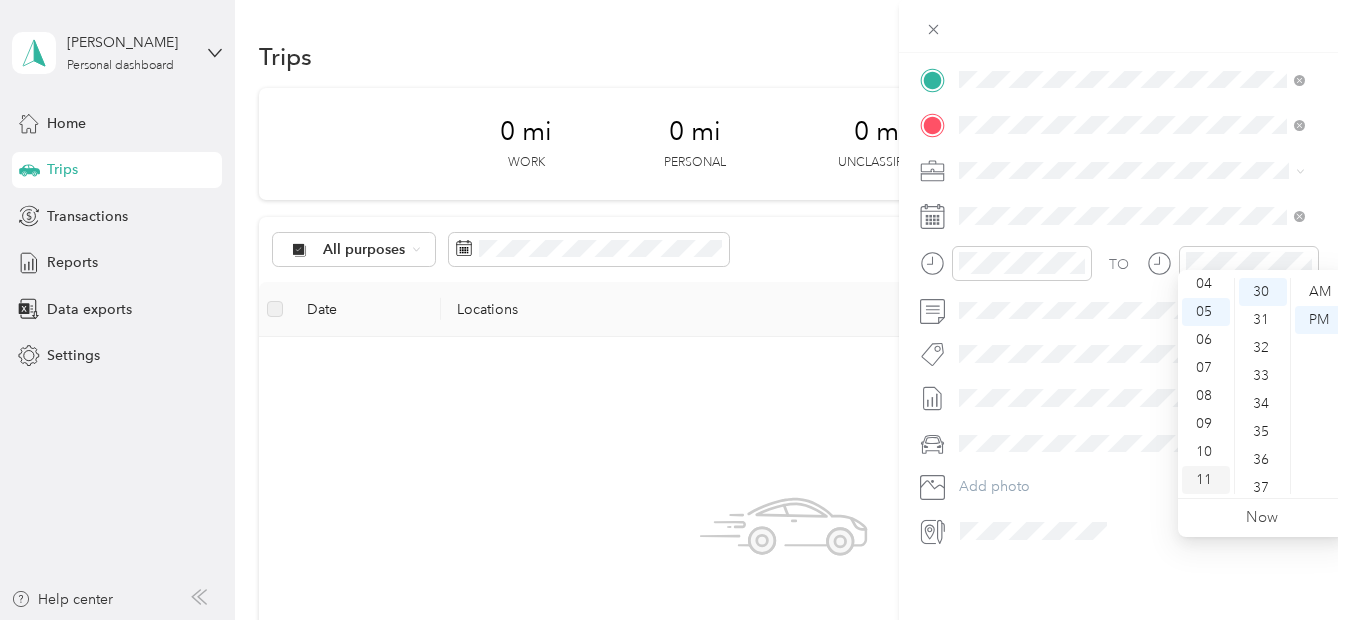 click on "11" at bounding box center [1206, 480] 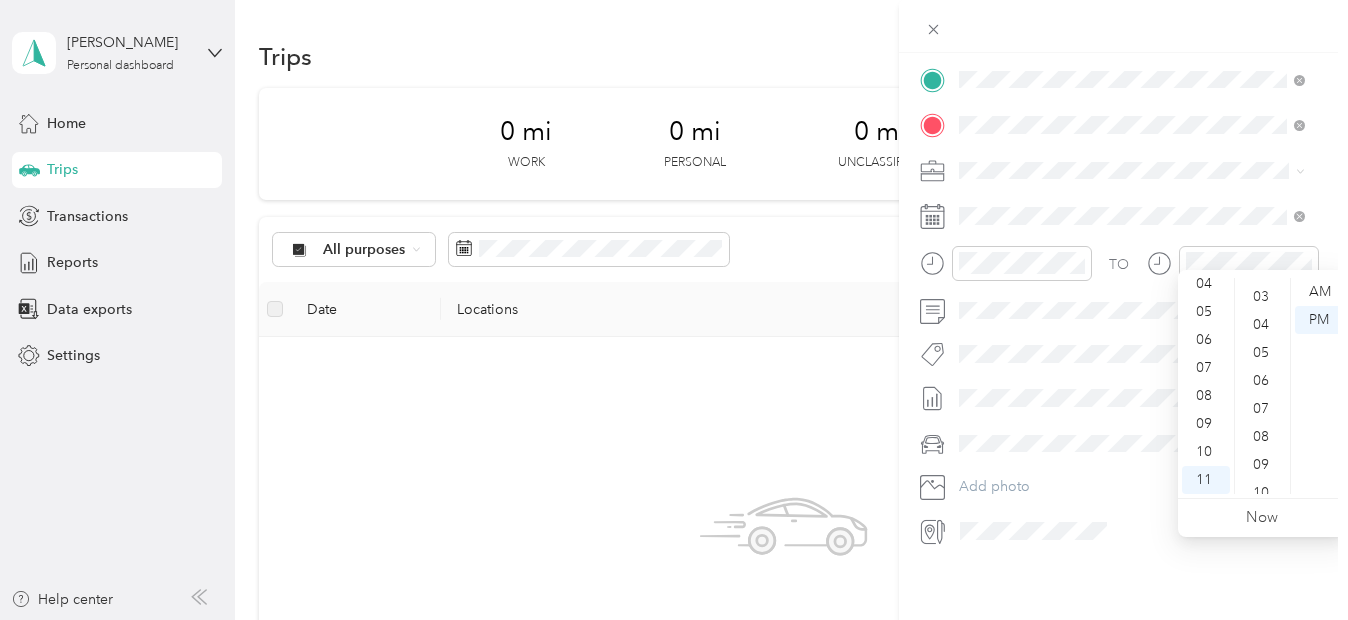 scroll, scrollTop: 0, scrollLeft: 0, axis: both 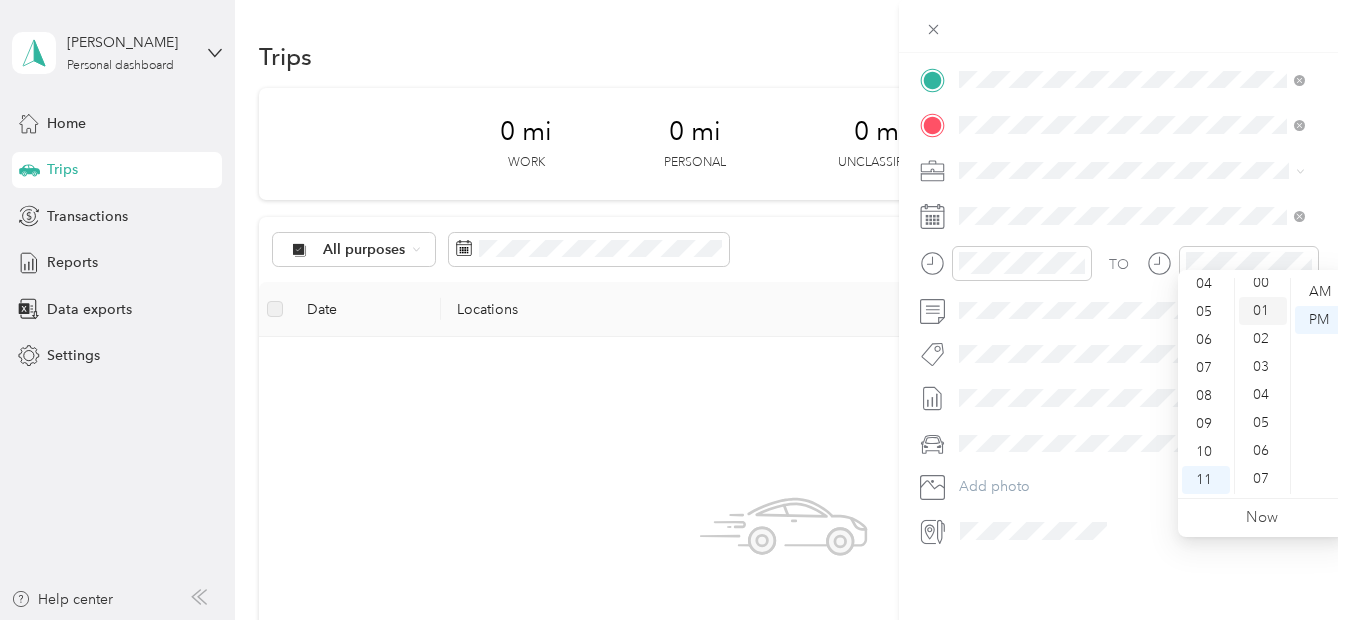 click on "01" at bounding box center [1263, 311] 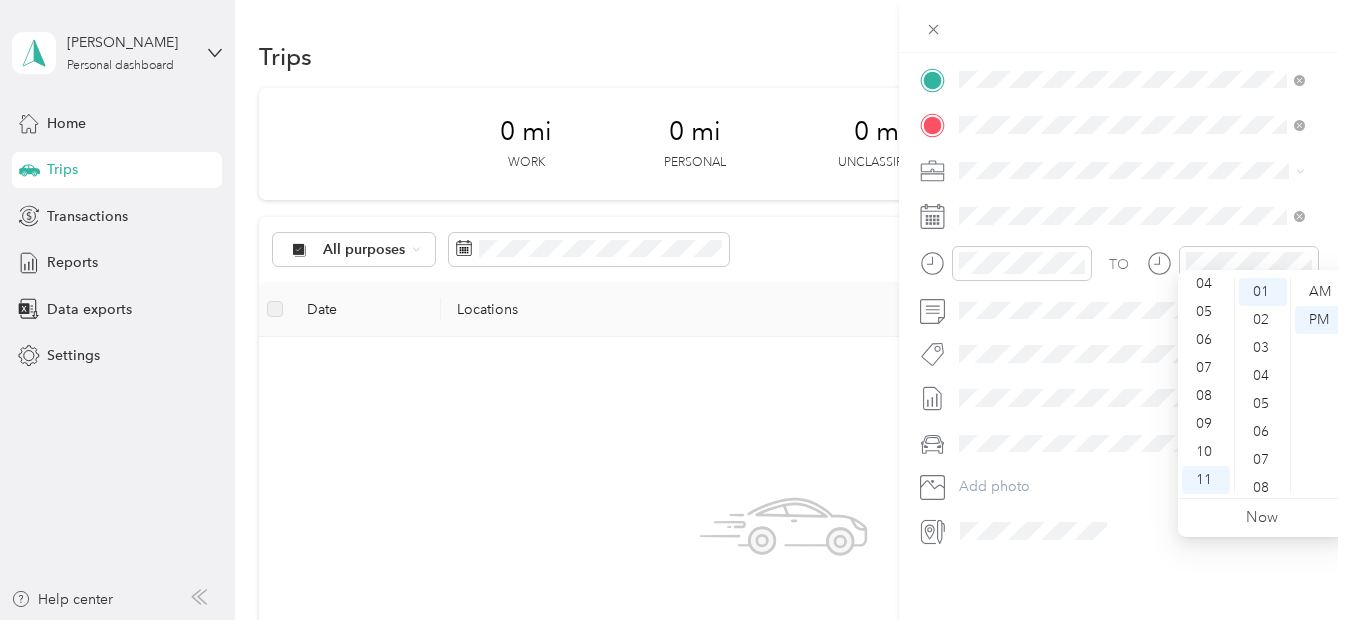 scroll, scrollTop: 0, scrollLeft: 0, axis: both 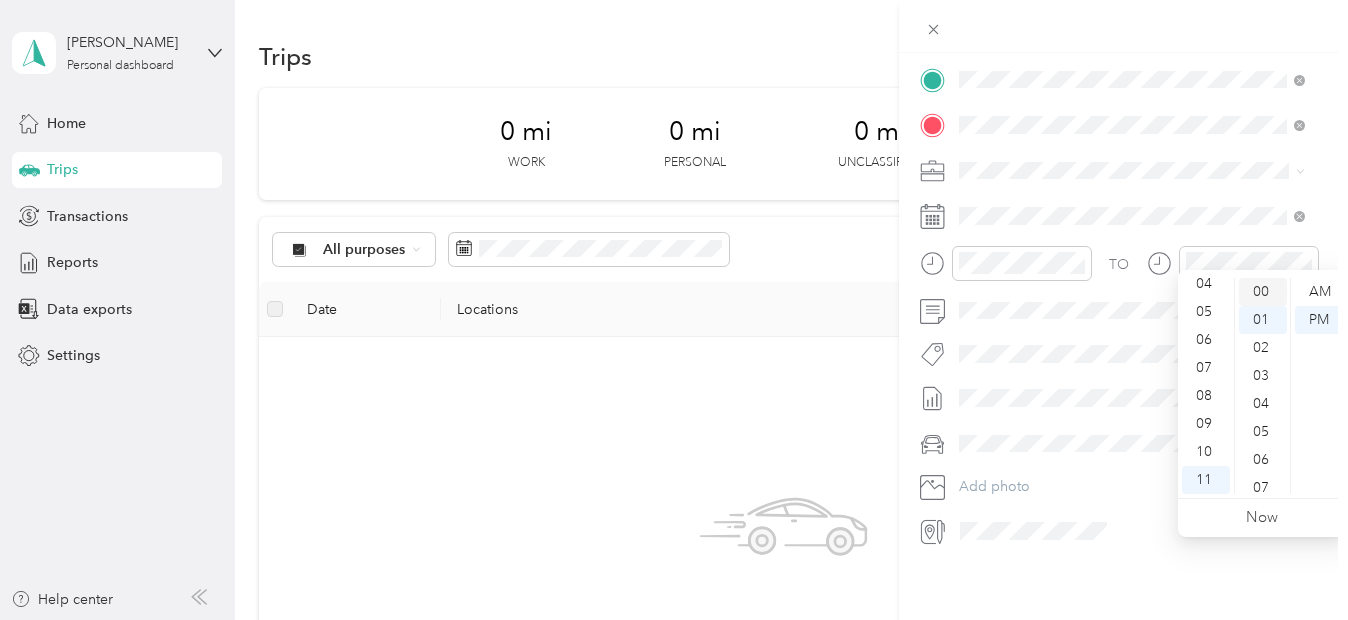 click on "00" at bounding box center [1263, 292] 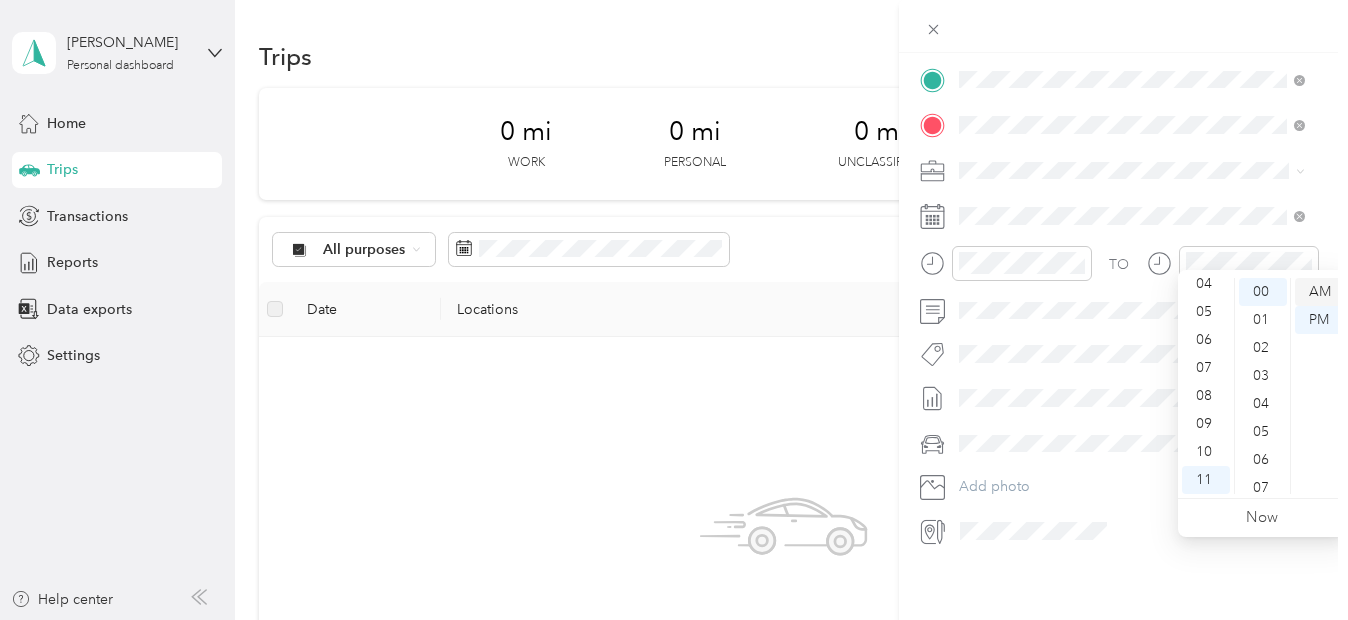 click on "AM" at bounding box center (1319, 292) 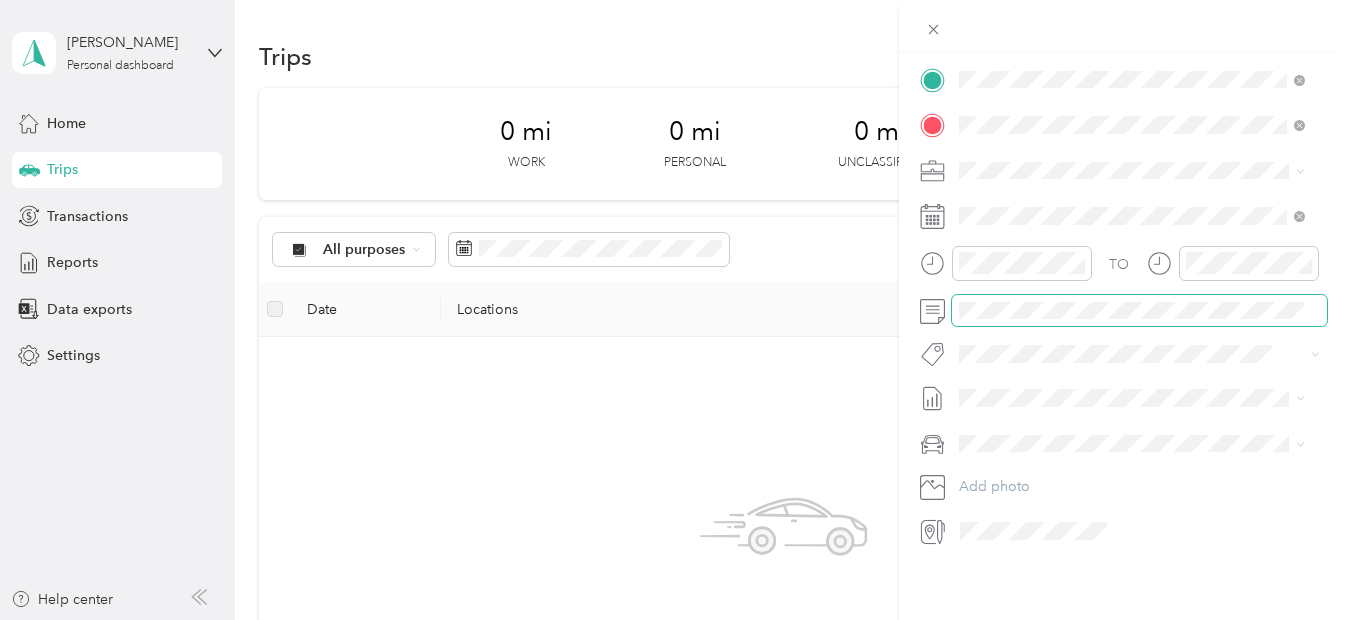 scroll, scrollTop: 0, scrollLeft: 0, axis: both 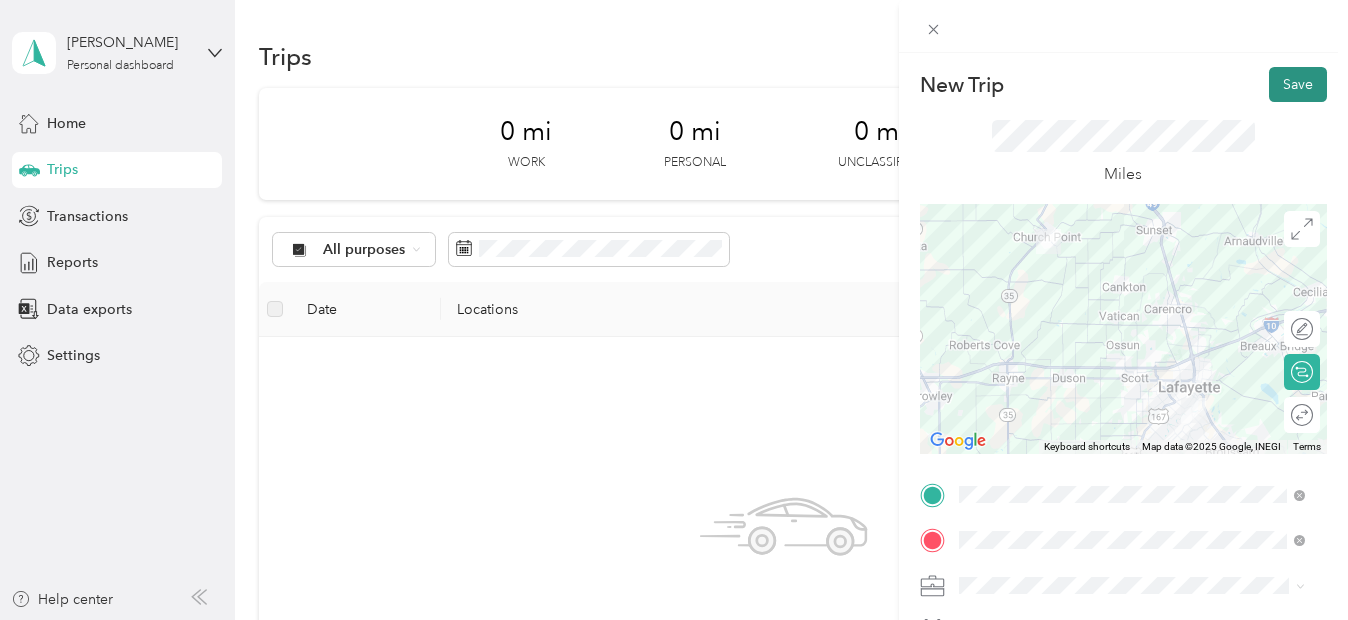 click on "Save" at bounding box center (1298, 84) 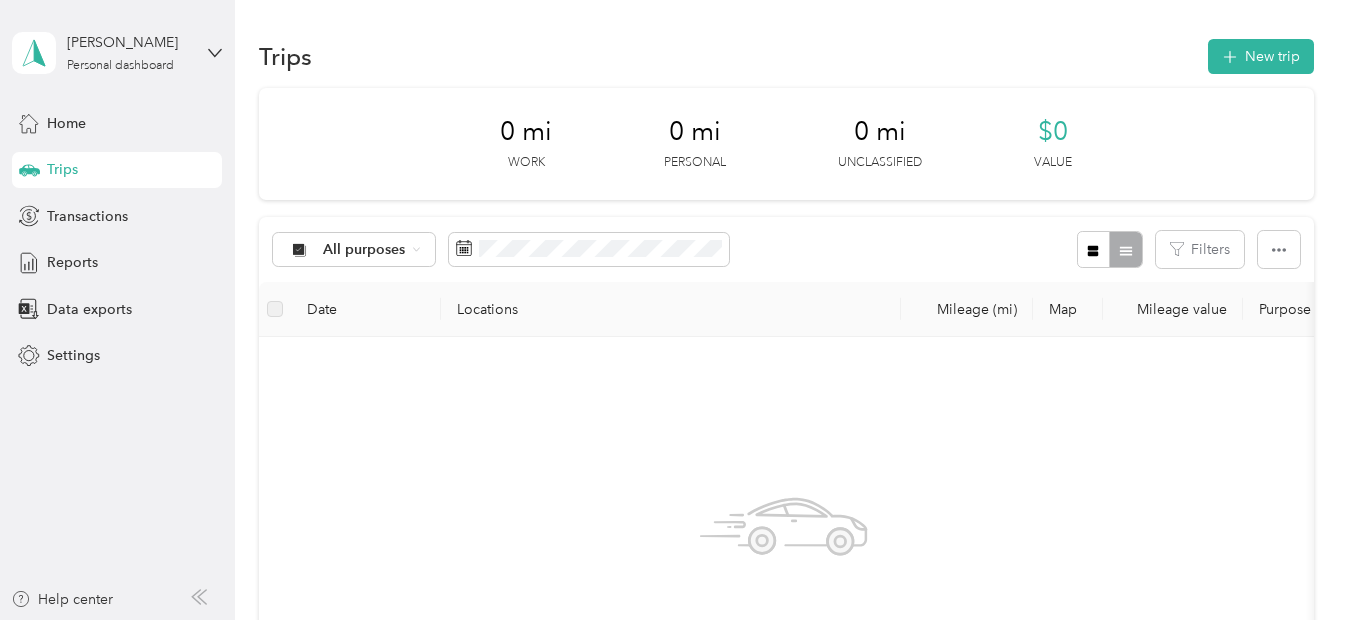 click on "0   mi Work 0   mi Personal 0   mi Unclassified $0 Value" at bounding box center (786, 144) 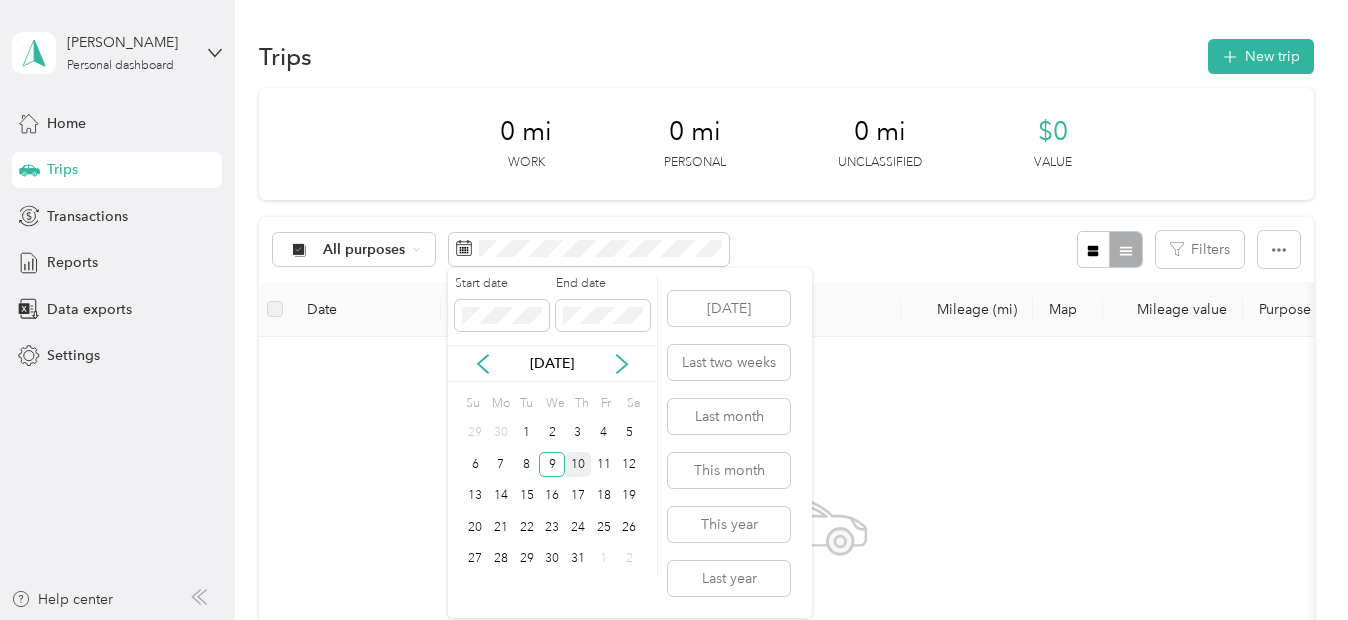 click on "10" at bounding box center (578, 464) 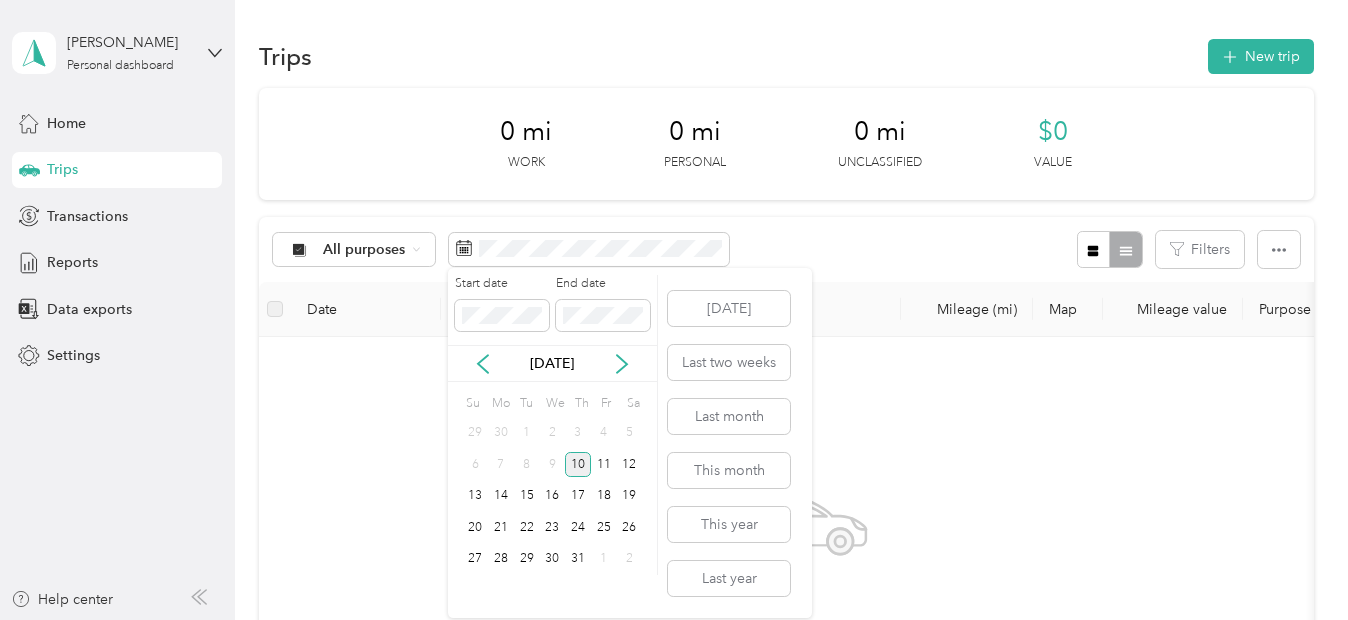 click on "10" at bounding box center (578, 464) 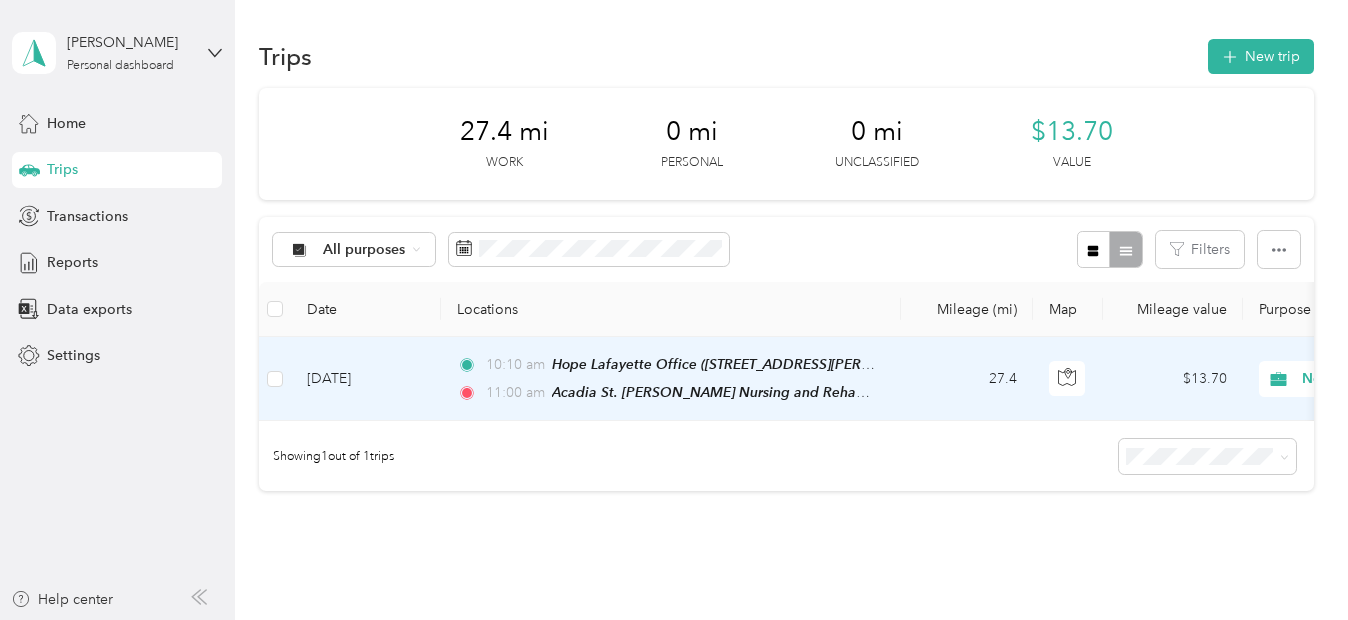 click on "[DATE]" at bounding box center (366, 379) 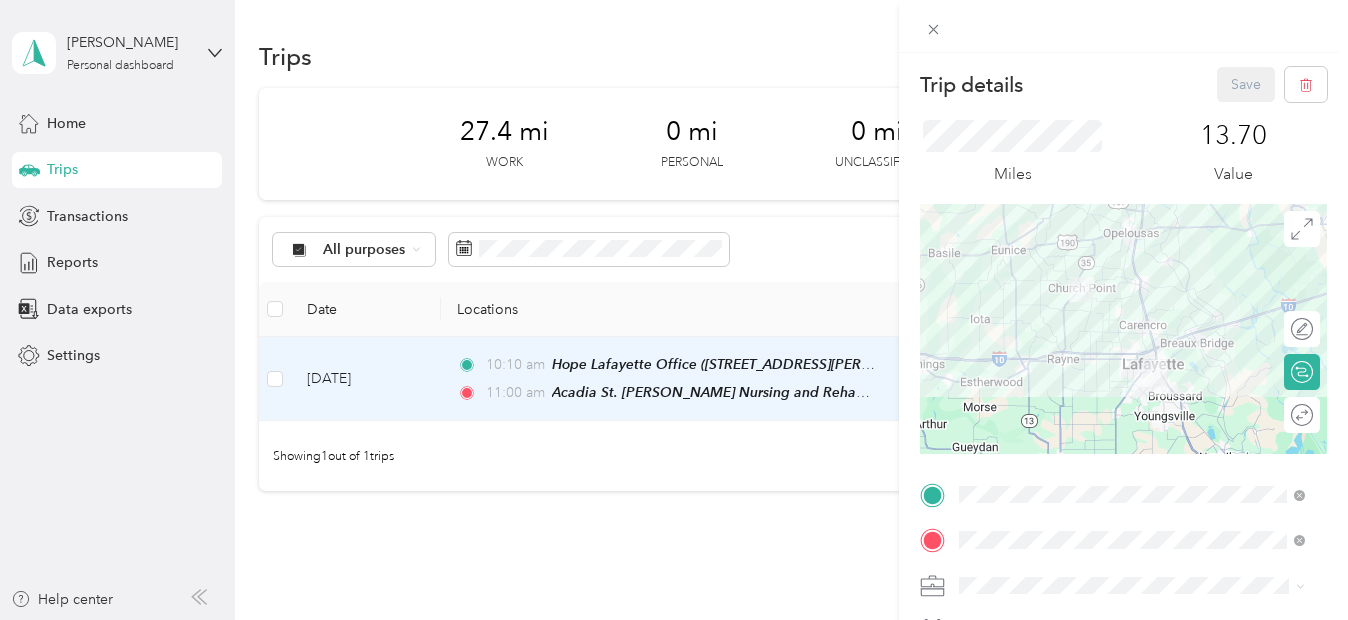 scroll, scrollTop: 430, scrollLeft: 0, axis: vertical 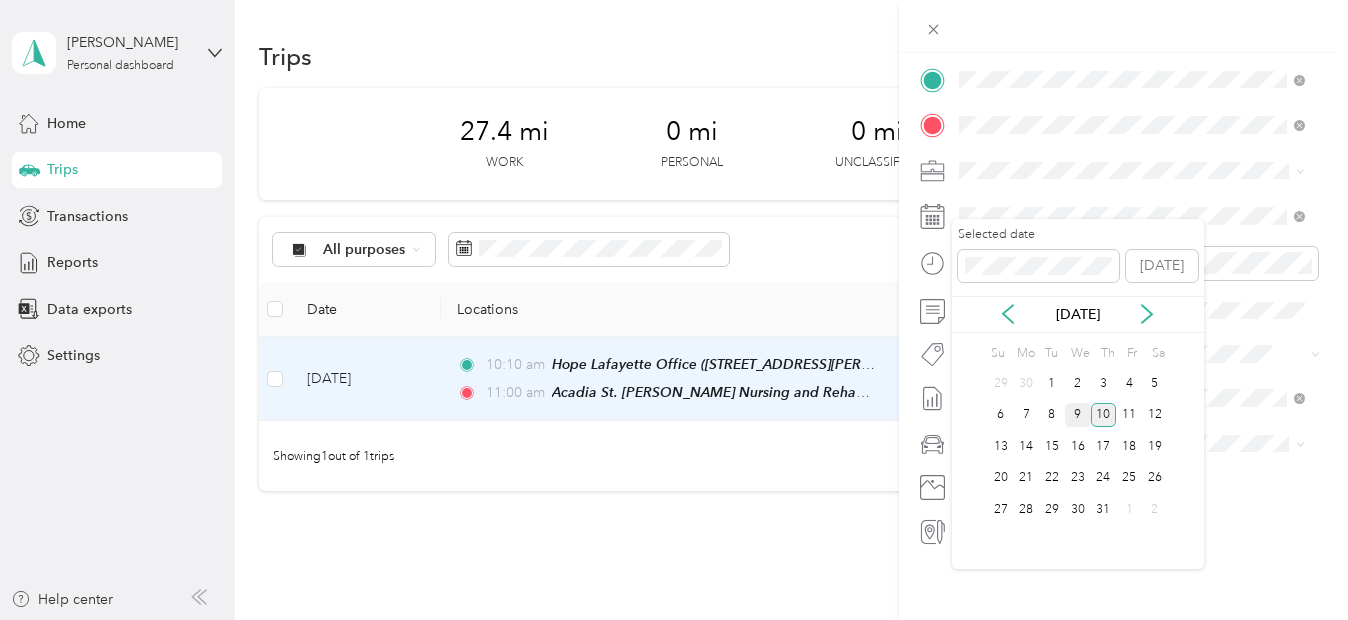 click on "9" at bounding box center [1078, 415] 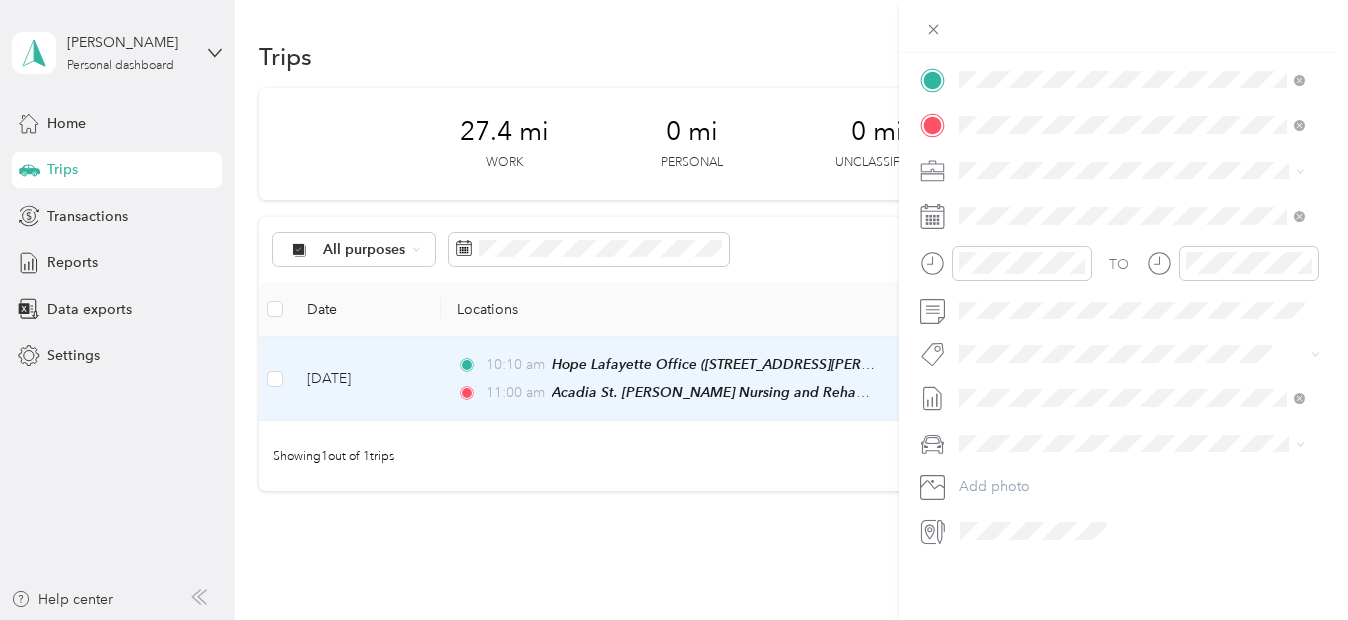 scroll, scrollTop: 0, scrollLeft: 0, axis: both 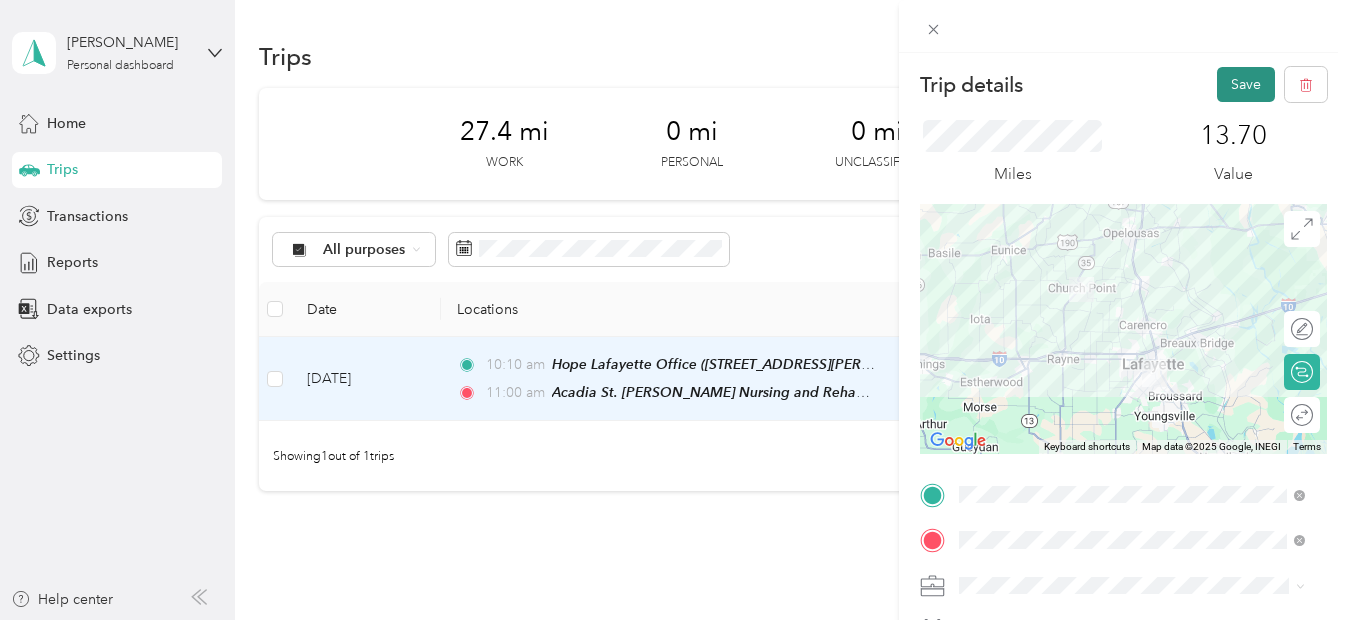 click on "Save" at bounding box center (1246, 84) 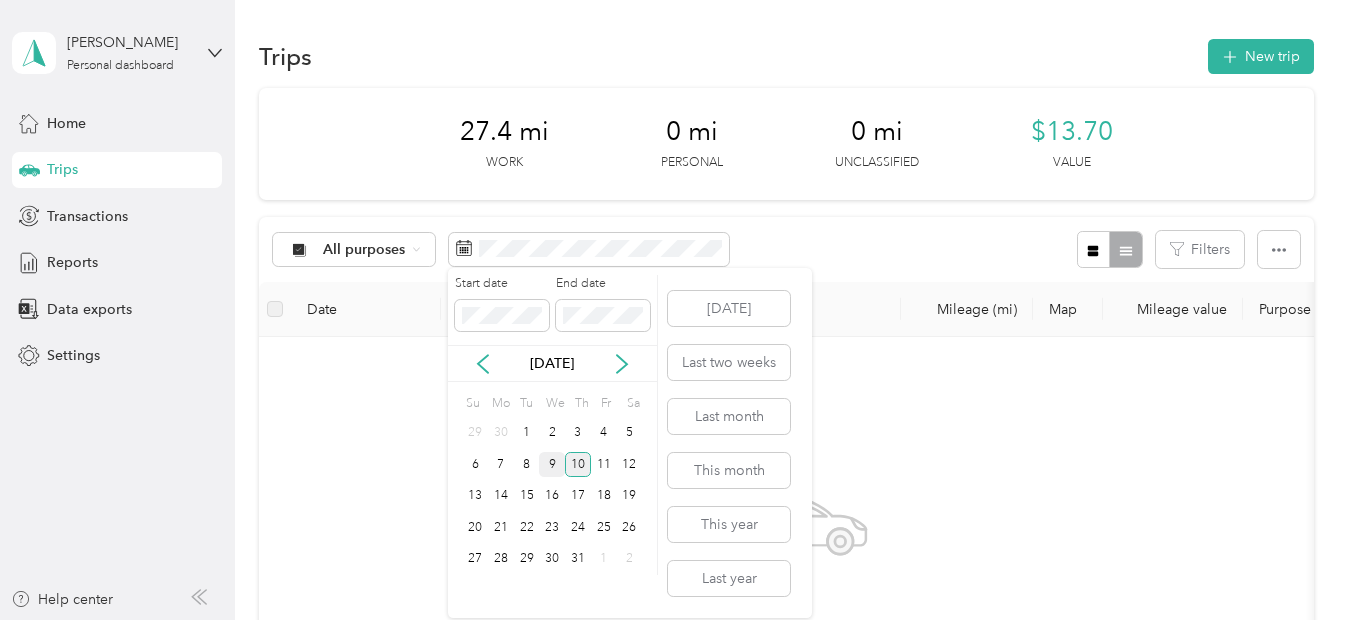 click on "9" at bounding box center [552, 464] 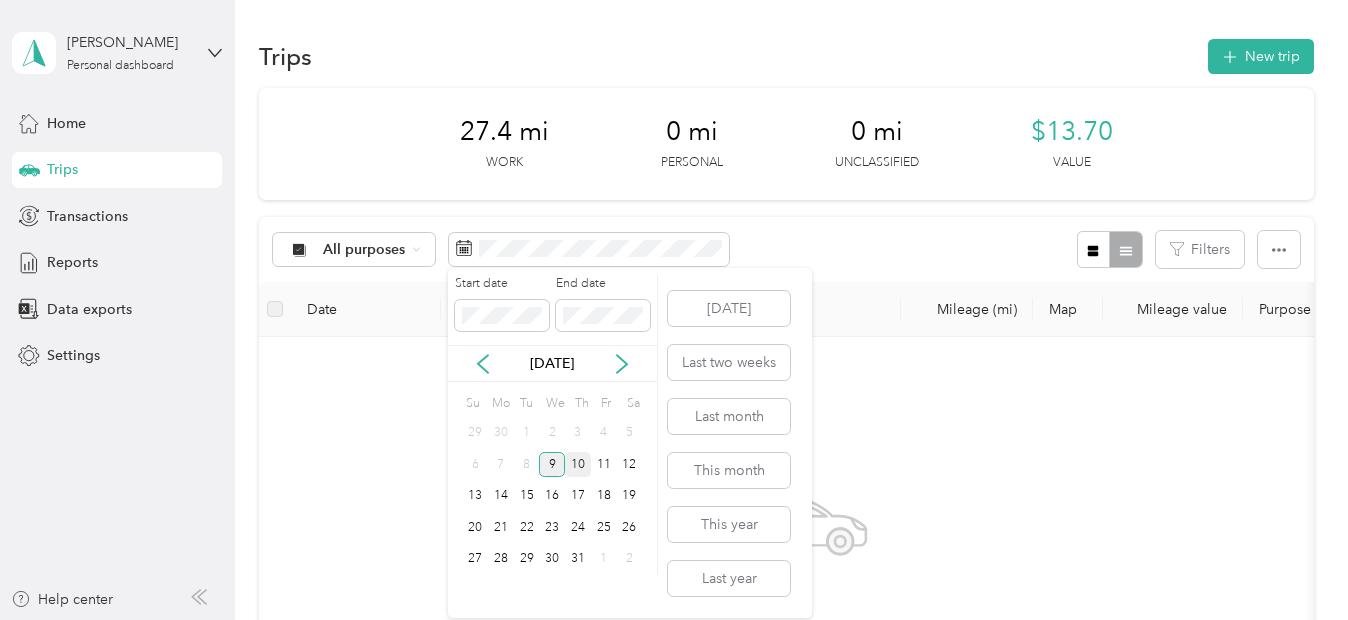 click on "9" at bounding box center [552, 464] 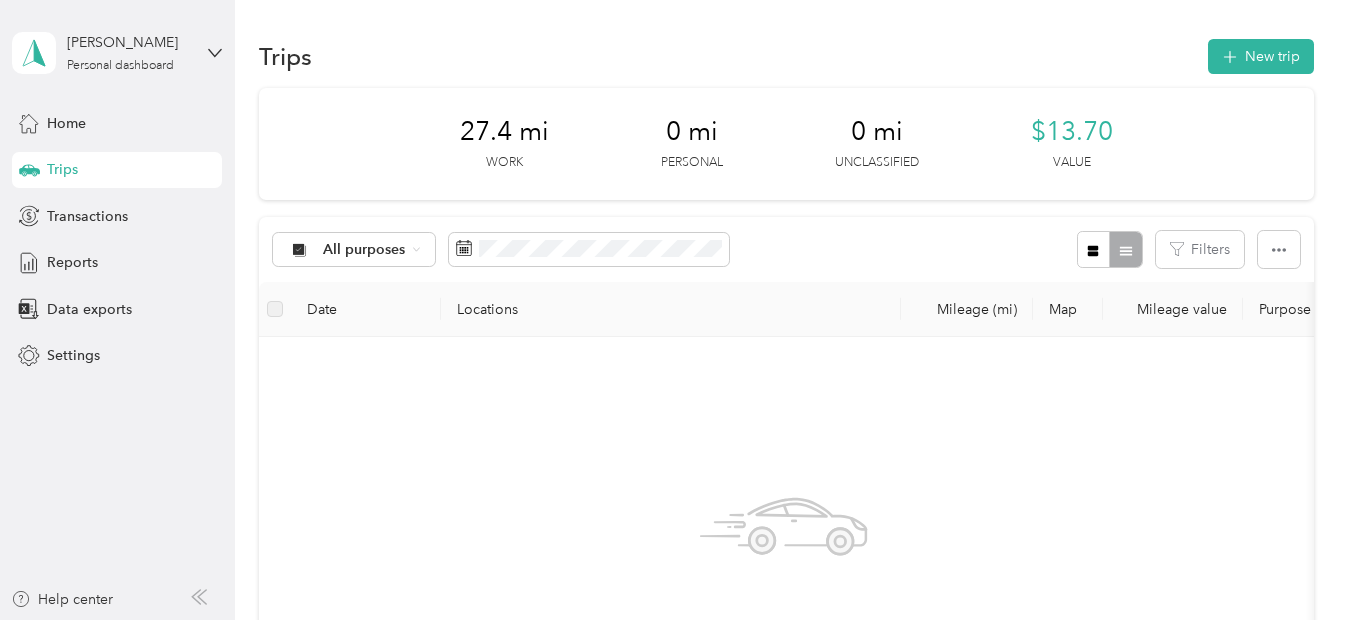 click on "9" at bounding box center (552, 464) 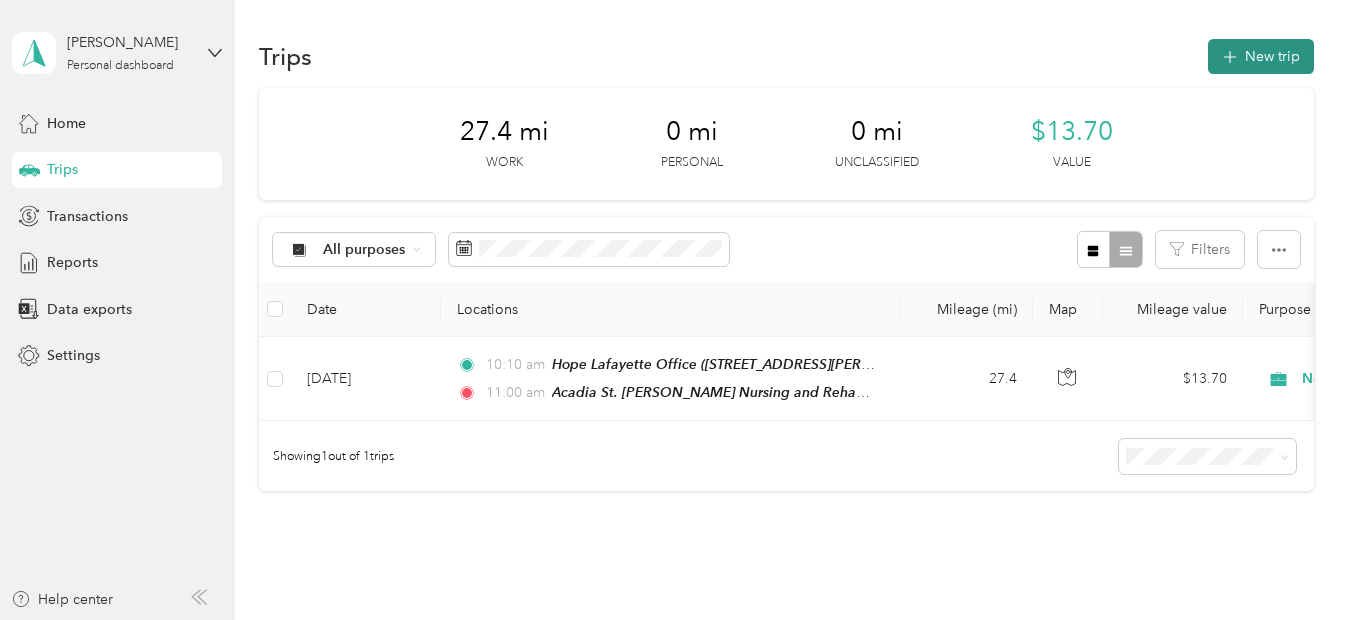 click on "New trip" at bounding box center [1261, 56] 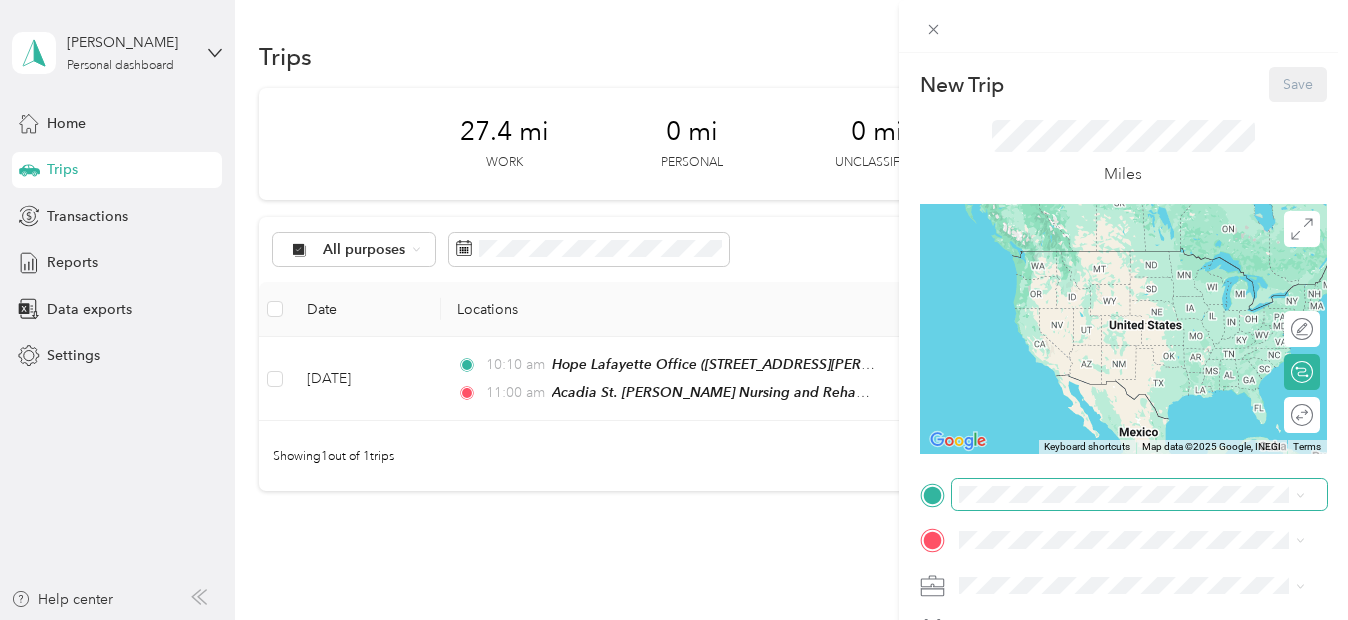 click at bounding box center (1139, 495) 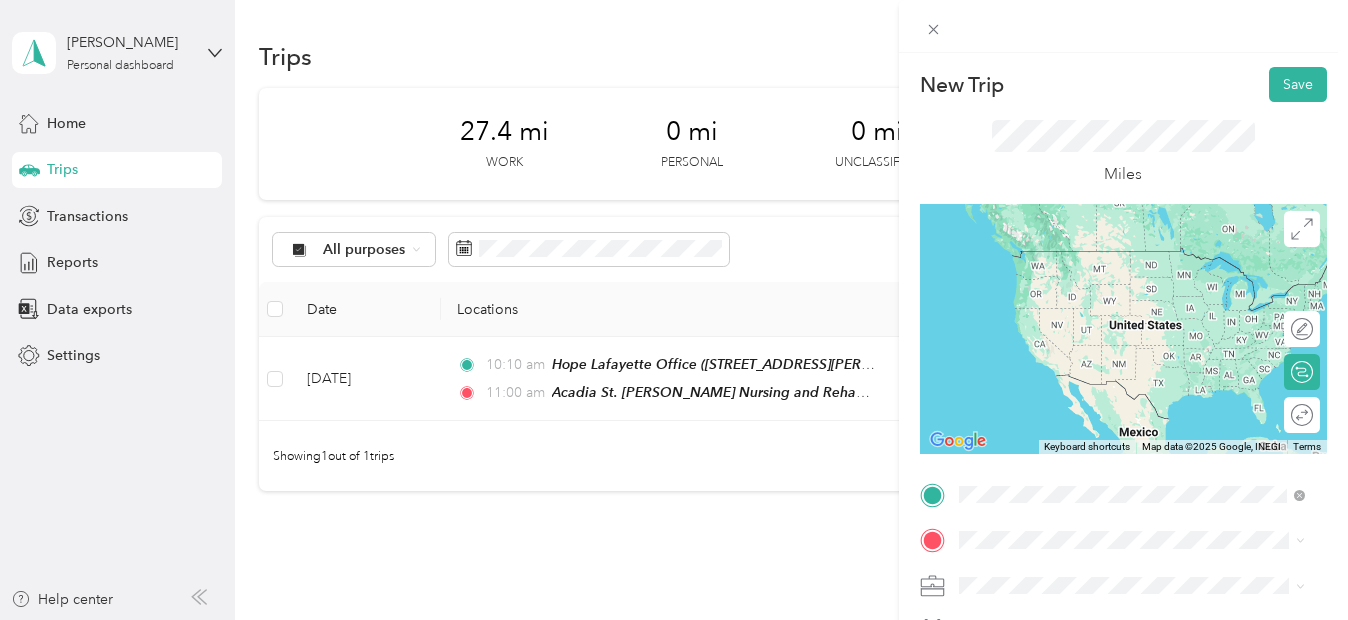click on "TEAM [GEOGRAPHIC_DATA][PERSON_NAME] Guest Home [STREET_ADDRESS]" at bounding box center (1147, 419) 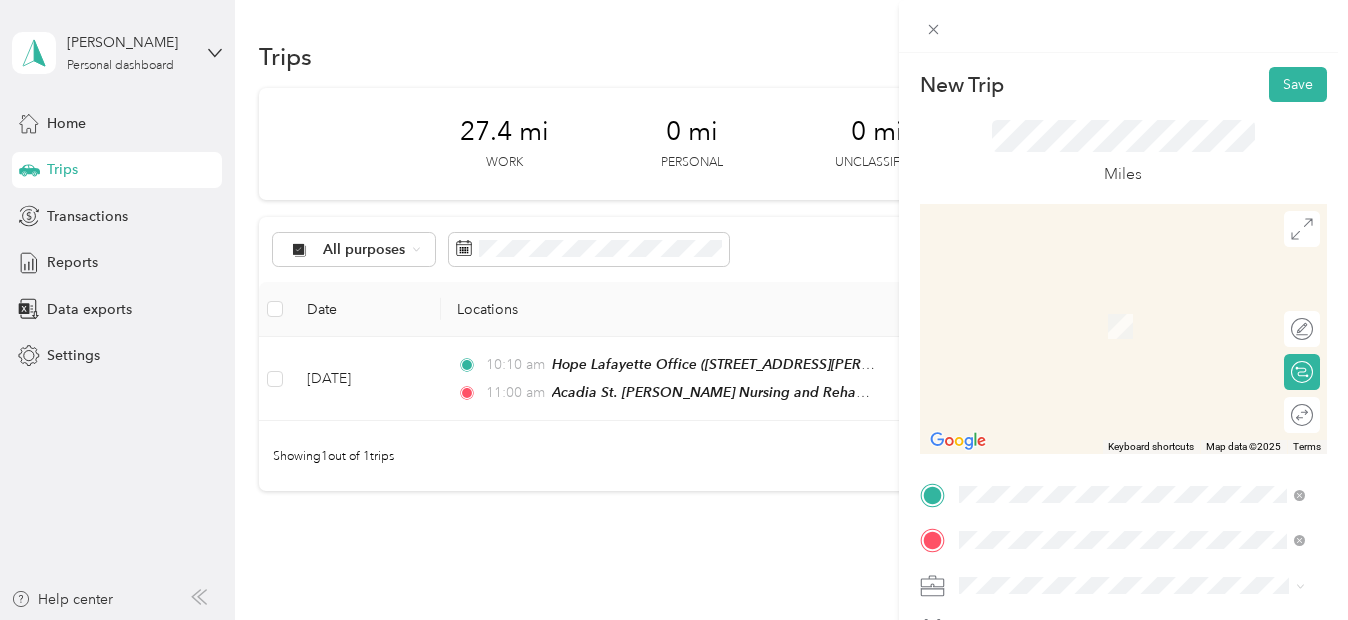 click on "[STREET_ADDRESS][PERSON_NAME][US_STATE]" at bounding box center (1115, 344) 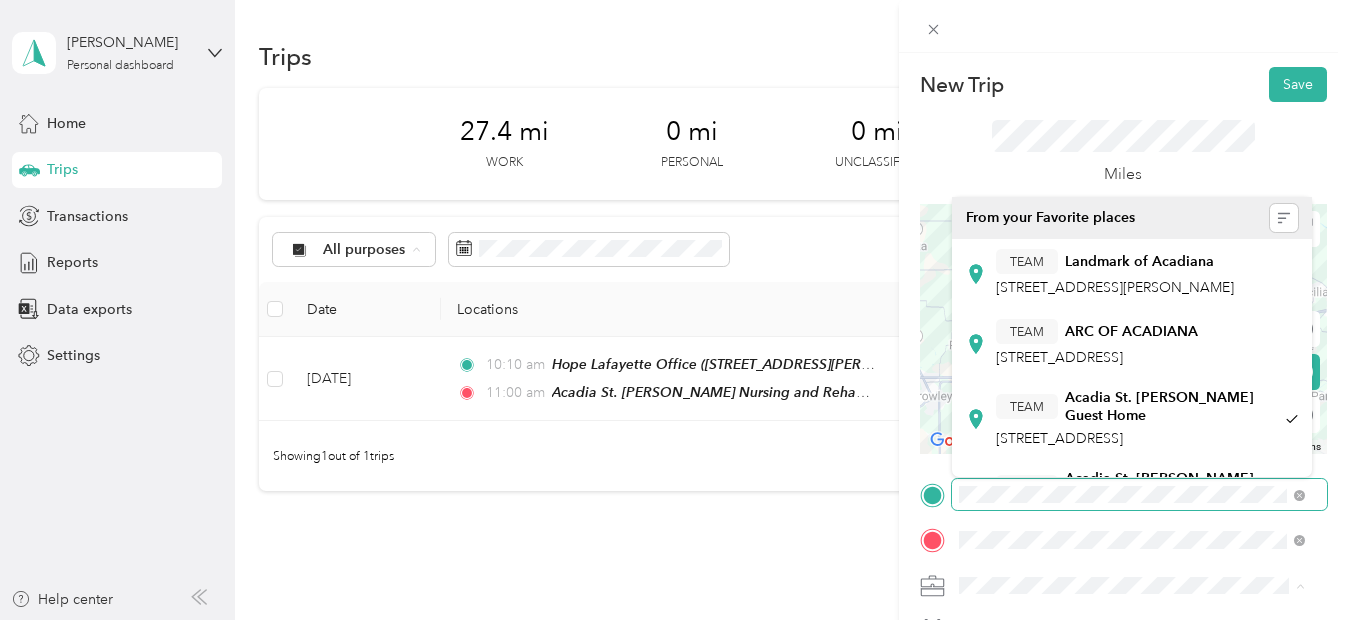 scroll, scrollTop: 245, scrollLeft: 0, axis: vertical 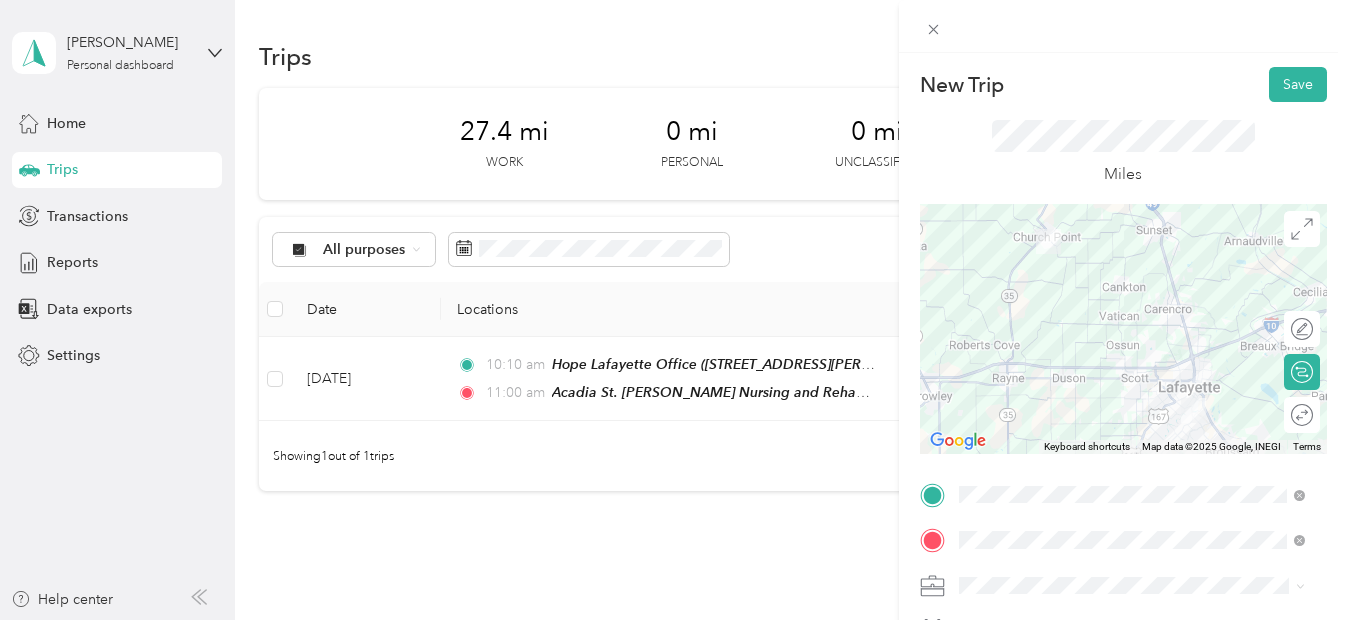click on "Acadia St. [PERSON_NAME] Nursing and Rehabilitation" at bounding box center (1181, 242) 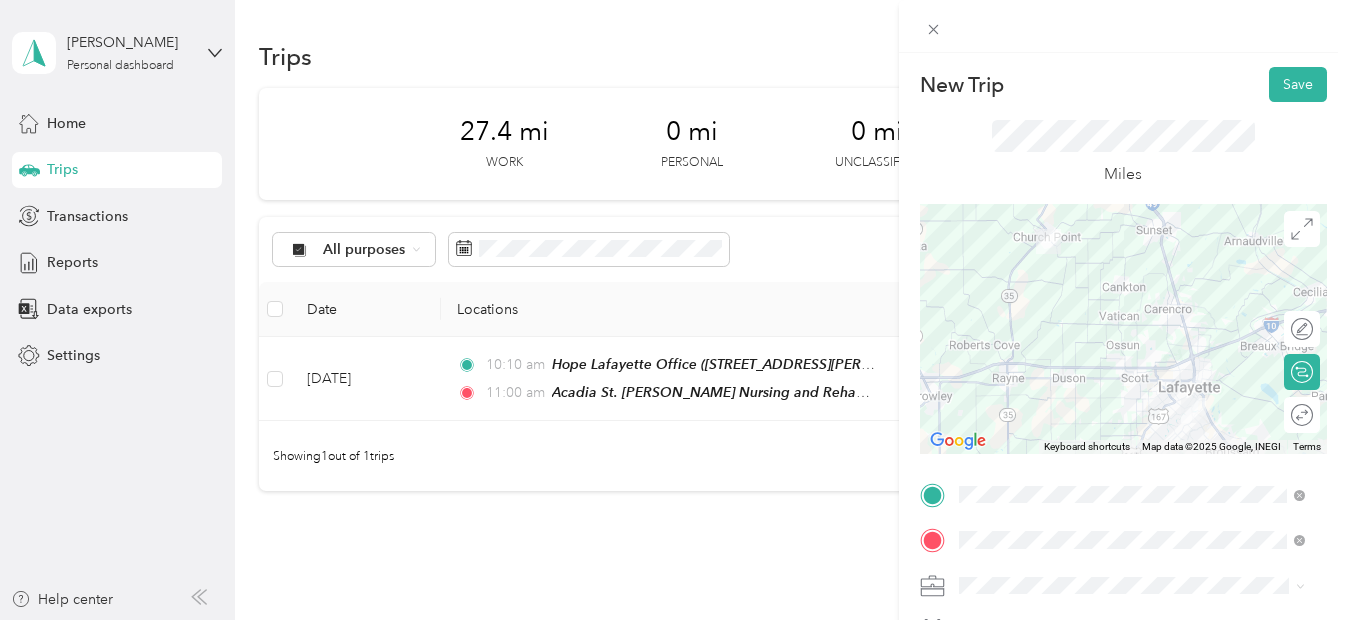 scroll, scrollTop: 430, scrollLeft: 0, axis: vertical 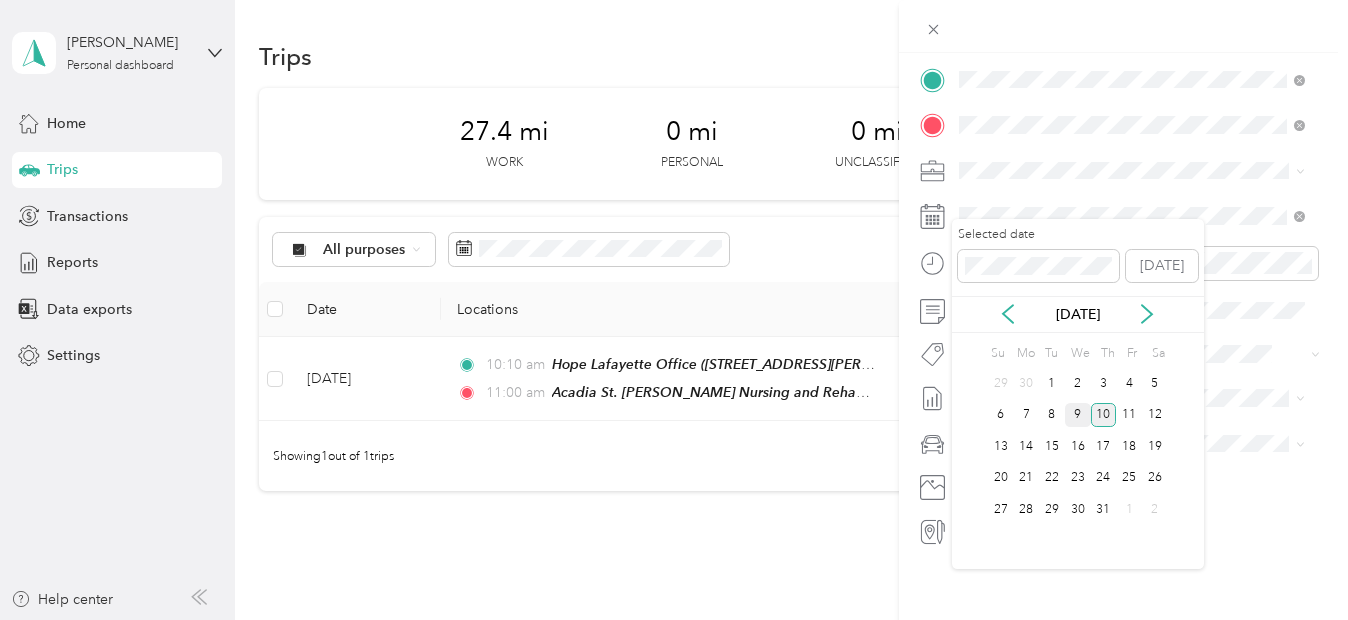 click on "9" at bounding box center (1078, 415) 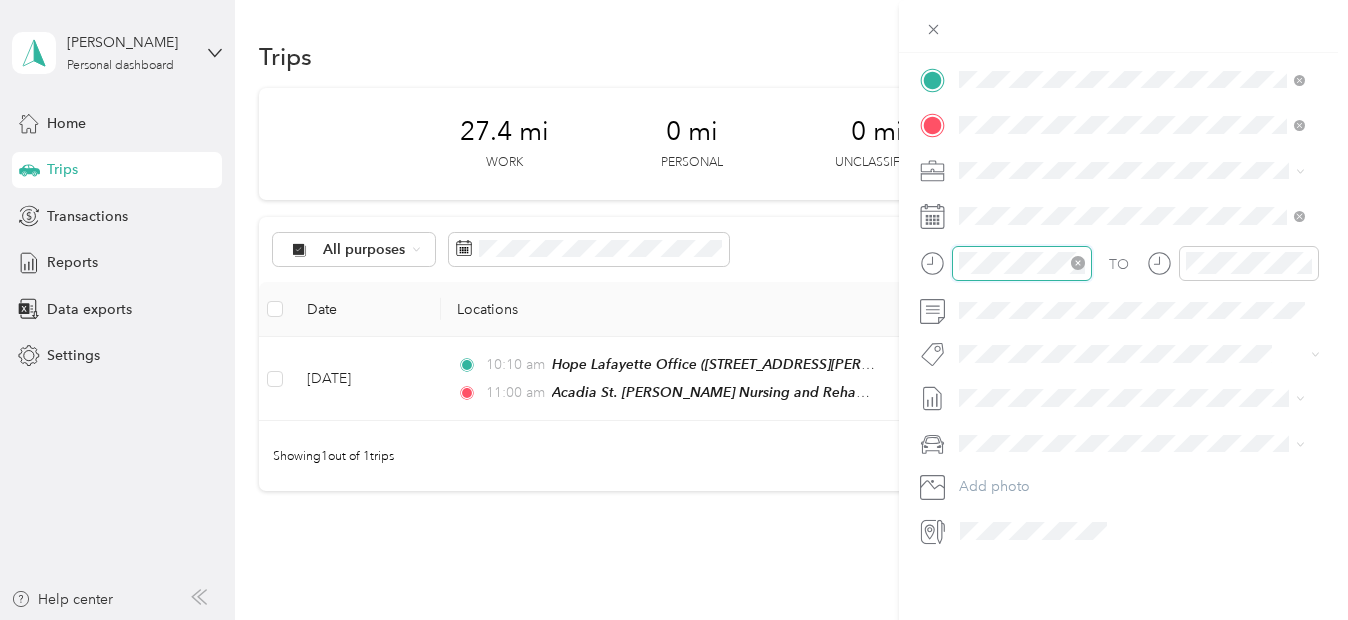 scroll, scrollTop: 120, scrollLeft: 0, axis: vertical 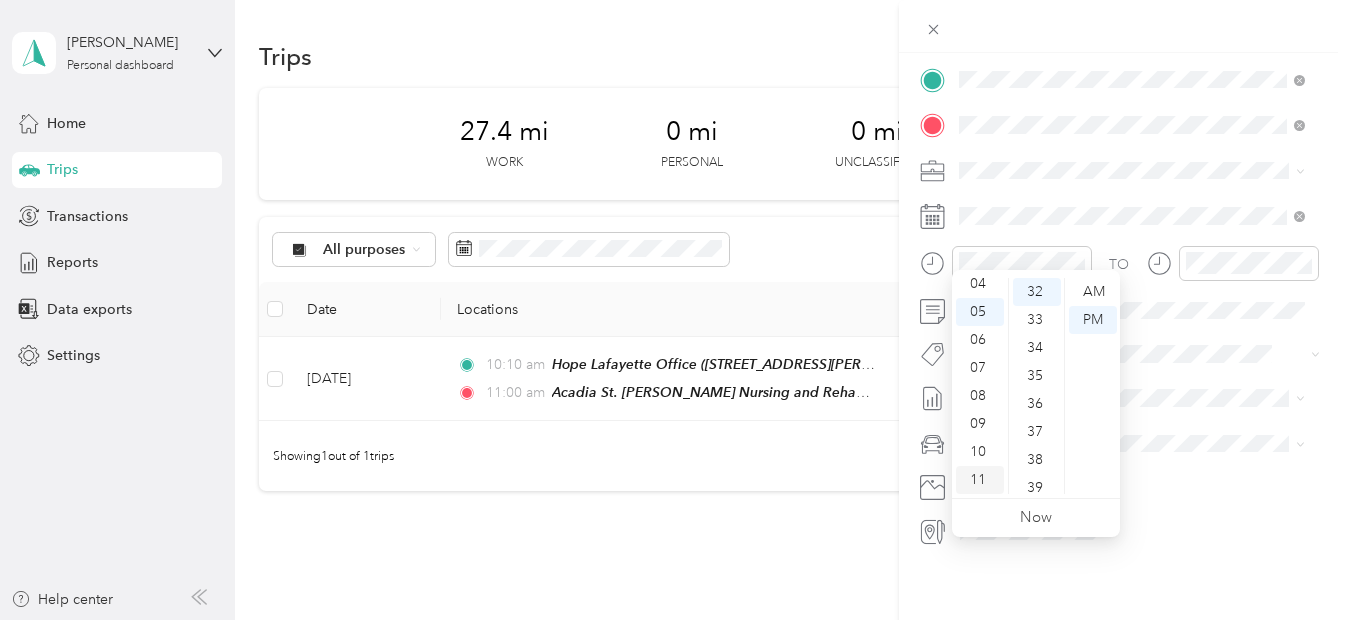 click on "11" at bounding box center [980, 480] 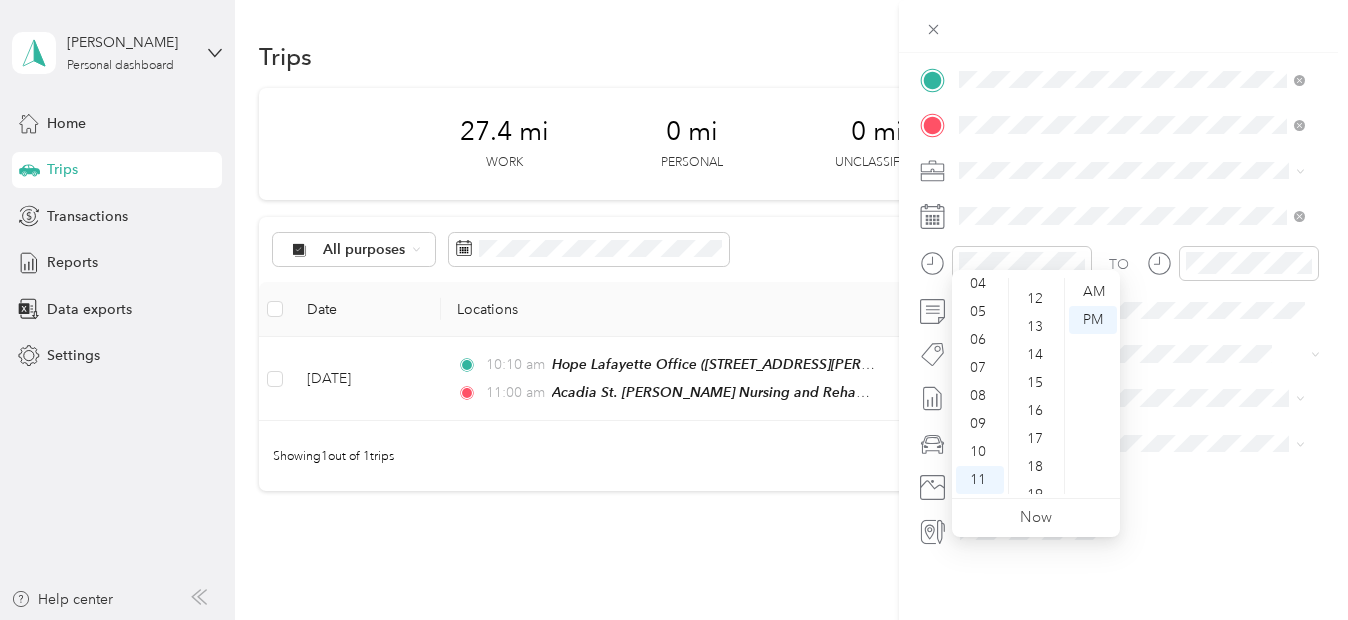 scroll, scrollTop: 131, scrollLeft: 0, axis: vertical 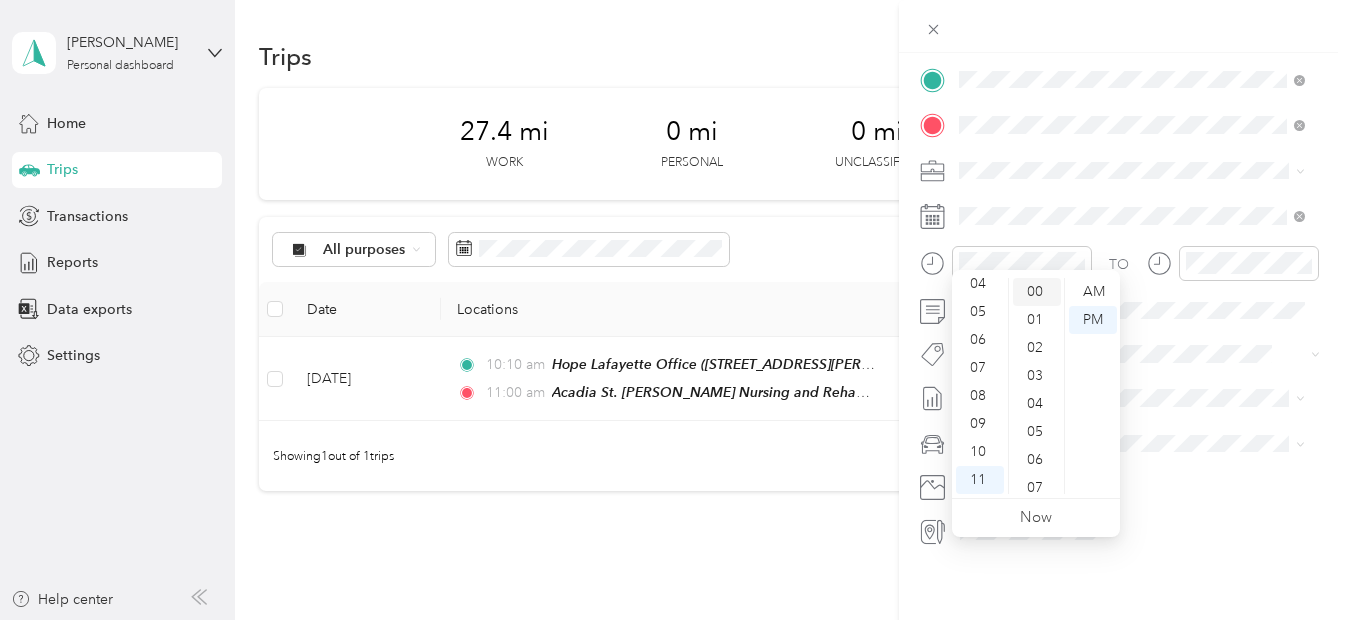 click on "00" at bounding box center [1037, 292] 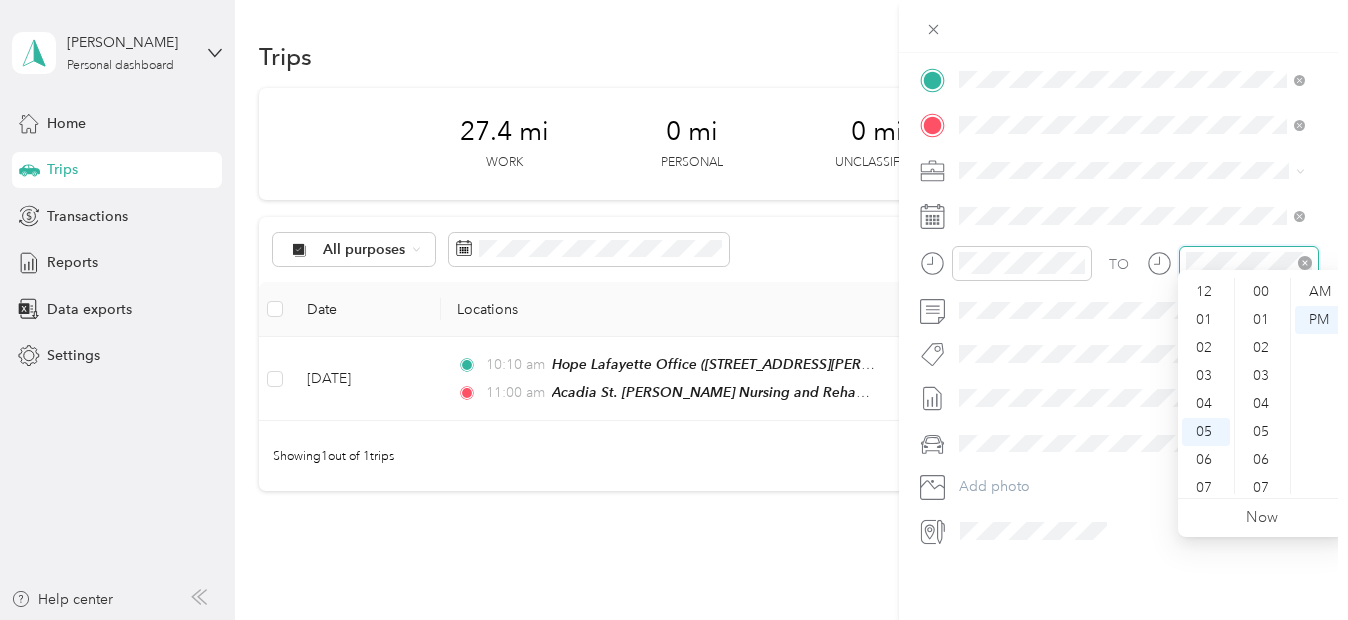 scroll, scrollTop: 896, scrollLeft: 0, axis: vertical 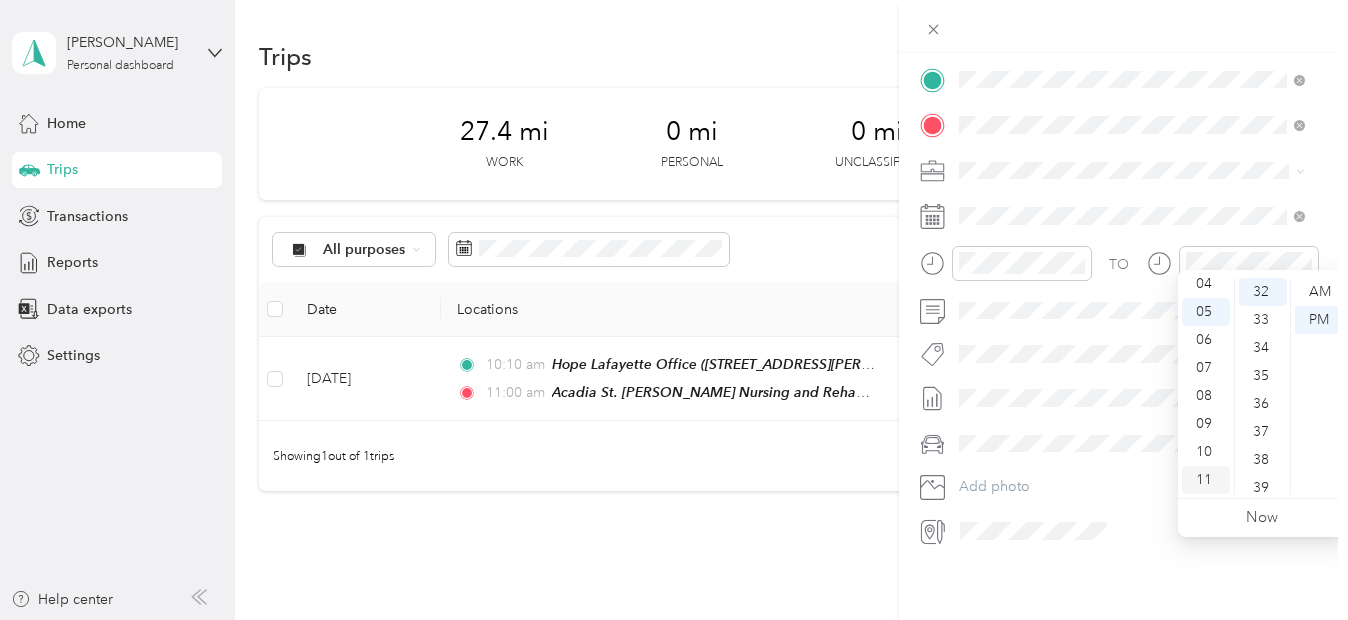 click on "11" at bounding box center (1206, 480) 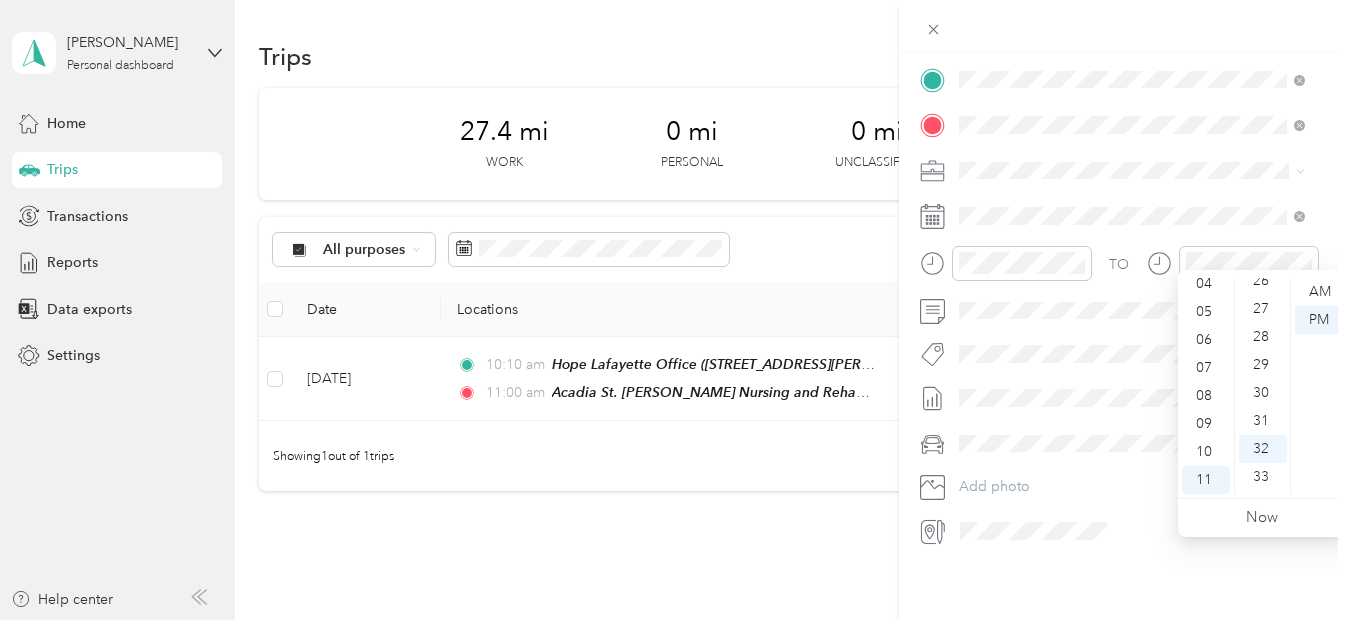 scroll, scrollTop: 707, scrollLeft: 0, axis: vertical 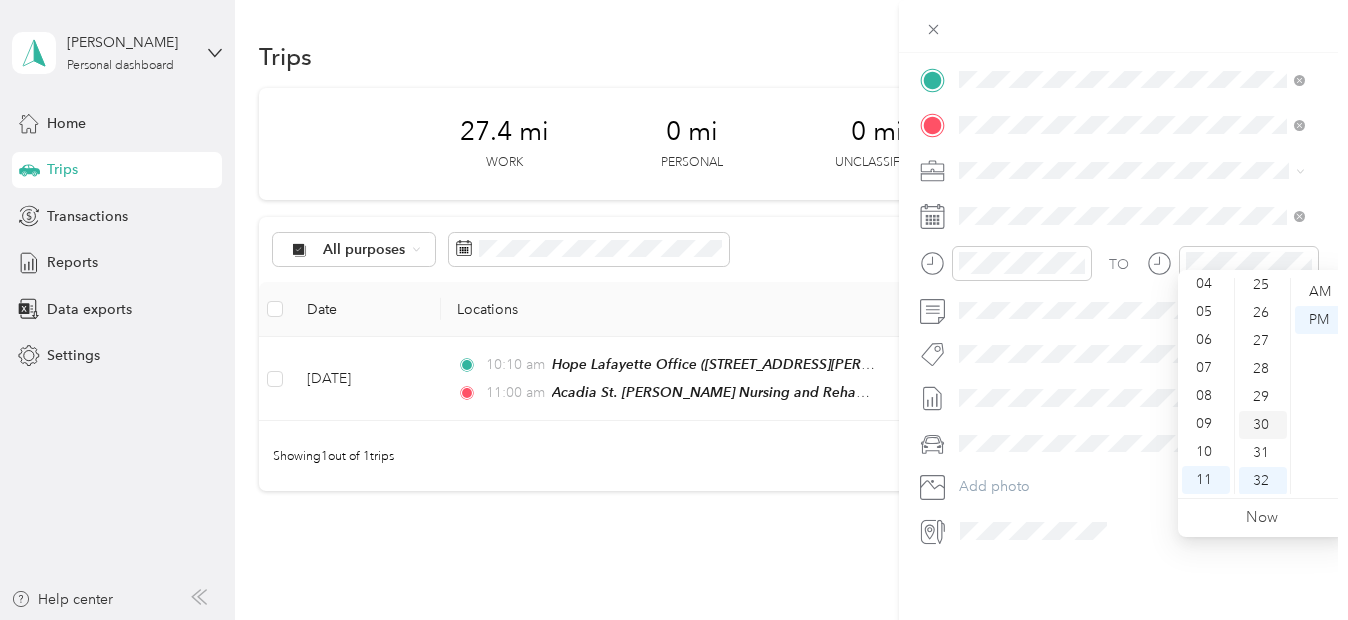 click on "30" at bounding box center (1263, 425) 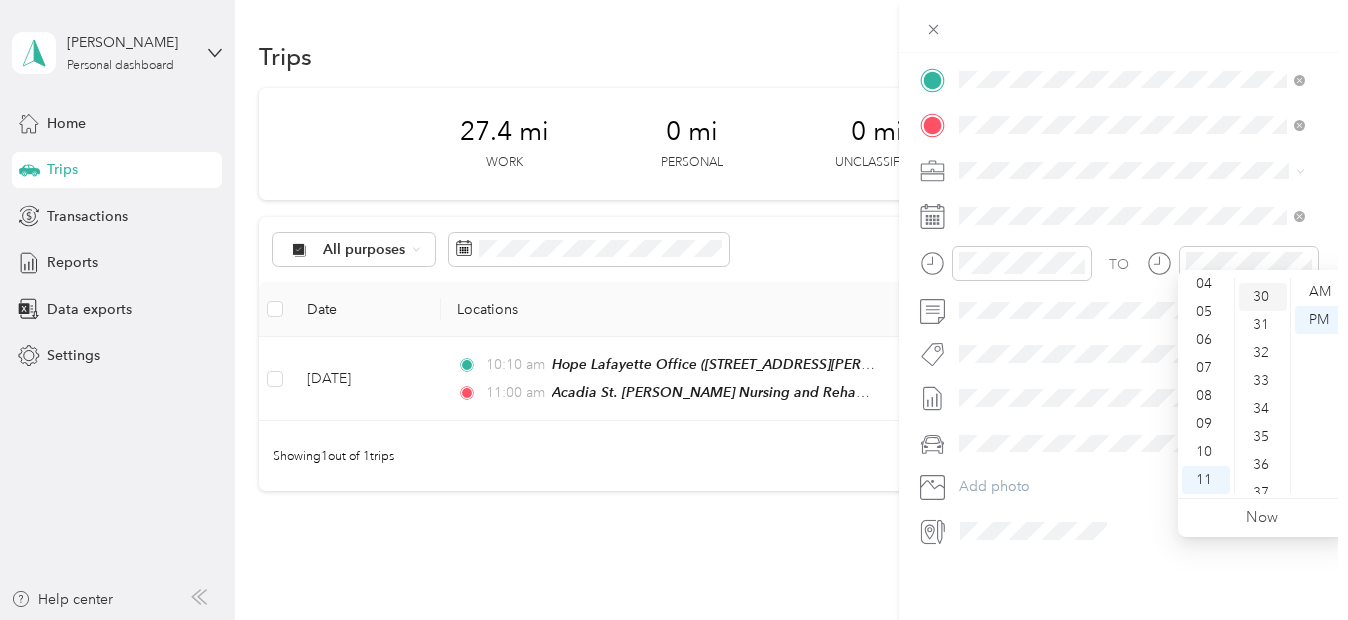 scroll, scrollTop: 840, scrollLeft: 0, axis: vertical 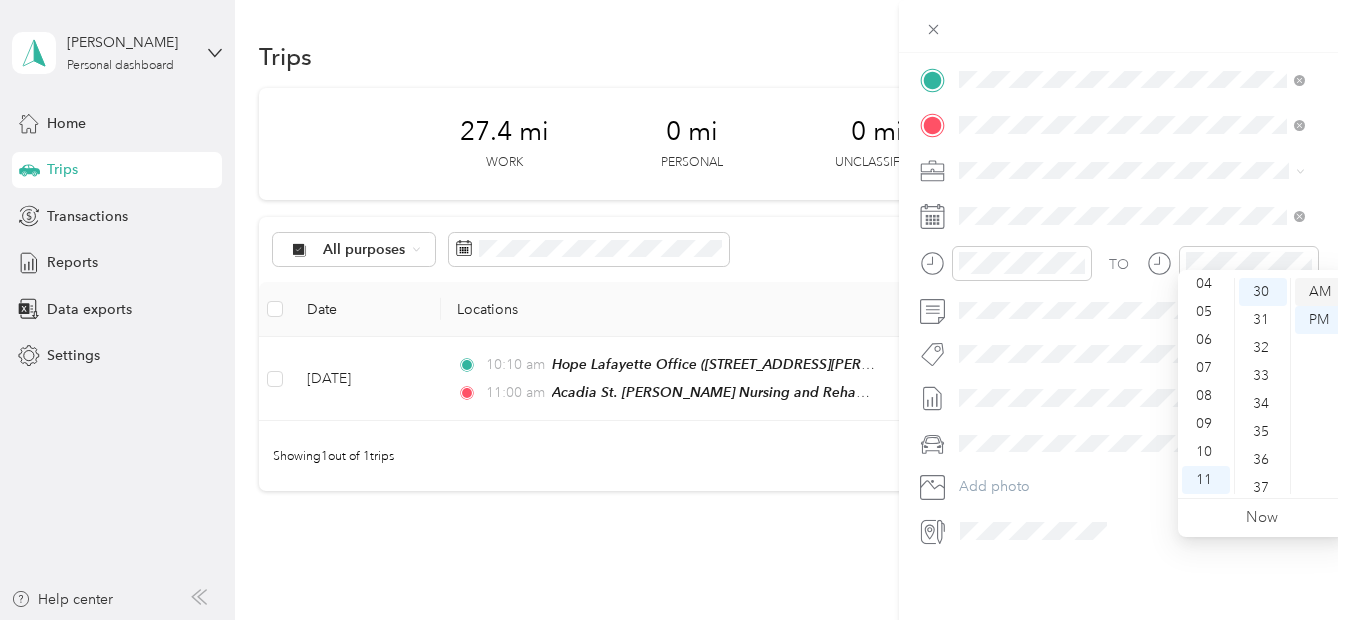 click on "AM" at bounding box center [1319, 292] 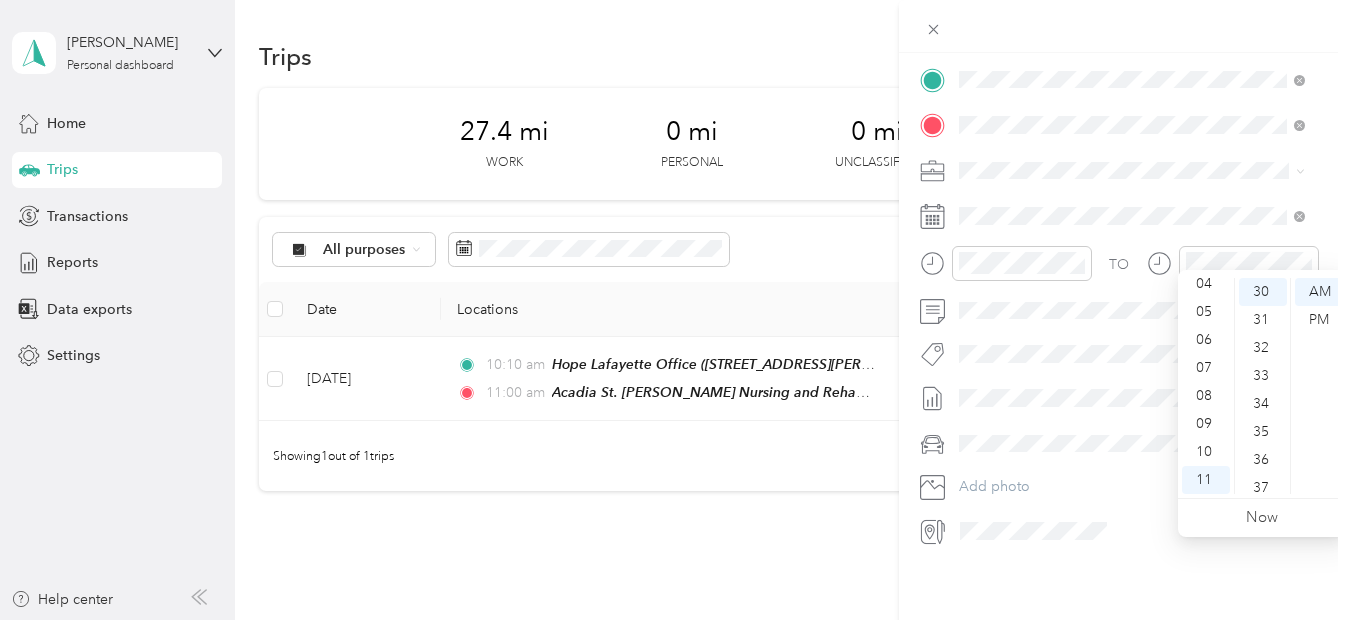 scroll, scrollTop: 0, scrollLeft: 0, axis: both 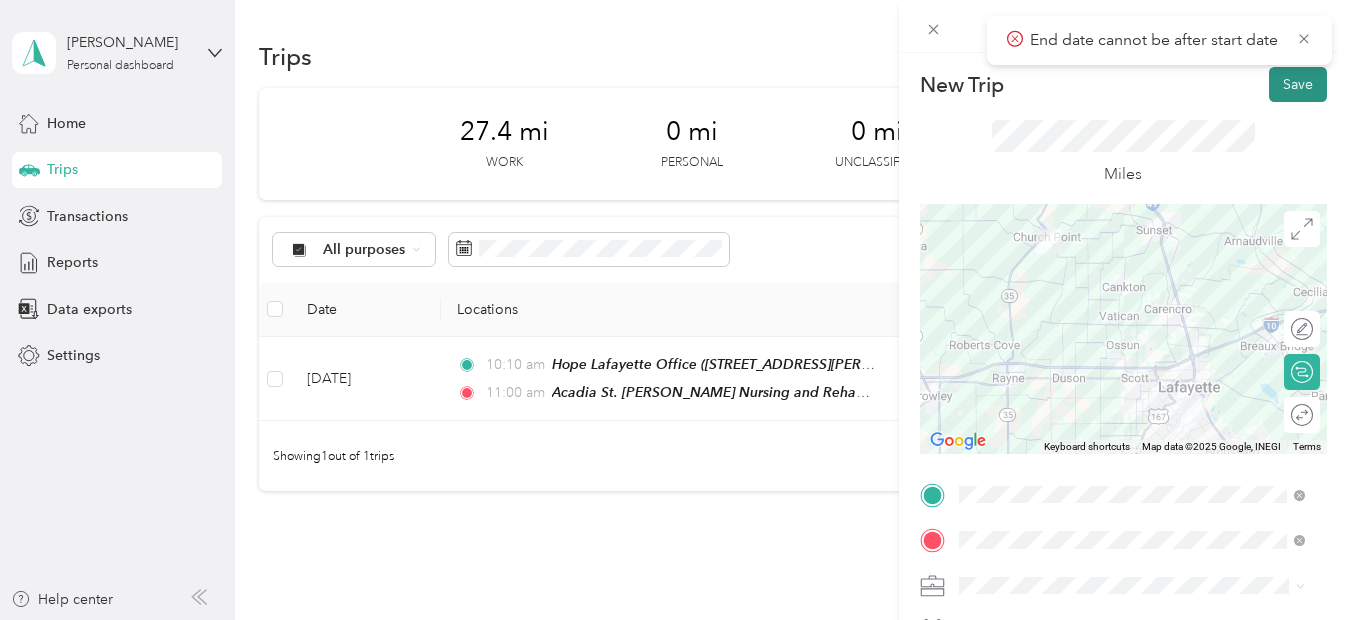 click on "Save" at bounding box center [1298, 84] 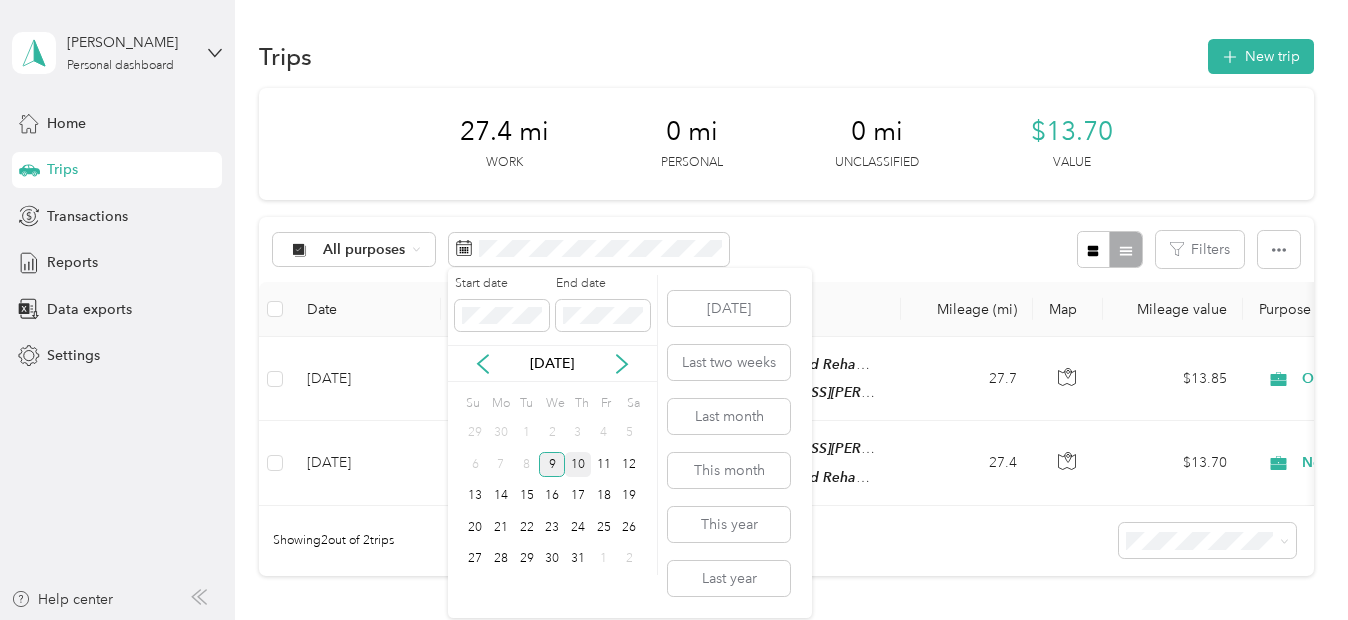 click on "9" at bounding box center [552, 464] 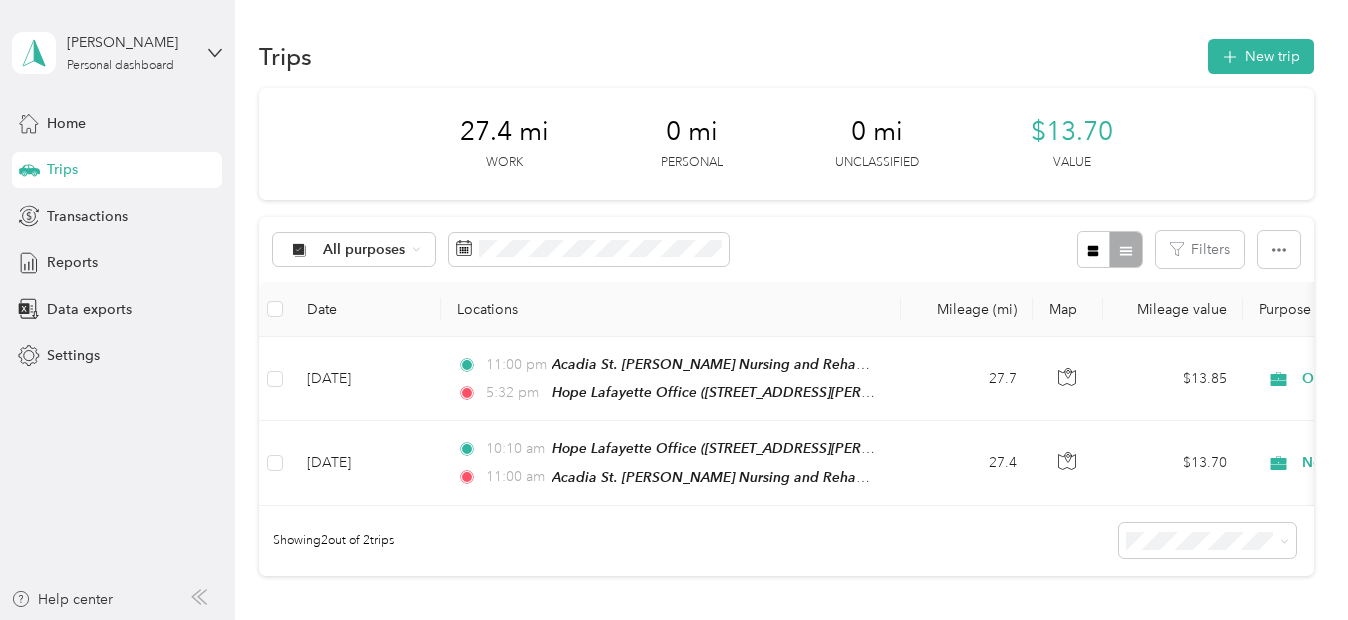click on "9" at bounding box center (552, 462) 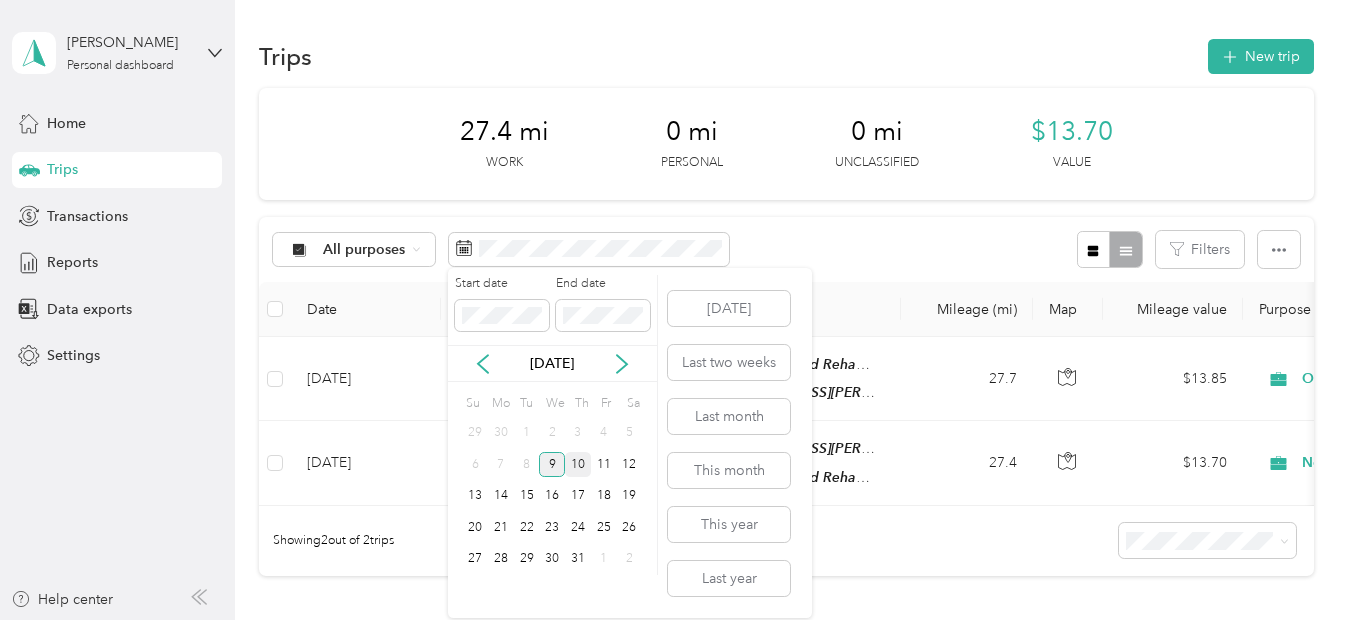 click on "9" at bounding box center (552, 464) 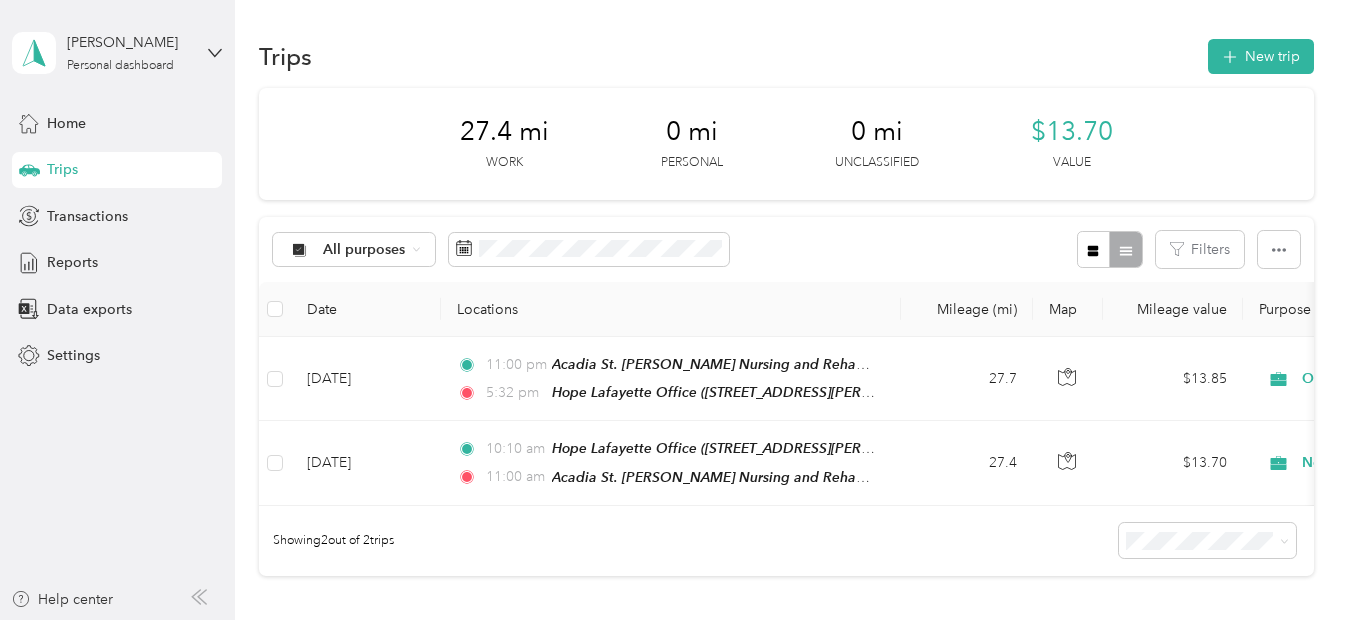 click on "9" at bounding box center (552, 464) 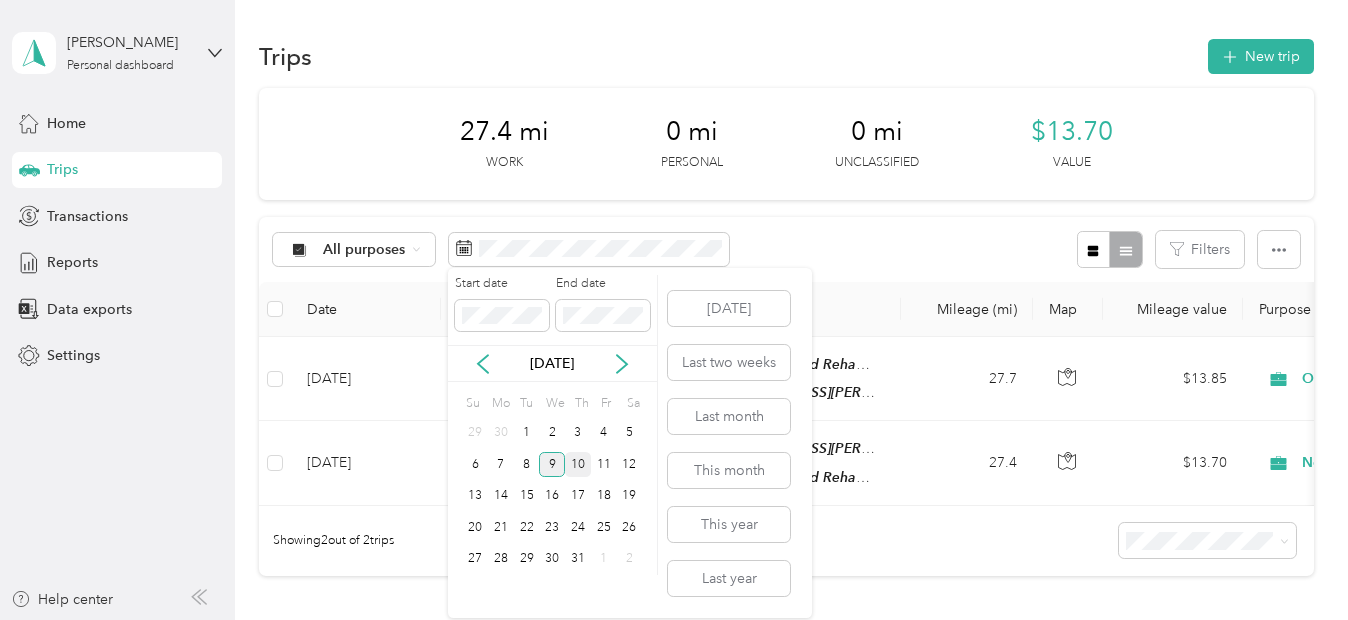 click on "9" at bounding box center [552, 464] 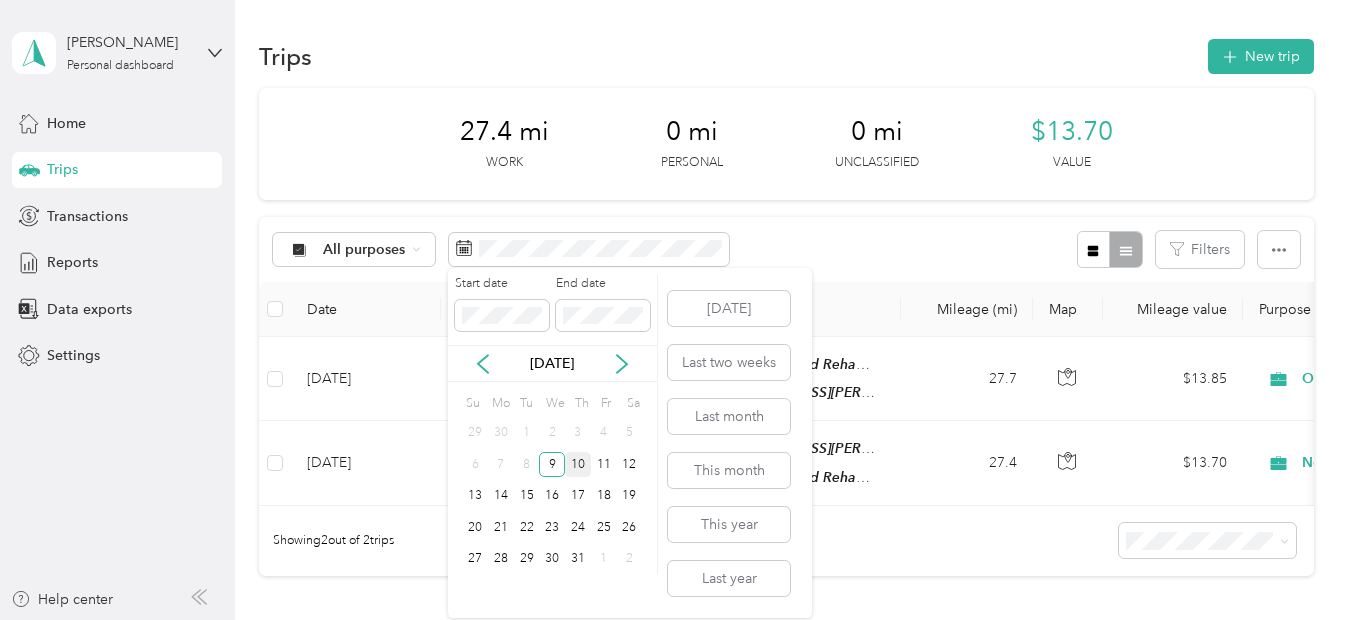 click on "10" at bounding box center (578, 464) 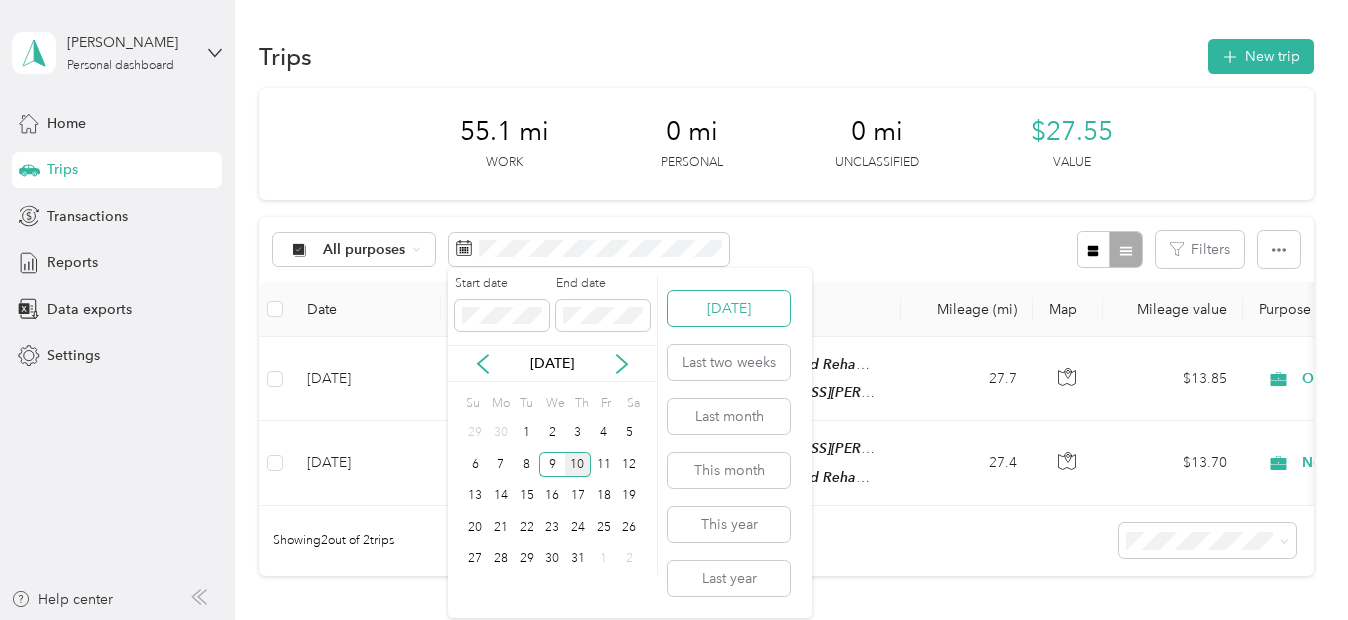 click on "[DATE]" at bounding box center (729, 308) 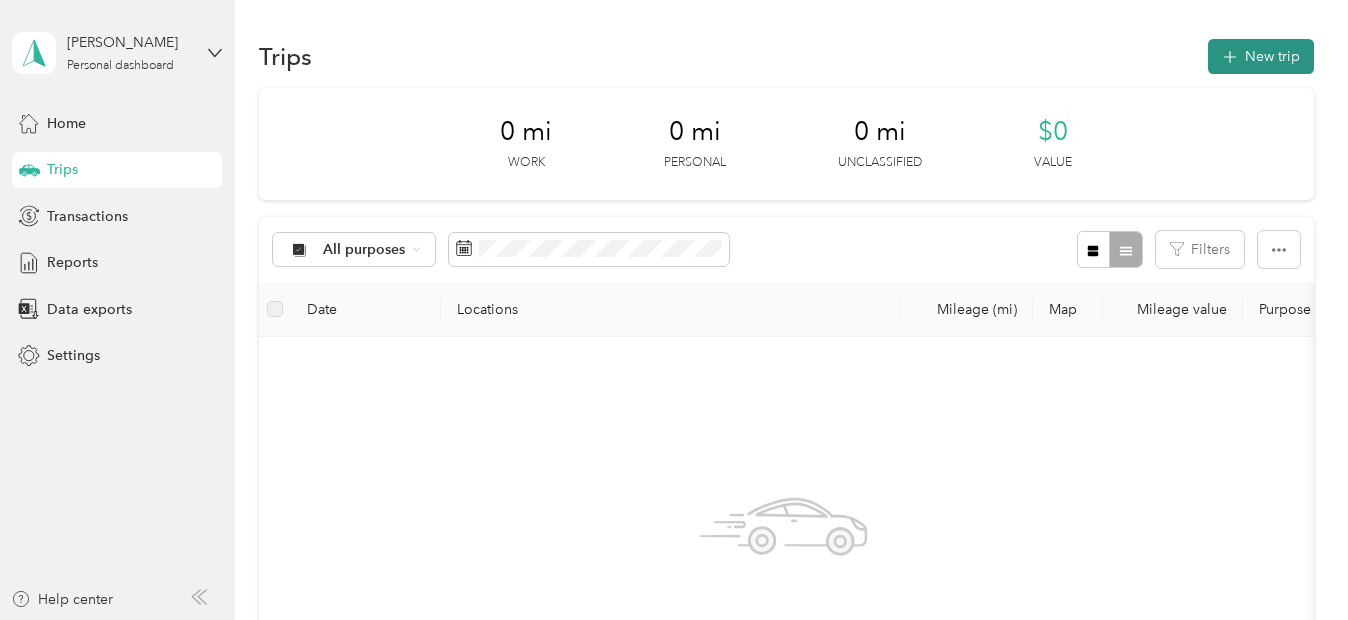 click on "New trip" at bounding box center (1261, 56) 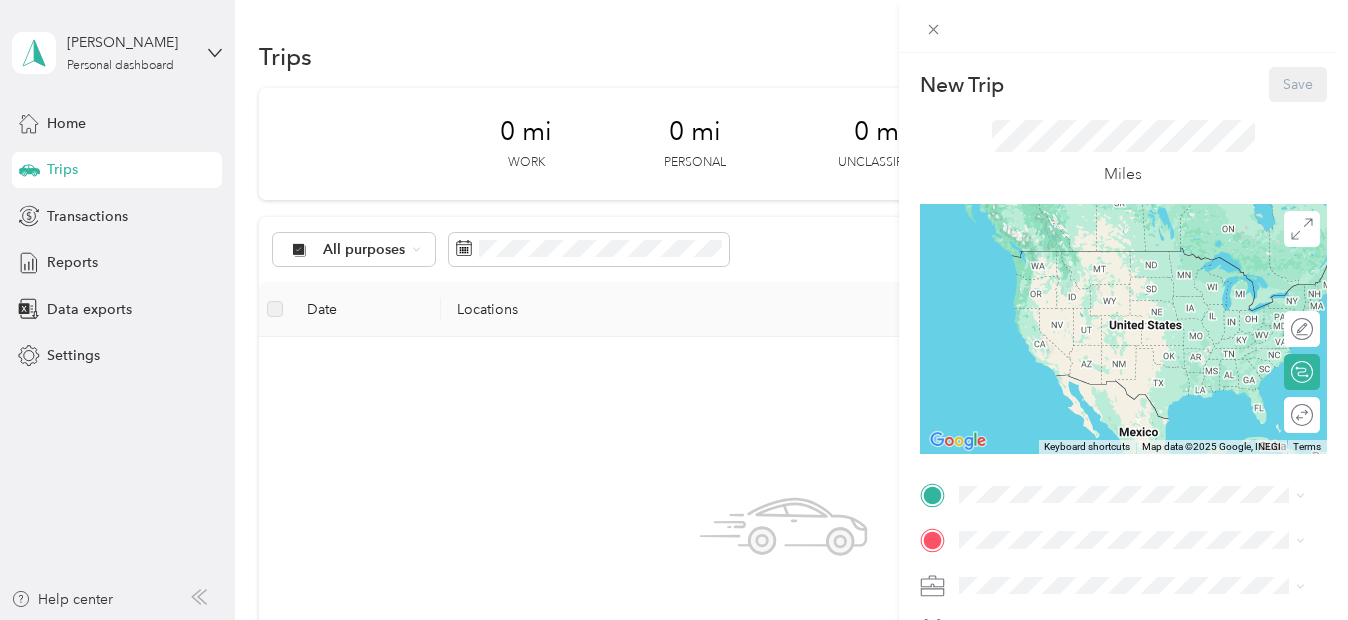 click on "TEAM Hope [GEOGRAPHIC_DATA] [STREET_ADDRESS][PERSON_NAME][US_STATE]" at bounding box center (1147, 452) 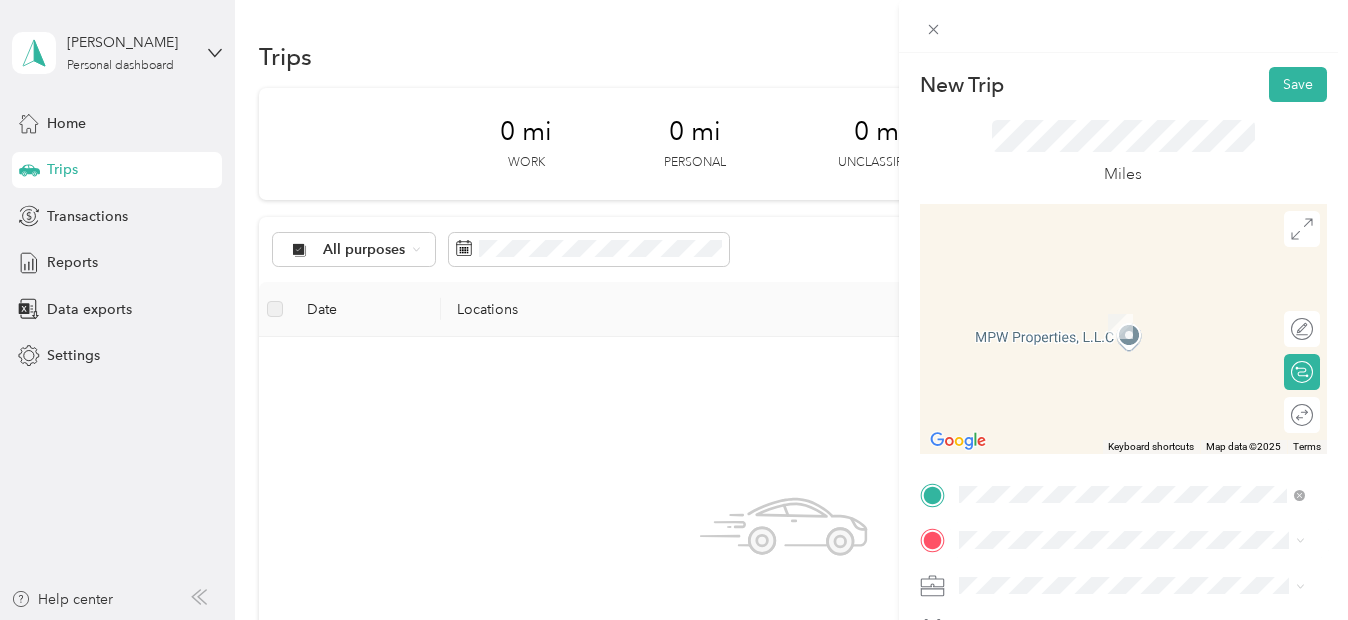 click on "[STREET_ADDRESS][US_STATE]" at bounding box center [1096, 287] 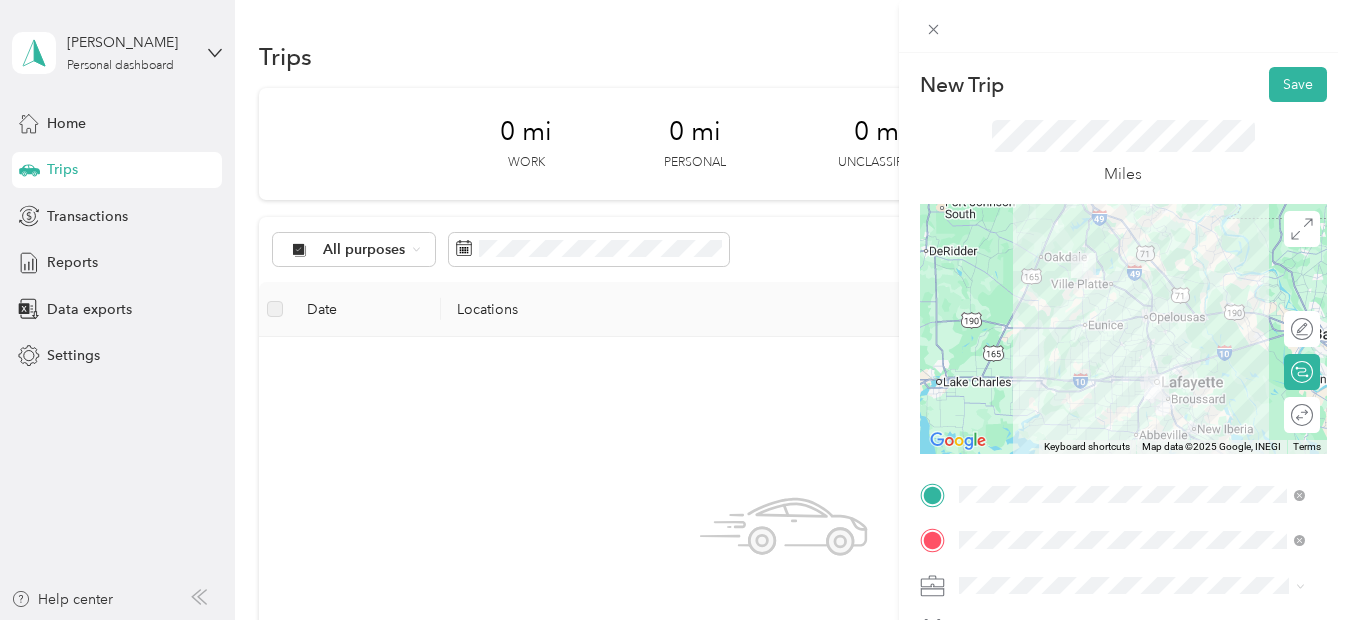 scroll, scrollTop: 430, scrollLeft: 0, axis: vertical 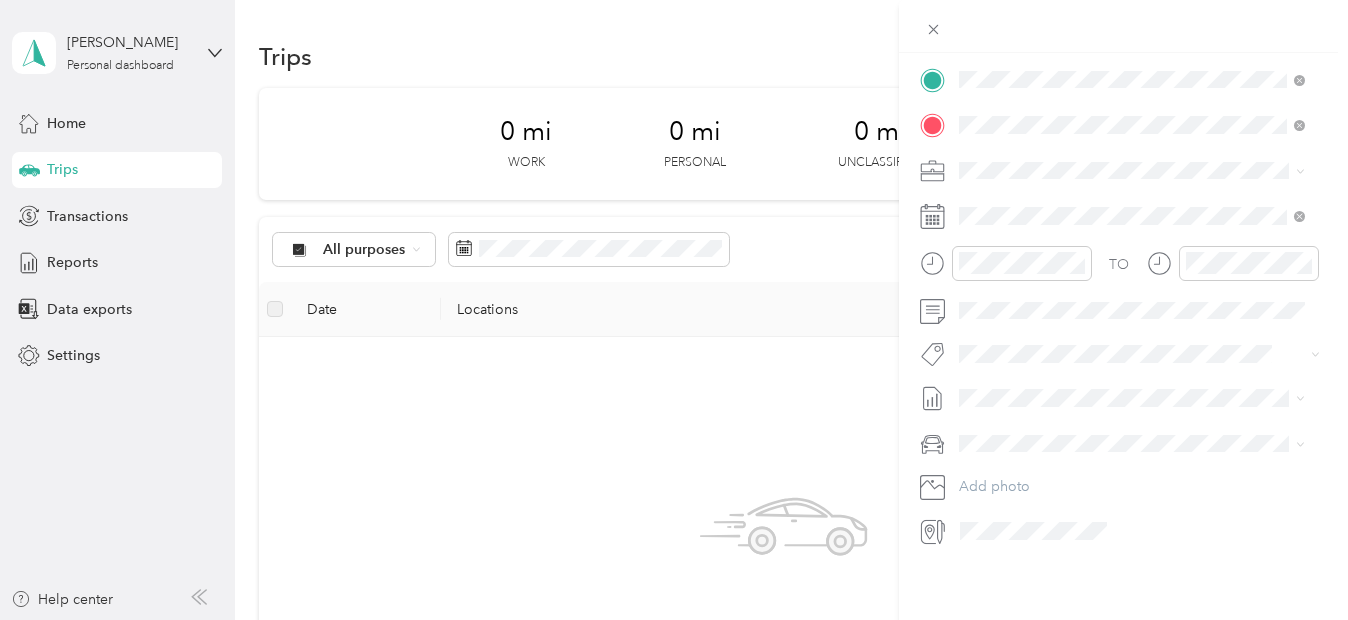 click on "Normal Visit" at bounding box center (1132, 428) 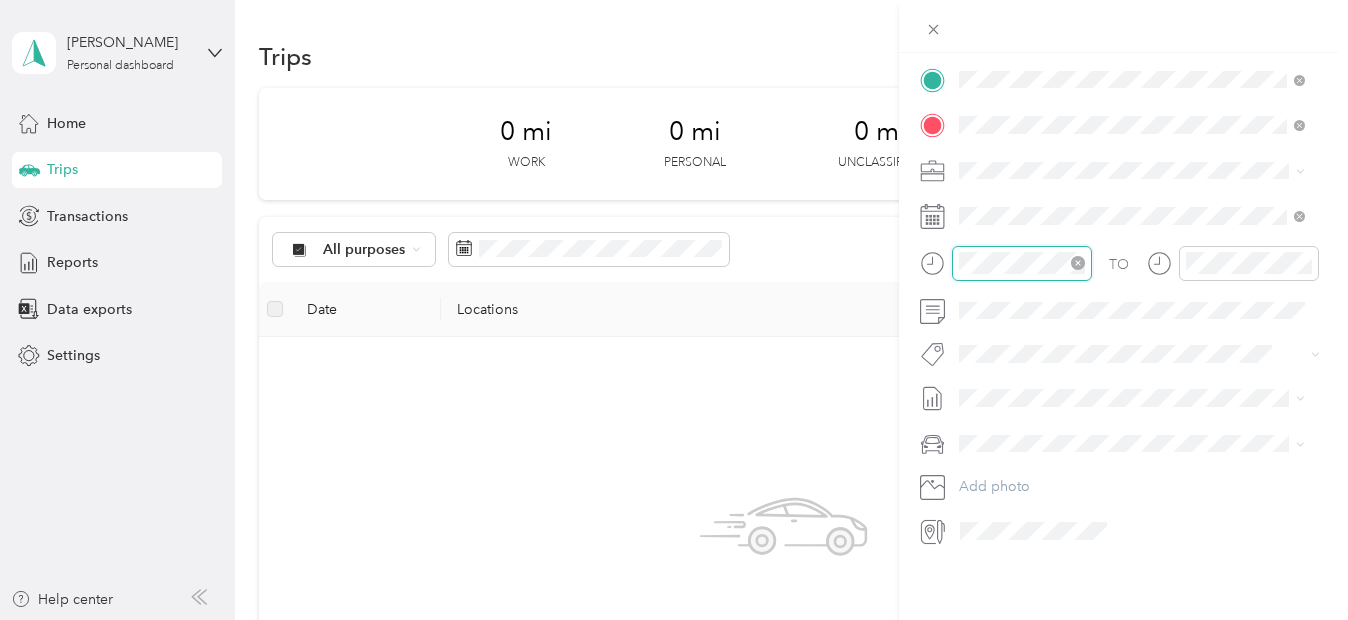scroll, scrollTop: 120, scrollLeft: 0, axis: vertical 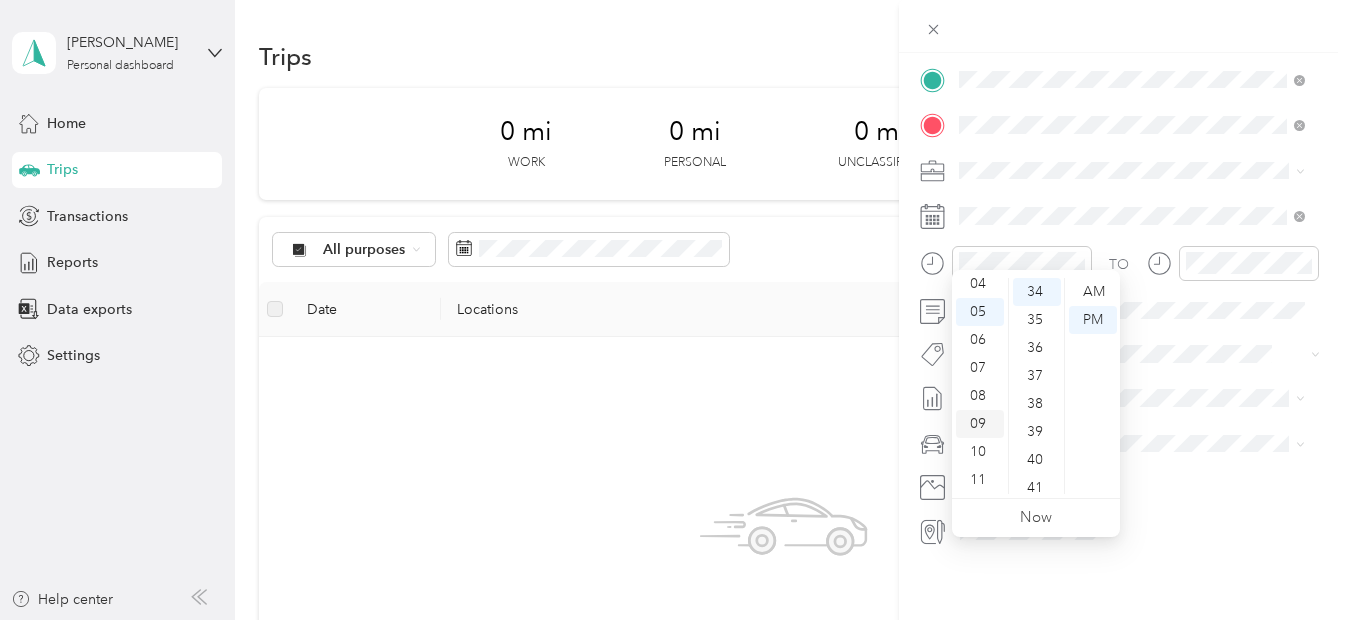 click on "09" at bounding box center (980, 424) 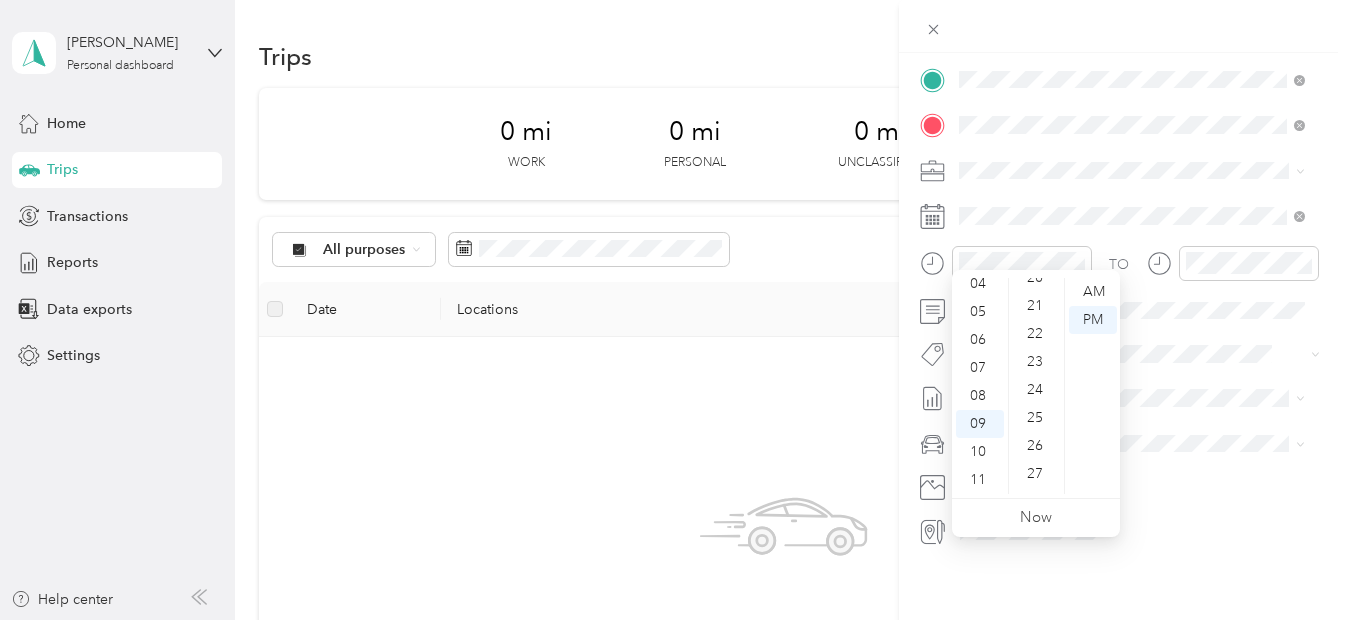 scroll, scrollTop: 385, scrollLeft: 0, axis: vertical 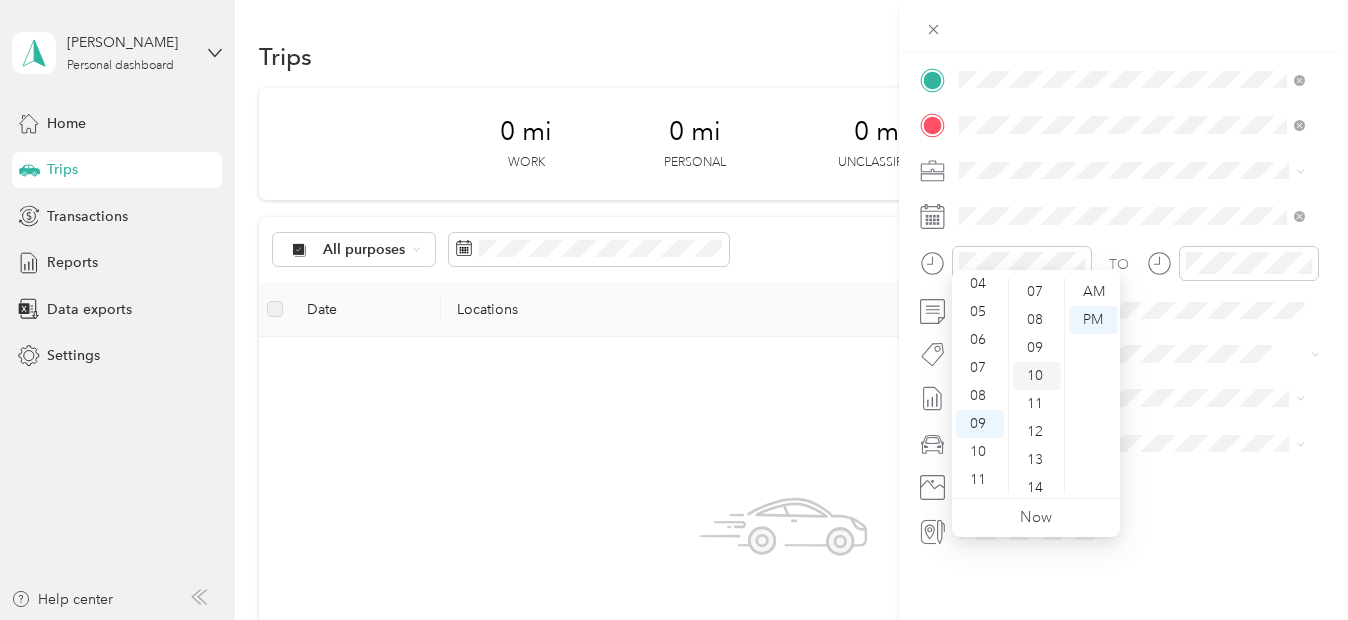 click on "10" at bounding box center (1037, 376) 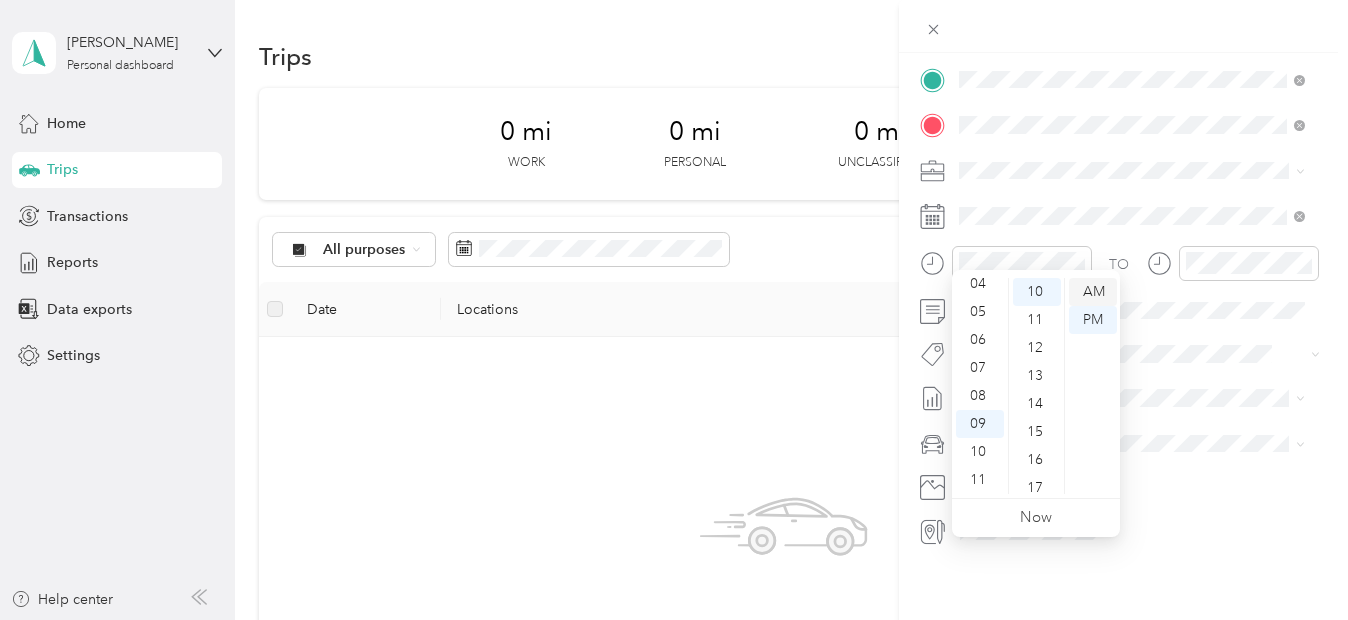 click on "AM" at bounding box center [1093, 292] 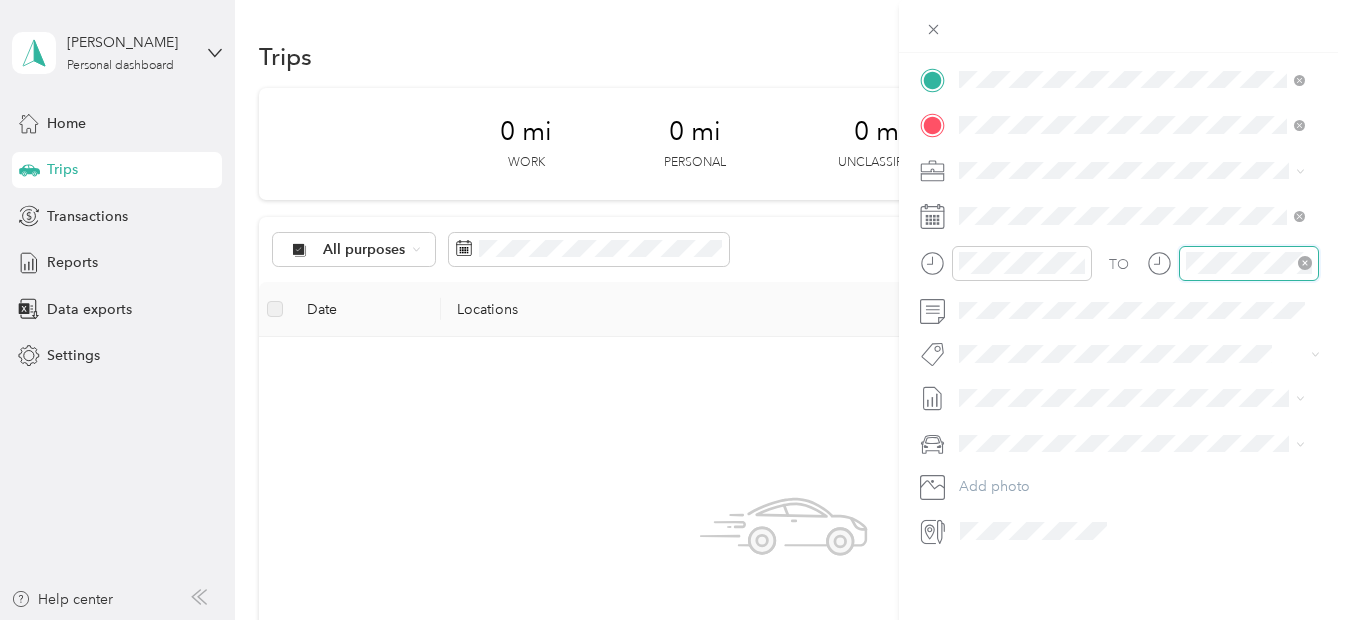 scroll, scrollTop: 120, scrollLeft: 0, axis: vertical 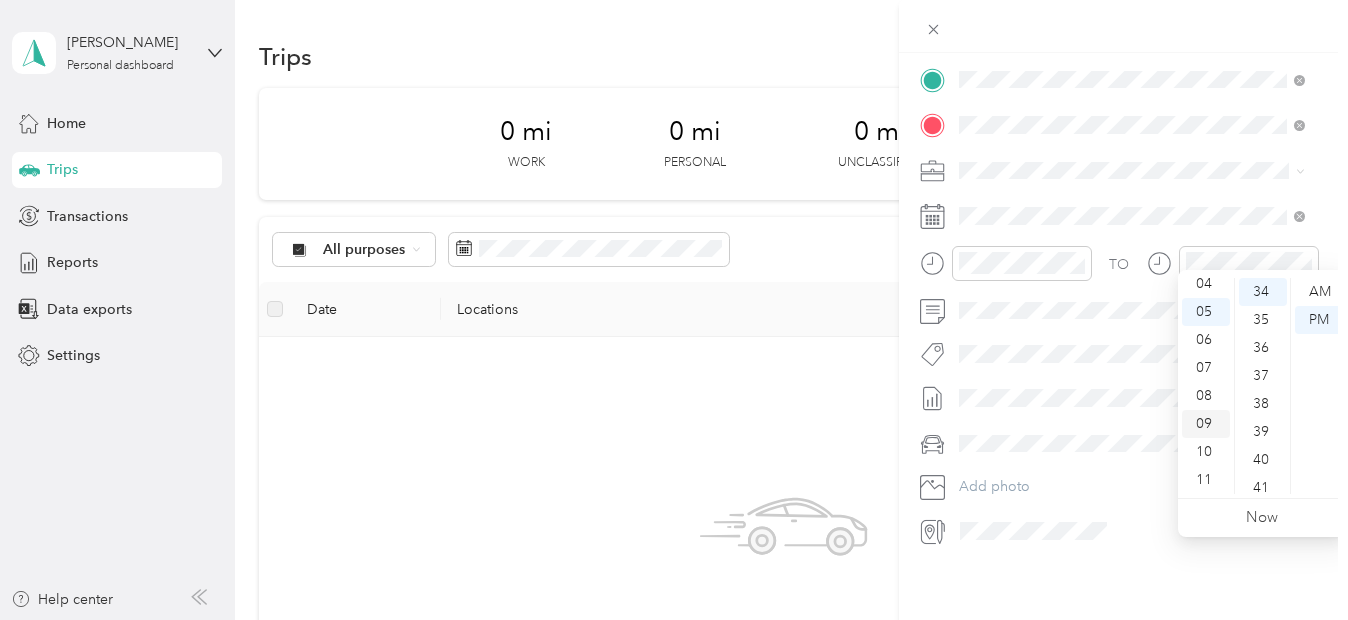 click on "09" at bounding box center [1206, 424] 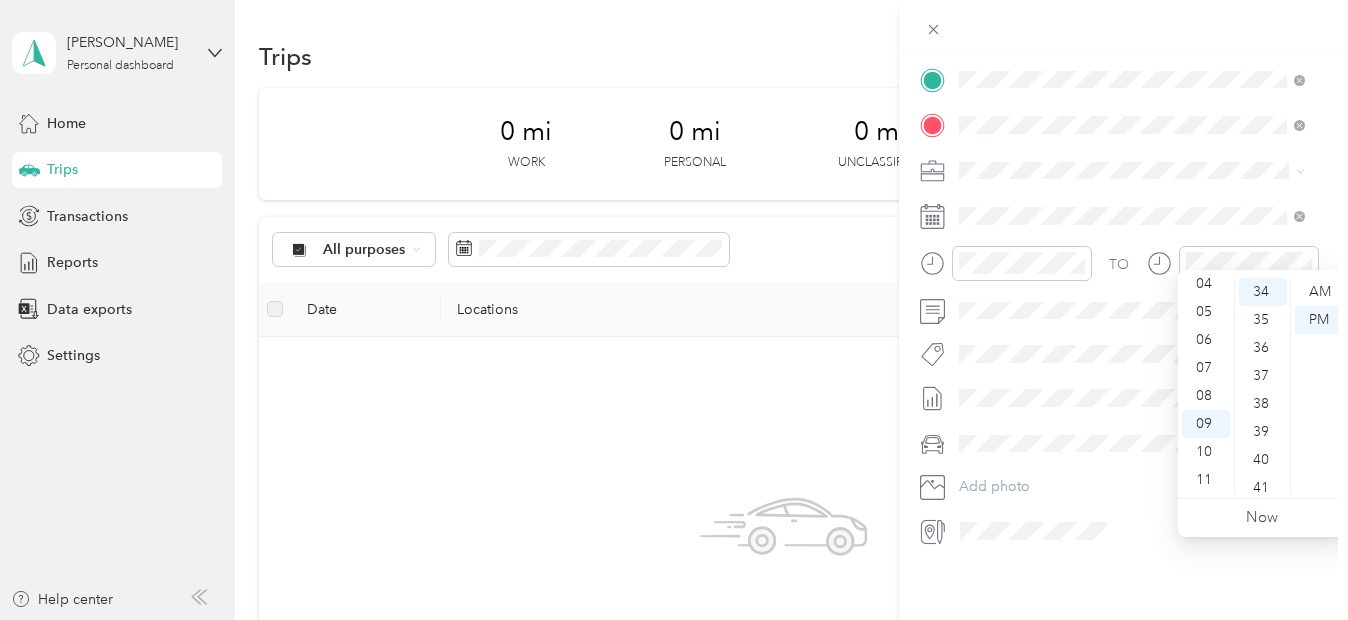 scroll, scrollTop: 1141, scrollLeft: 0, axis: vertical 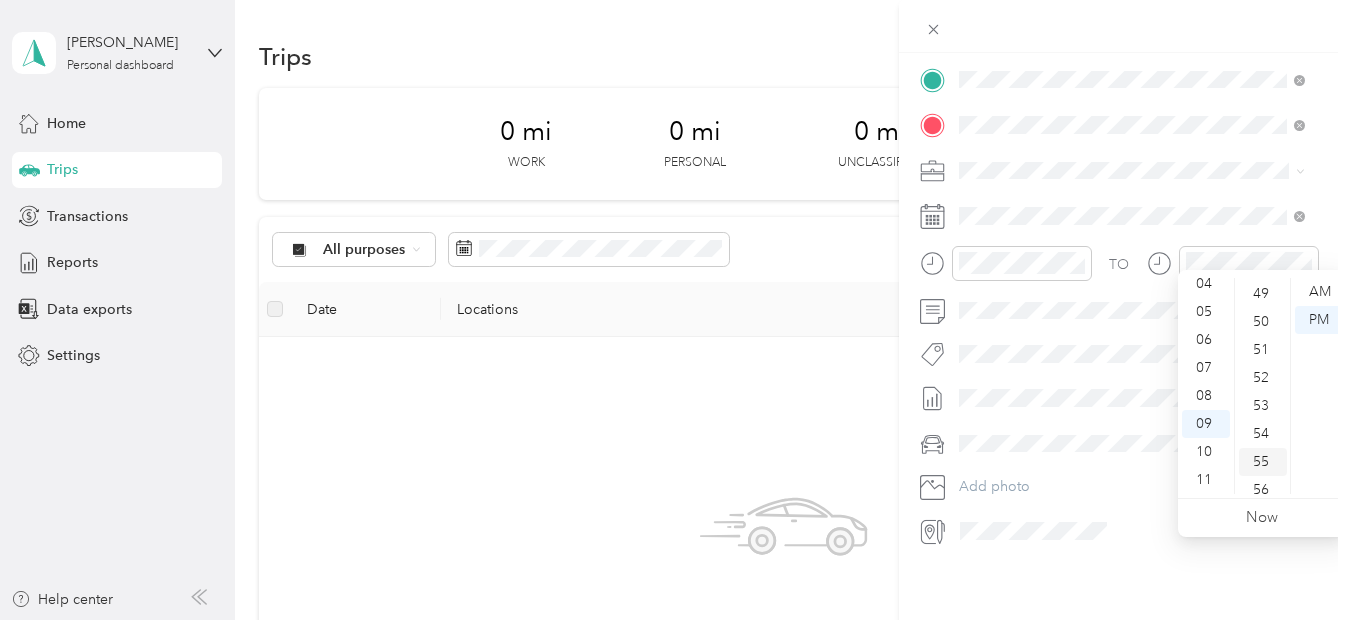 click on "55" at bounding box center (1263, 462) 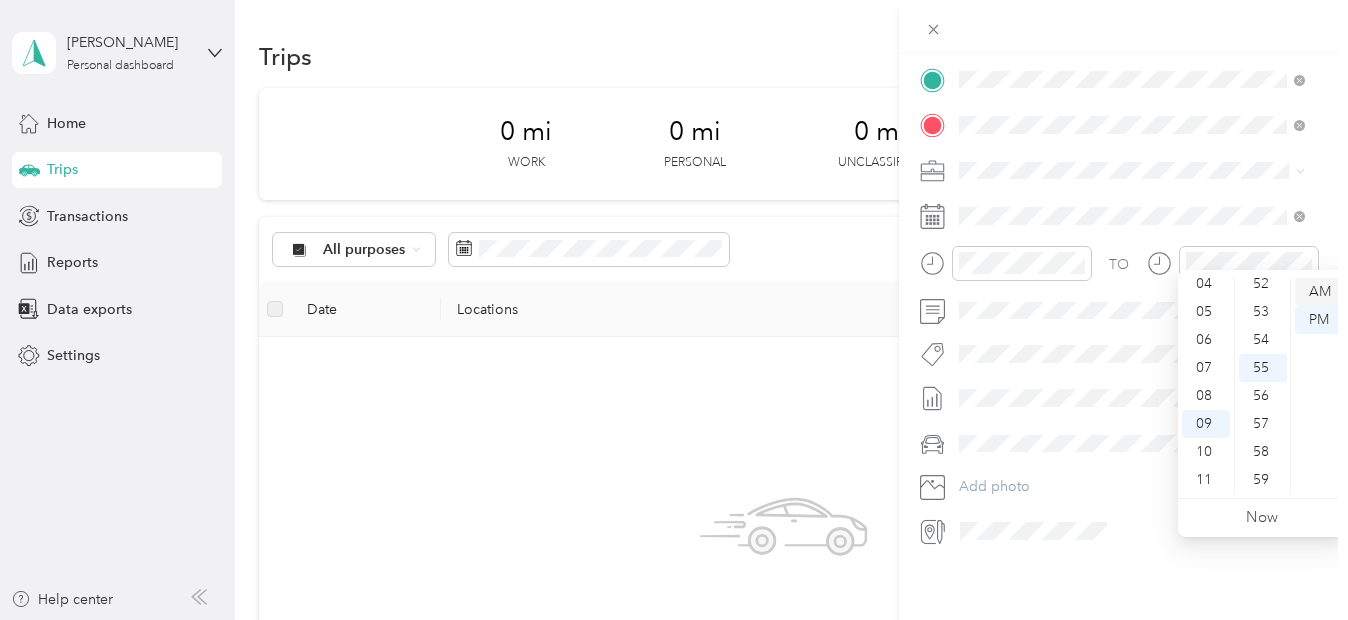 click on "AM" at bounding box center [1319, 292] 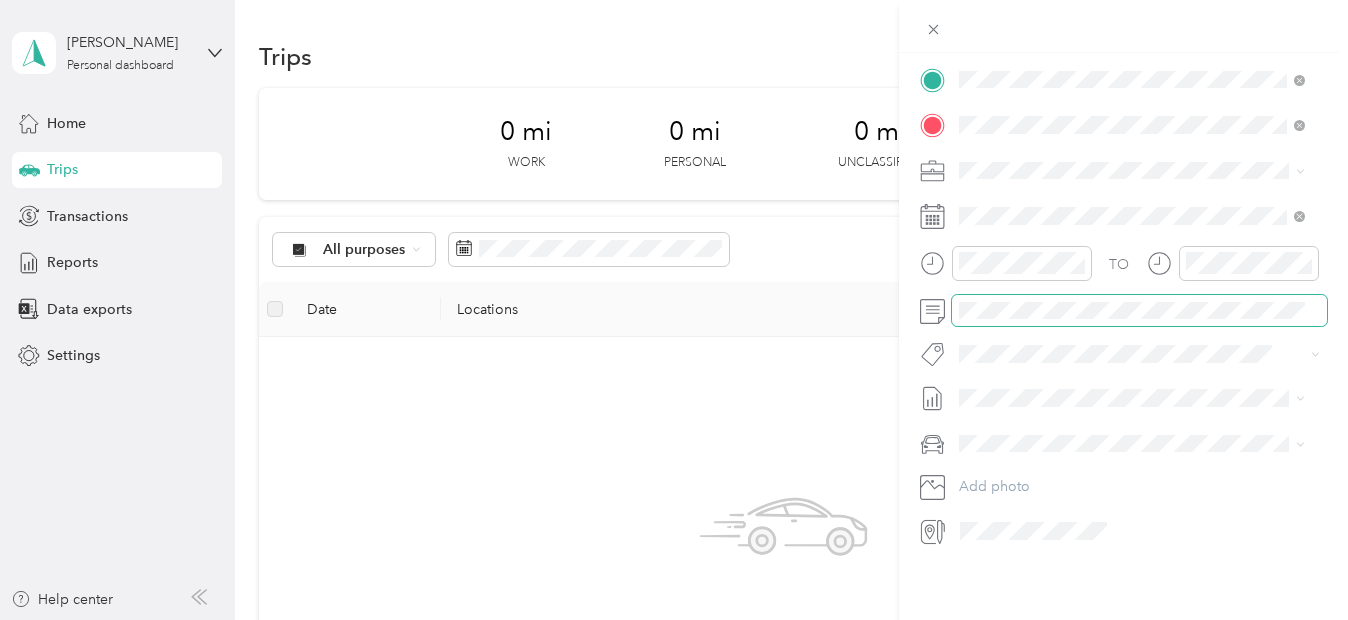 click at bounding box center (1139, 311) 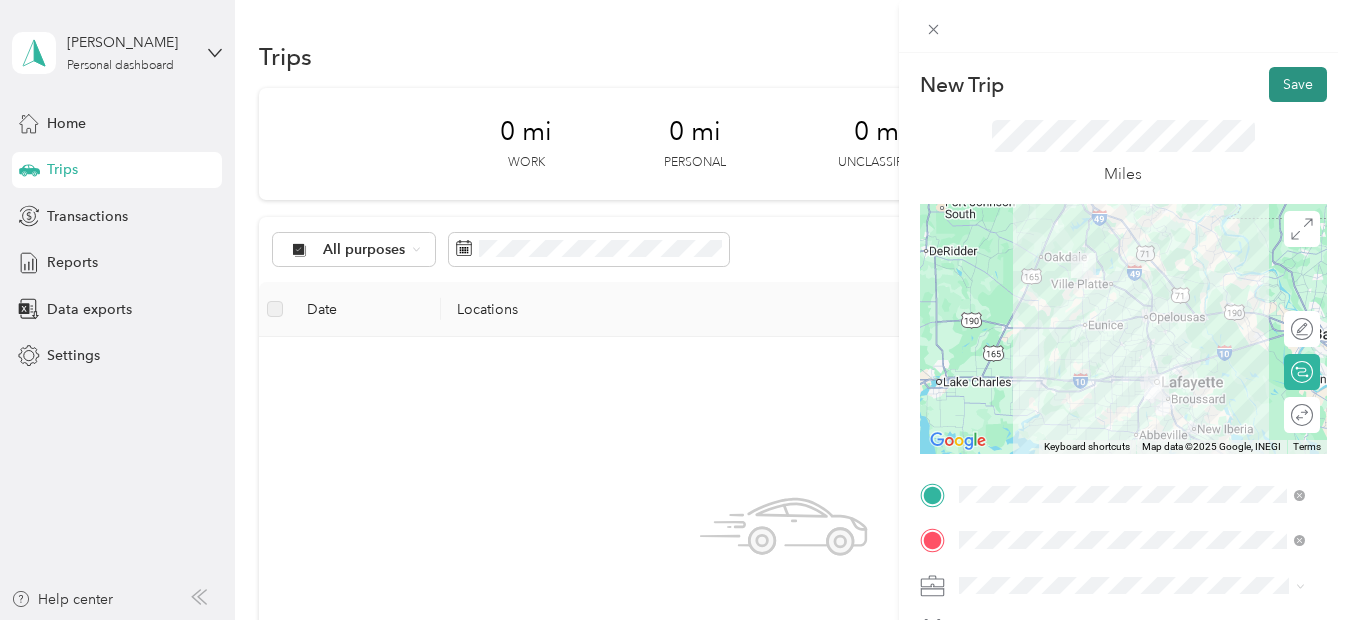 click on "Save" at bounding box center [1298, 84] 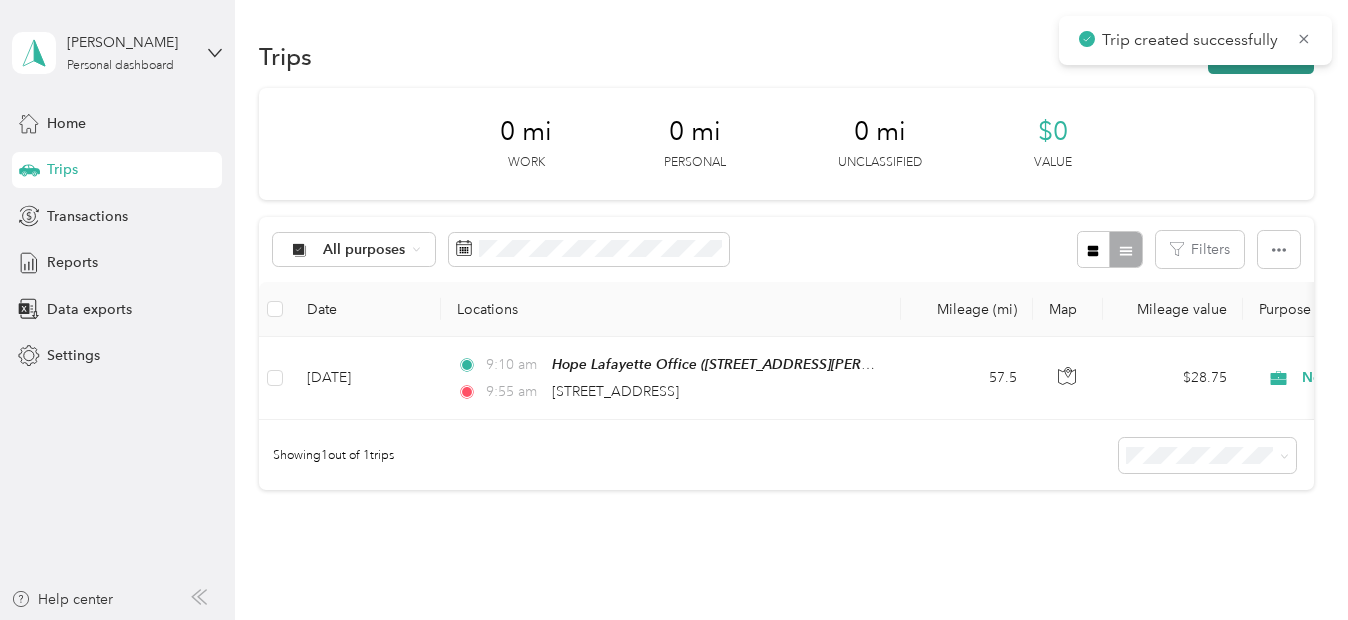 click on "New trip" at bounding box center [1261, 56] 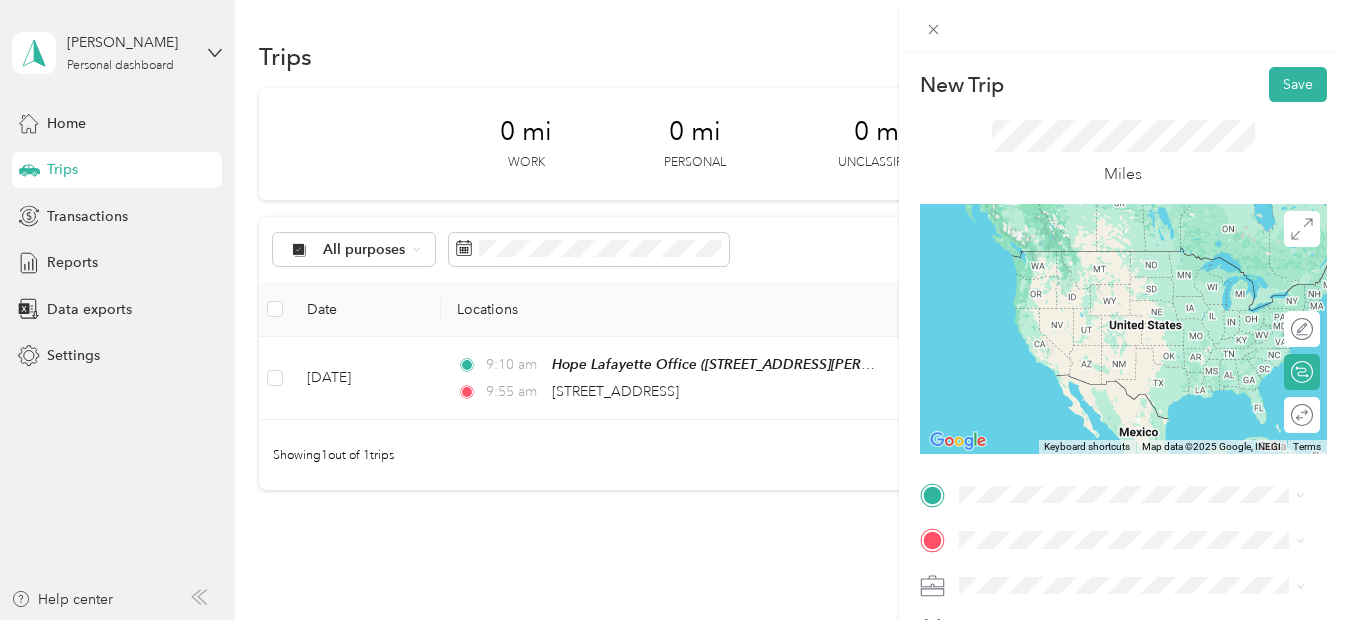 click on "[STREET_ADDRESS][US_STATE]" at bounding box center (1096, 242) 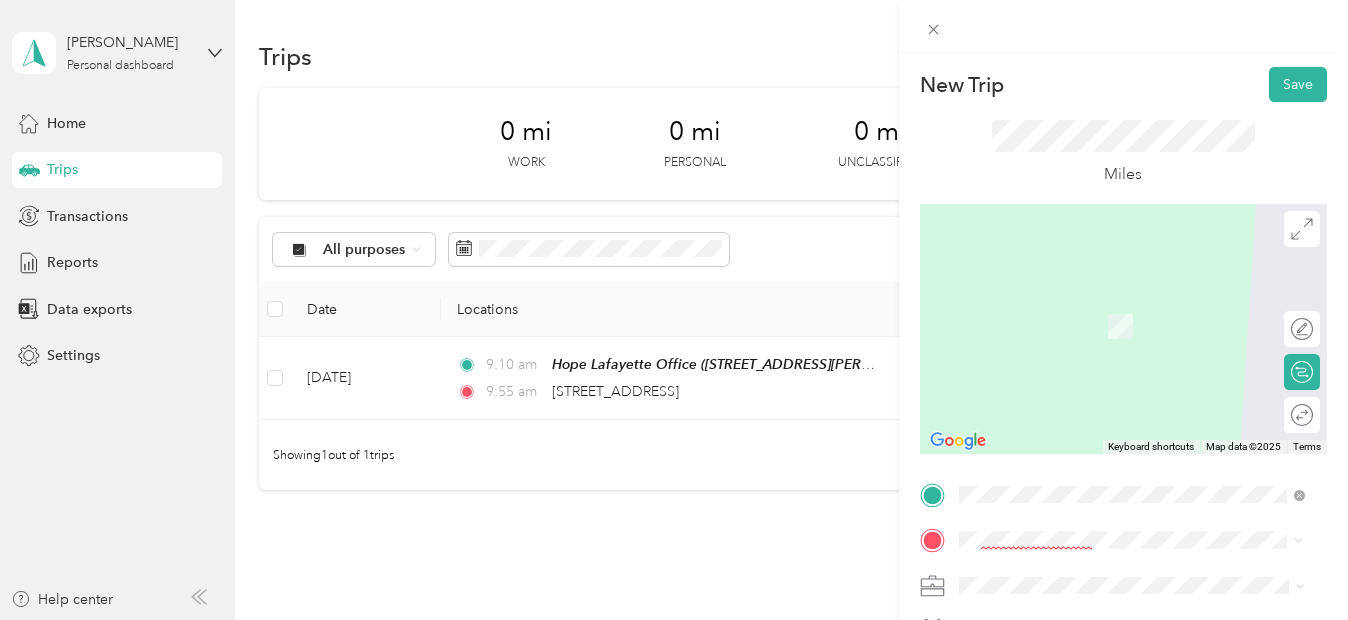 click on "[STREET_ADDRESS][PERSON_NAME][US_STATE]" at bounding box center [1132, 494] 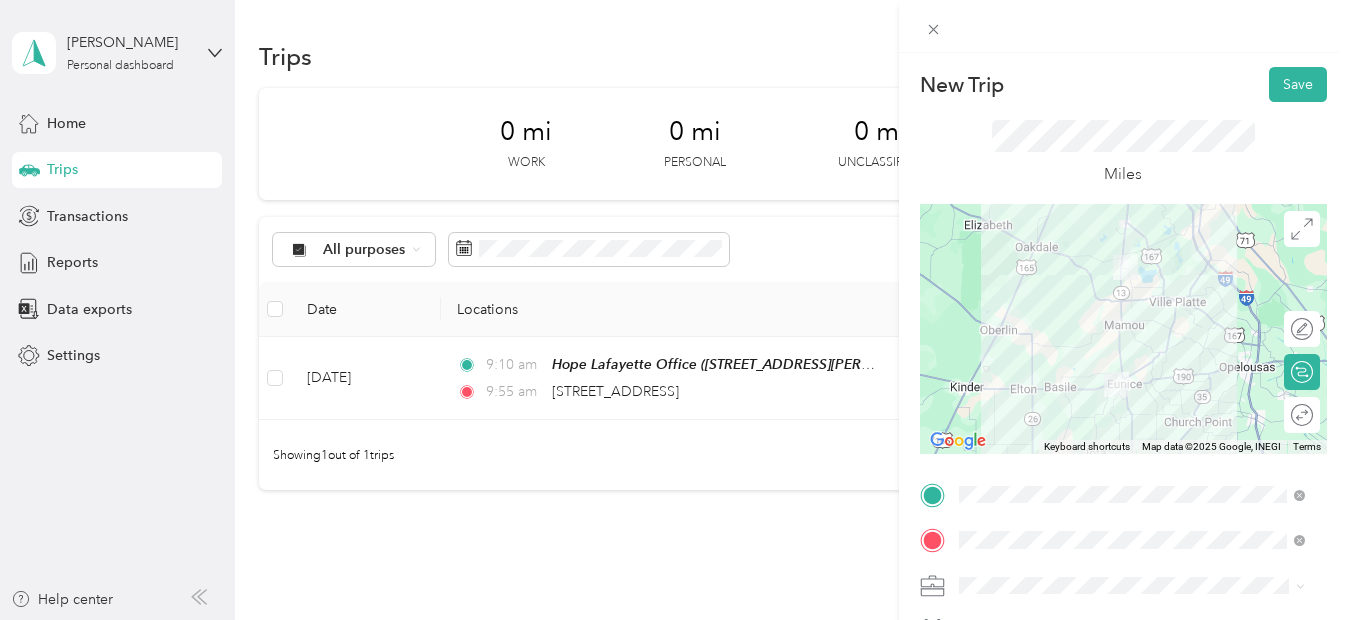 scroll, scrollTop: 430, scrollLeft: 0, axis: vertical 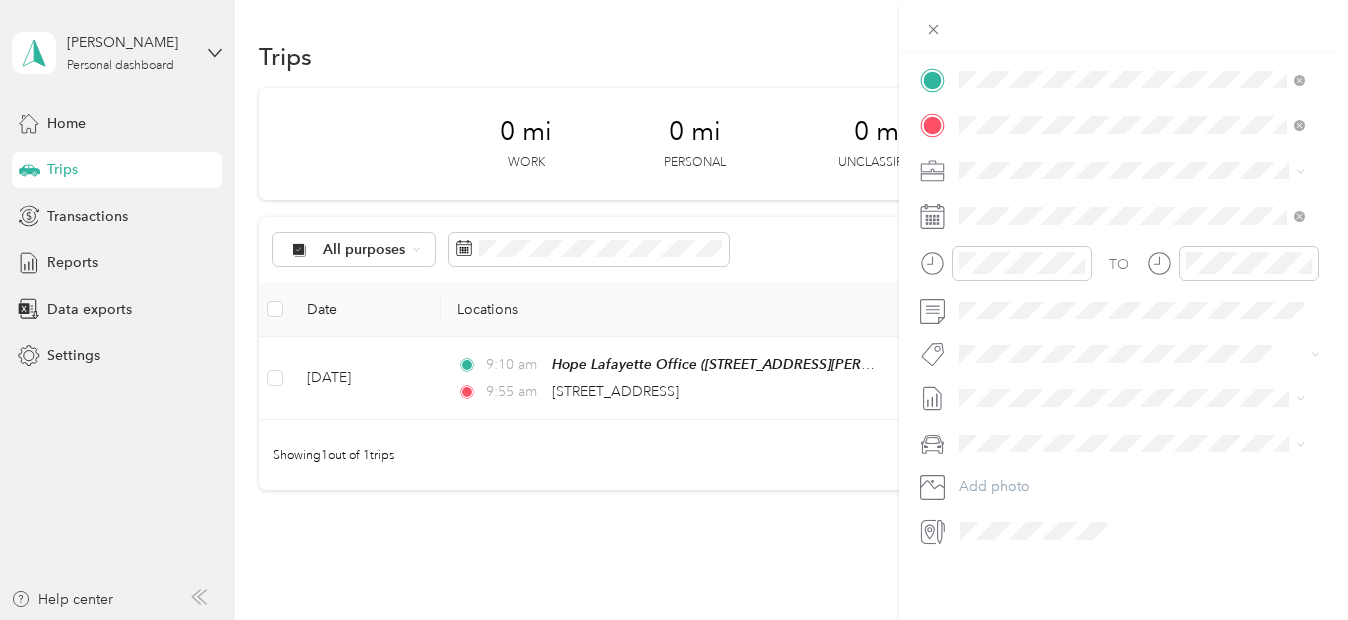 click on "Normal Visit" at bounding box center (1132, 427) 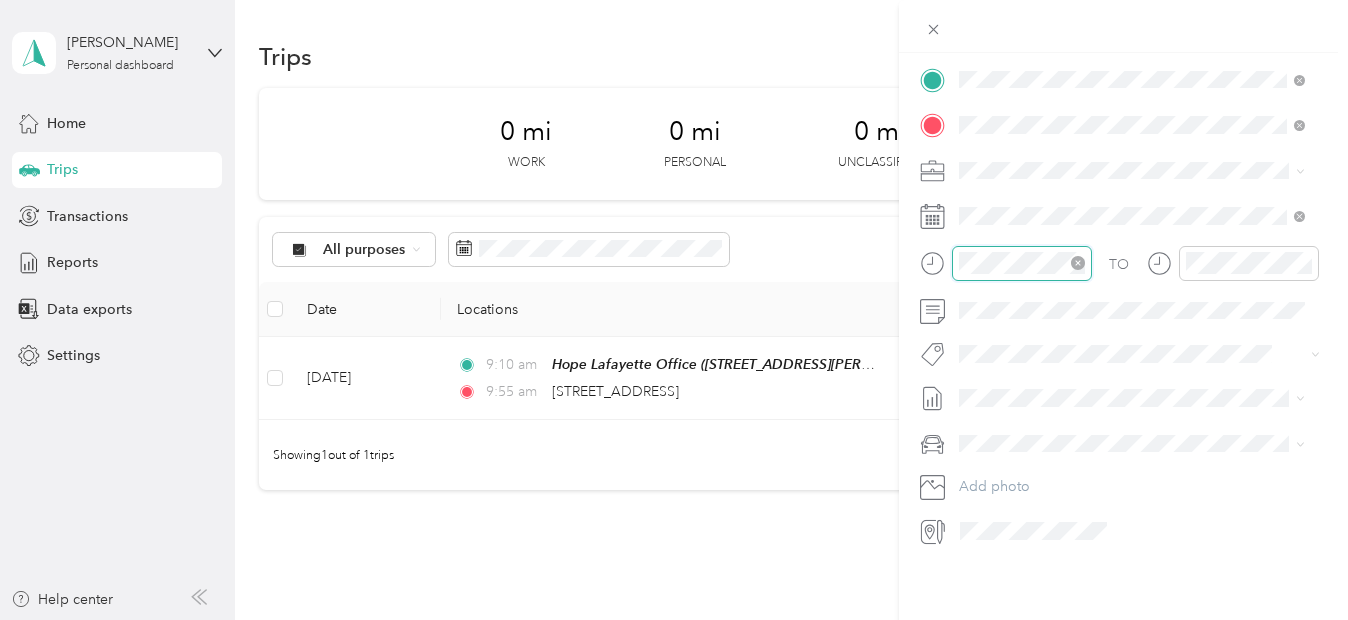 scroll, scrollTop: 120, scrollLeft: 0, axis: vertical 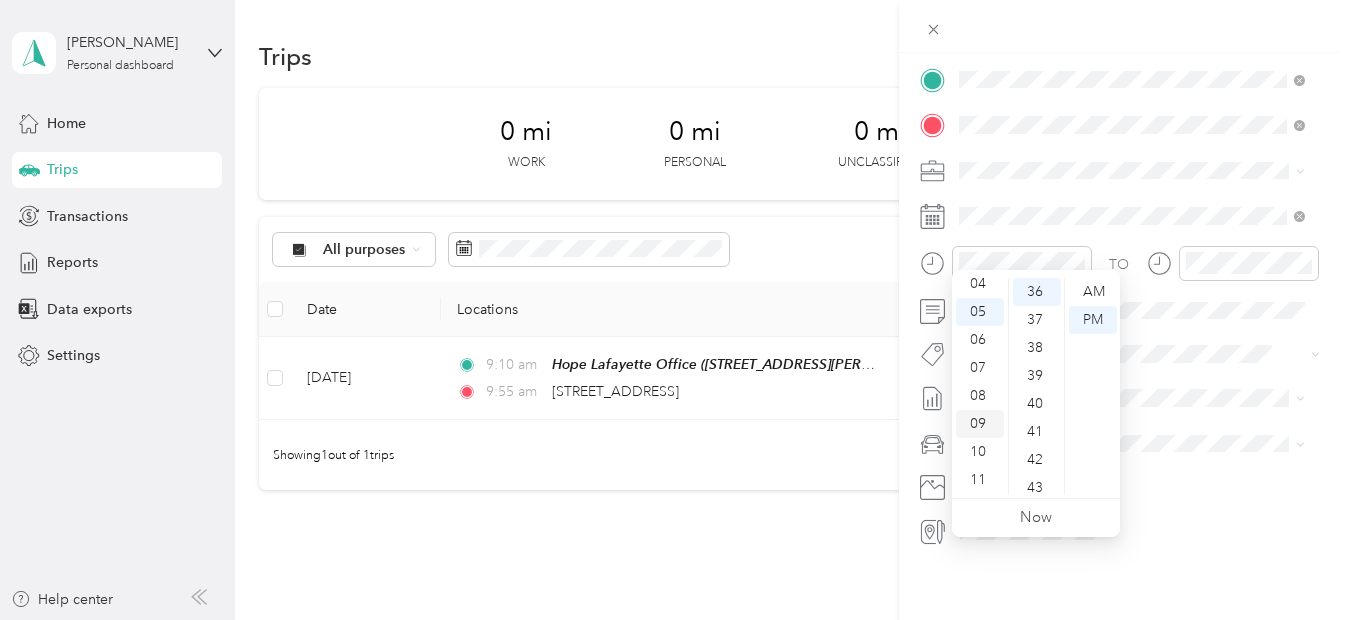 click on "09" at bounding box center [980, 424] 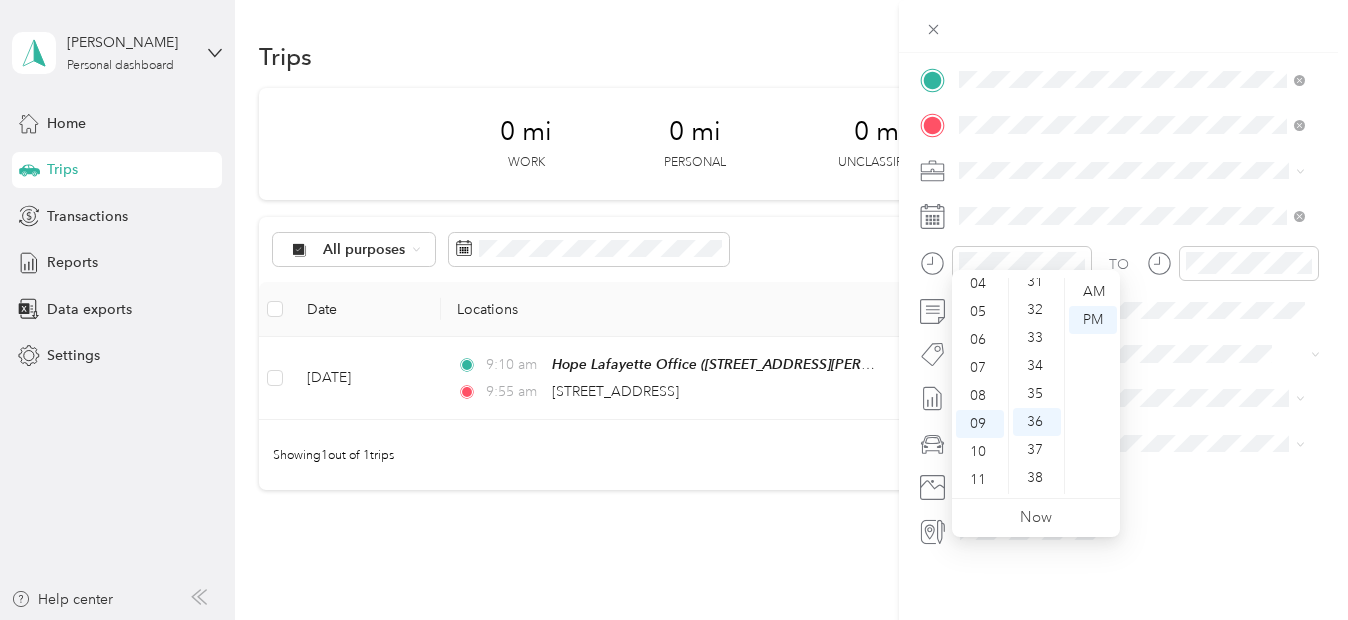 scroll, scrollTop: 819, scrollLeft: 0, axis: vertical 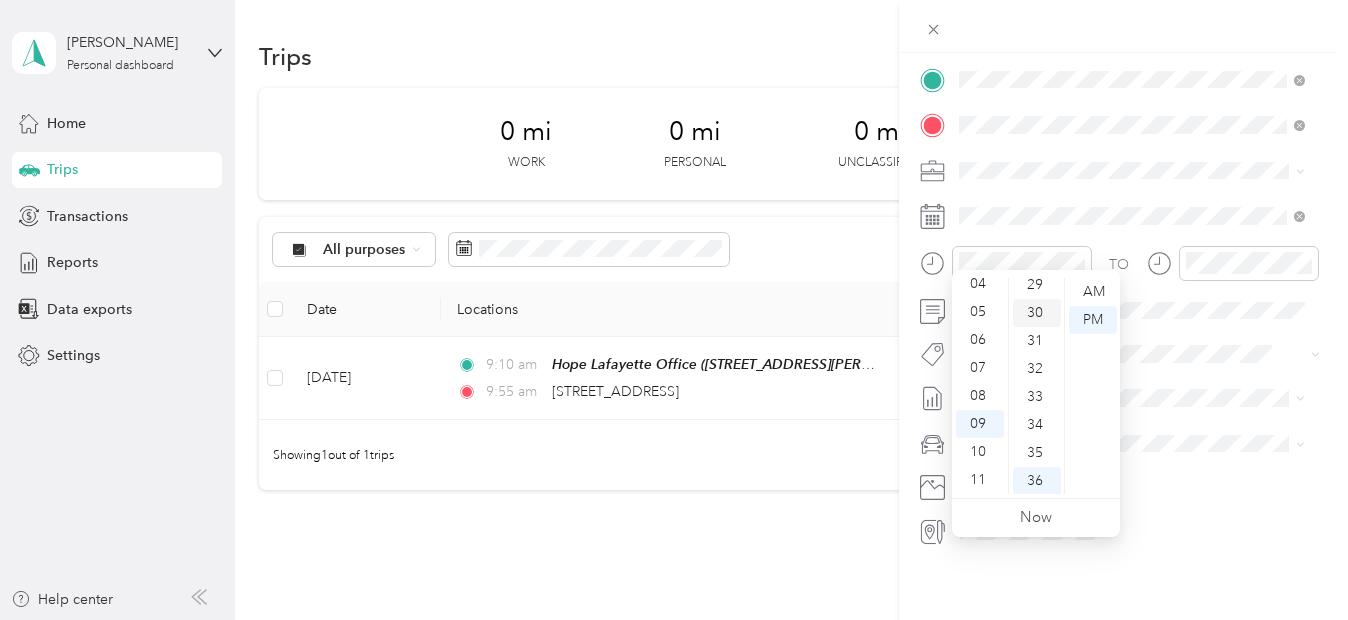click on "30" at bounding box center (1037, 313) 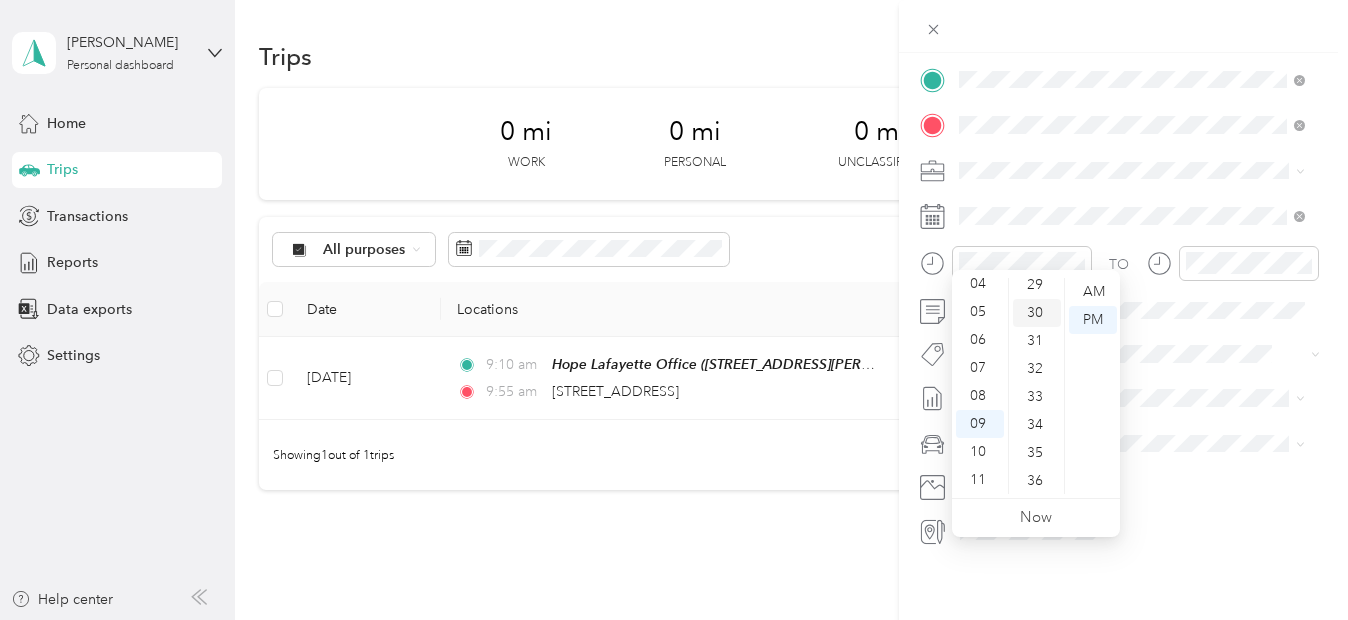 scroll, scrollTop: 840, scrollLeft: 0, axis: vertical 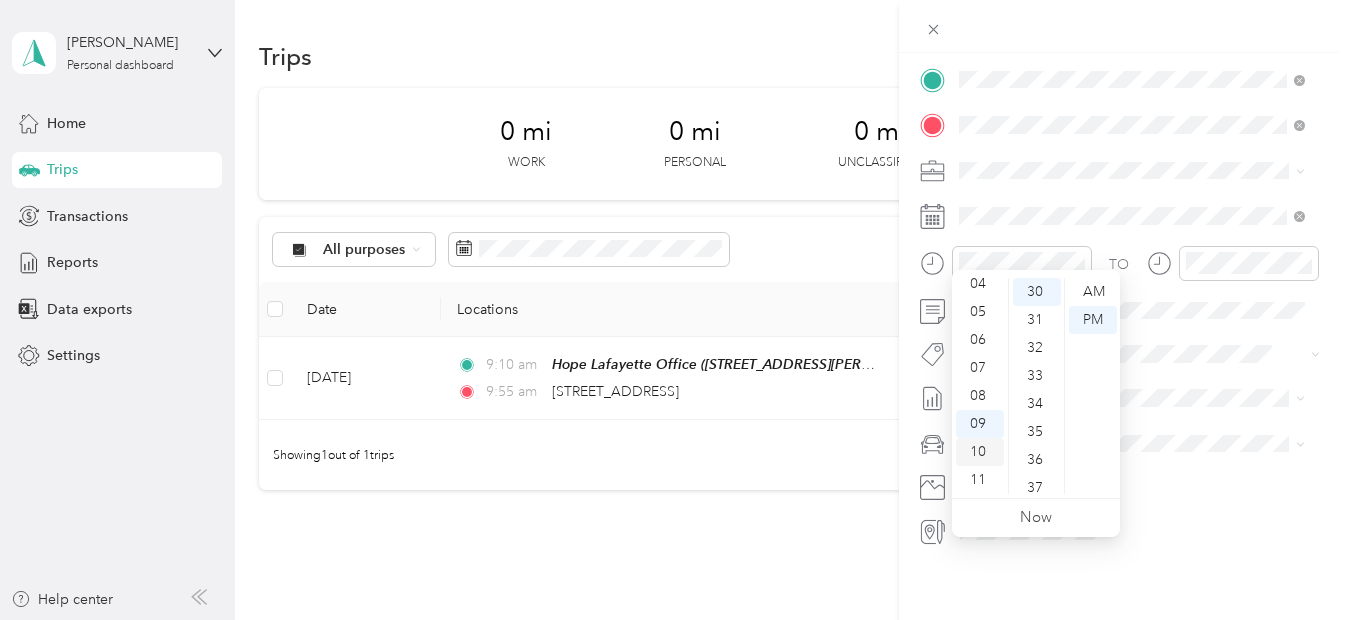 click on "10" at bounding box center [980, 452] 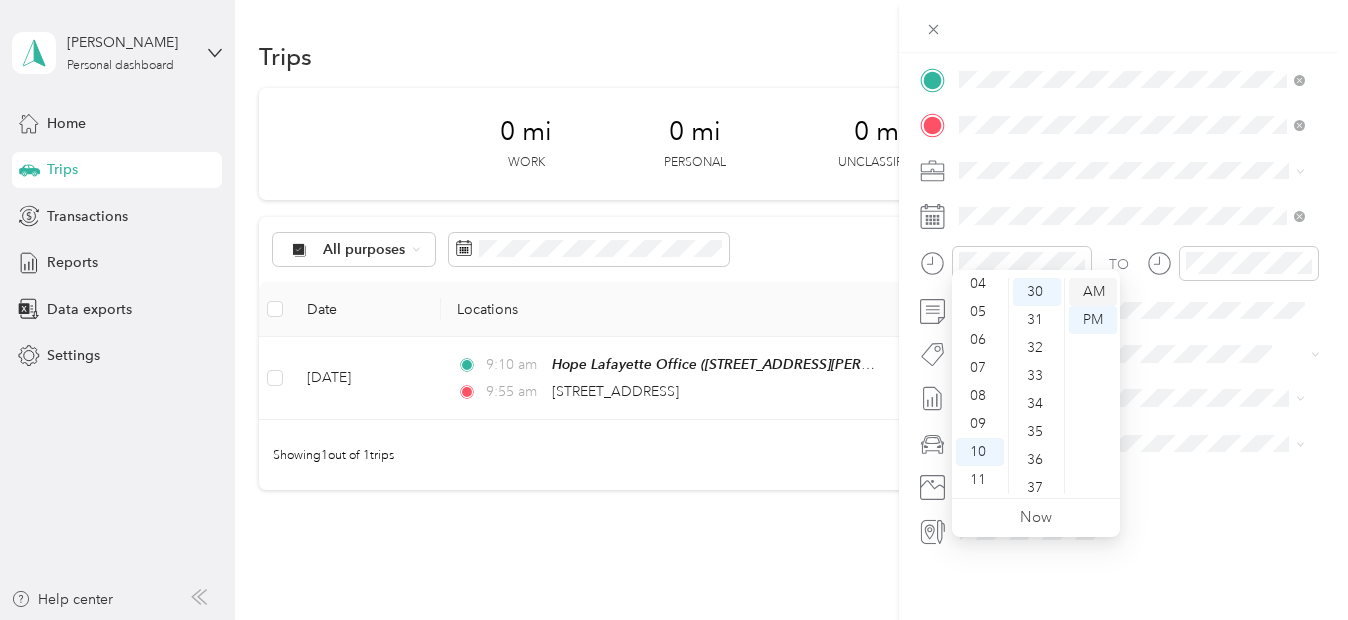 click on "AM" at bounding box center [1093, 292] 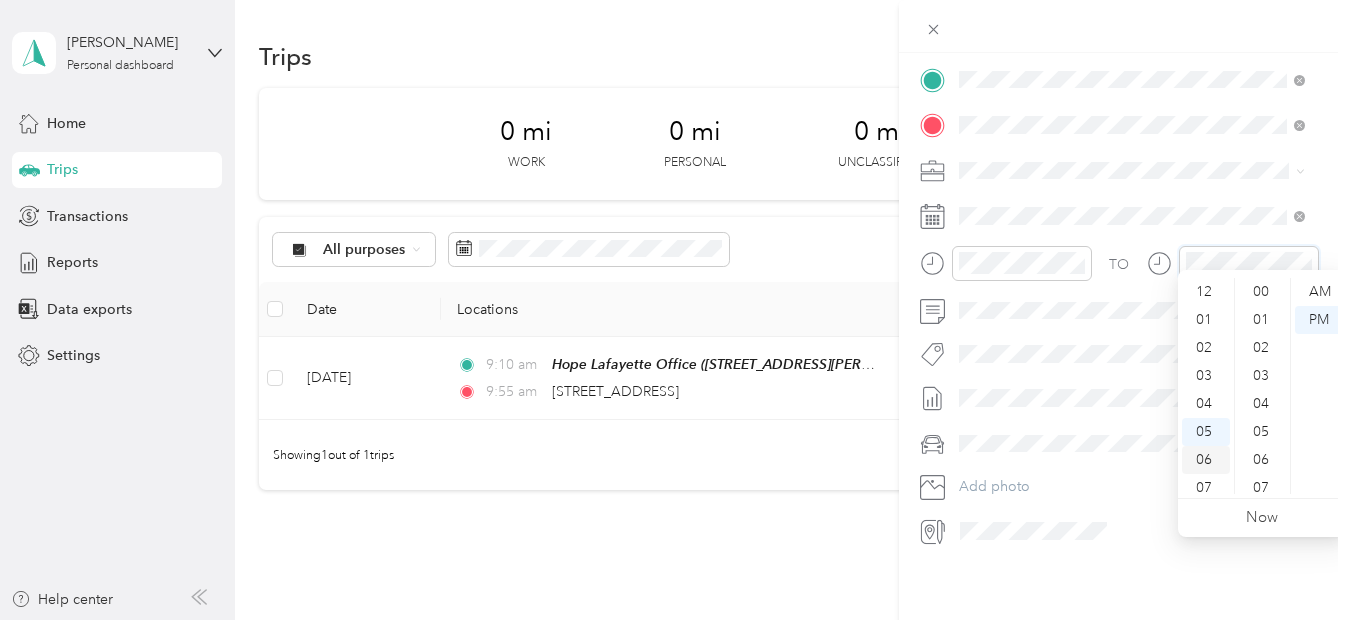 scroll, scrollTop: 120, scrollLeft: 0, axis: vertical 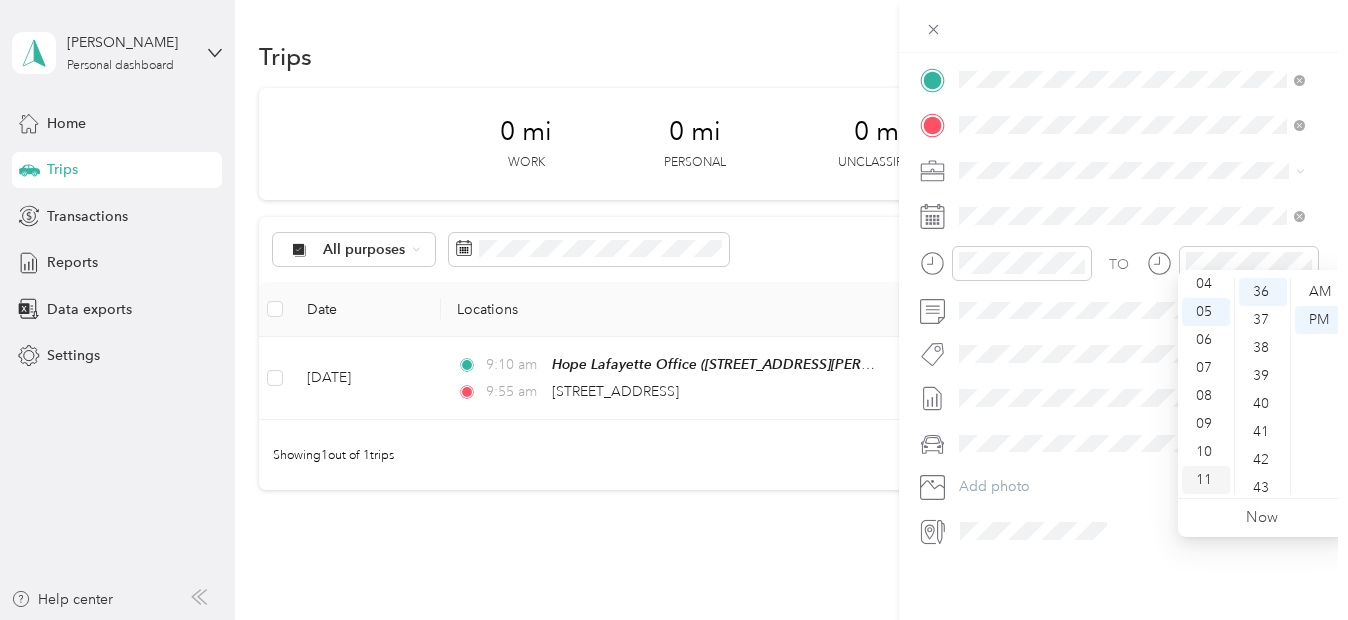 click on "11" at bounding box center [1206, 480] 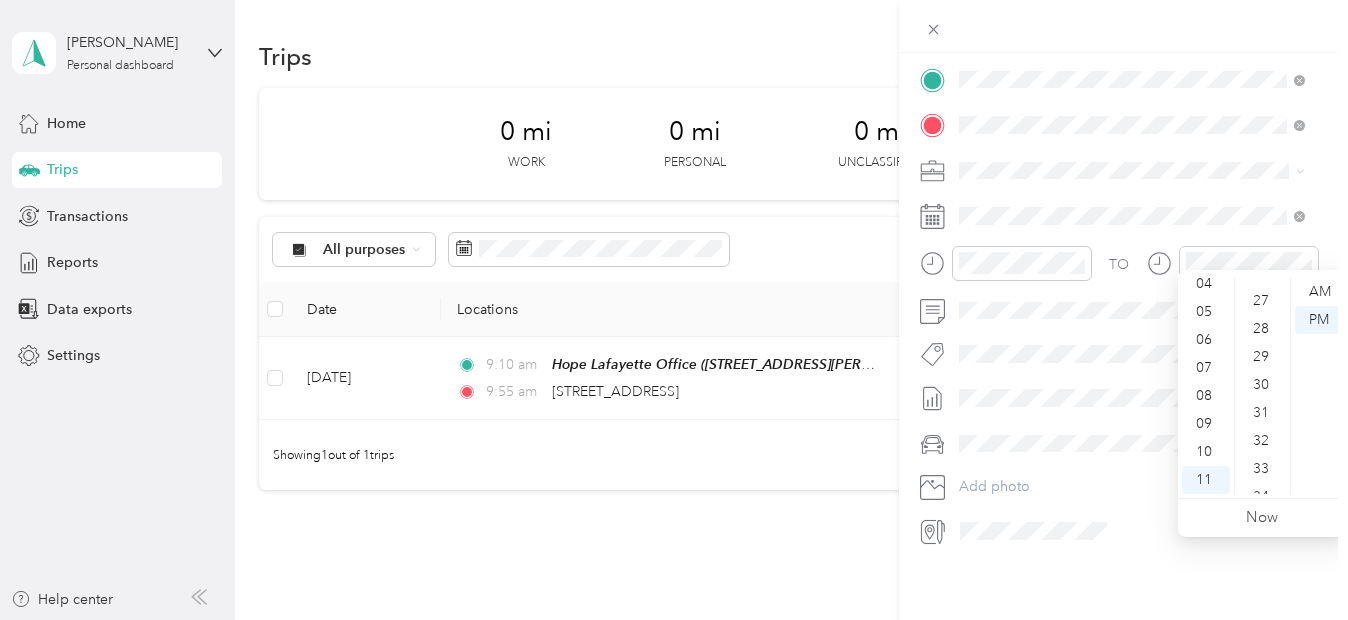 scroll, scrollTop: 728, scrollLeft: 0, axis: vertical 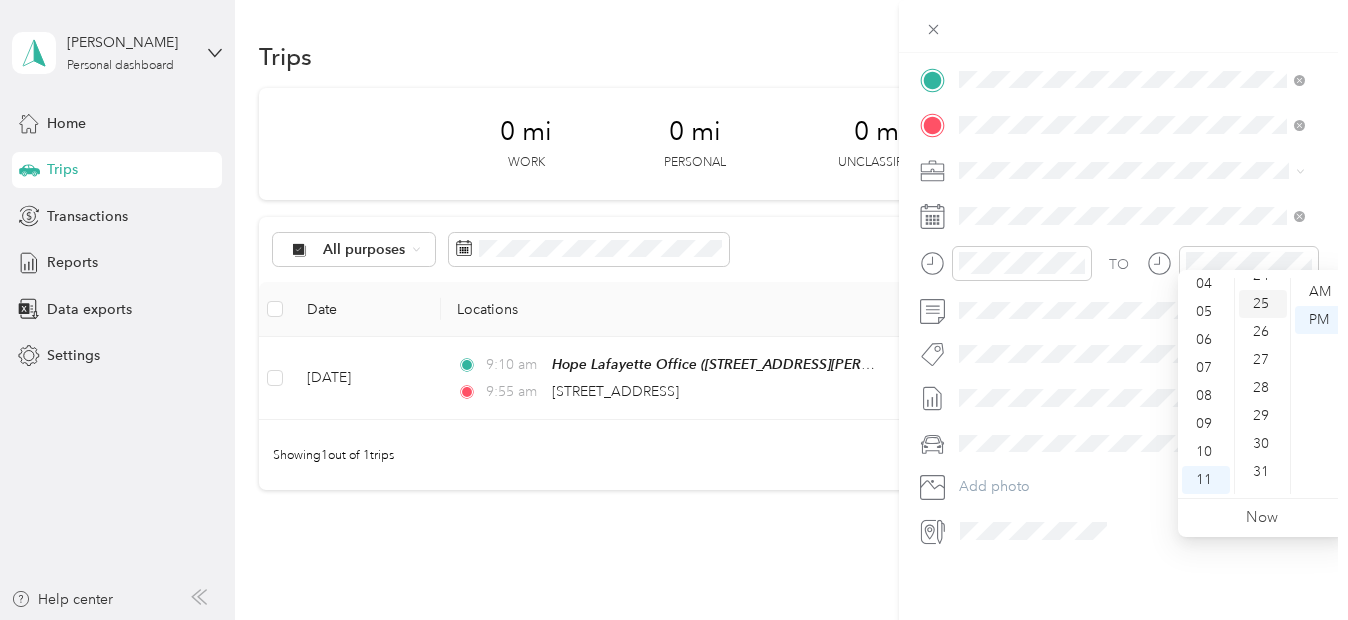 click on "25" at bounding box center [1263, 304] 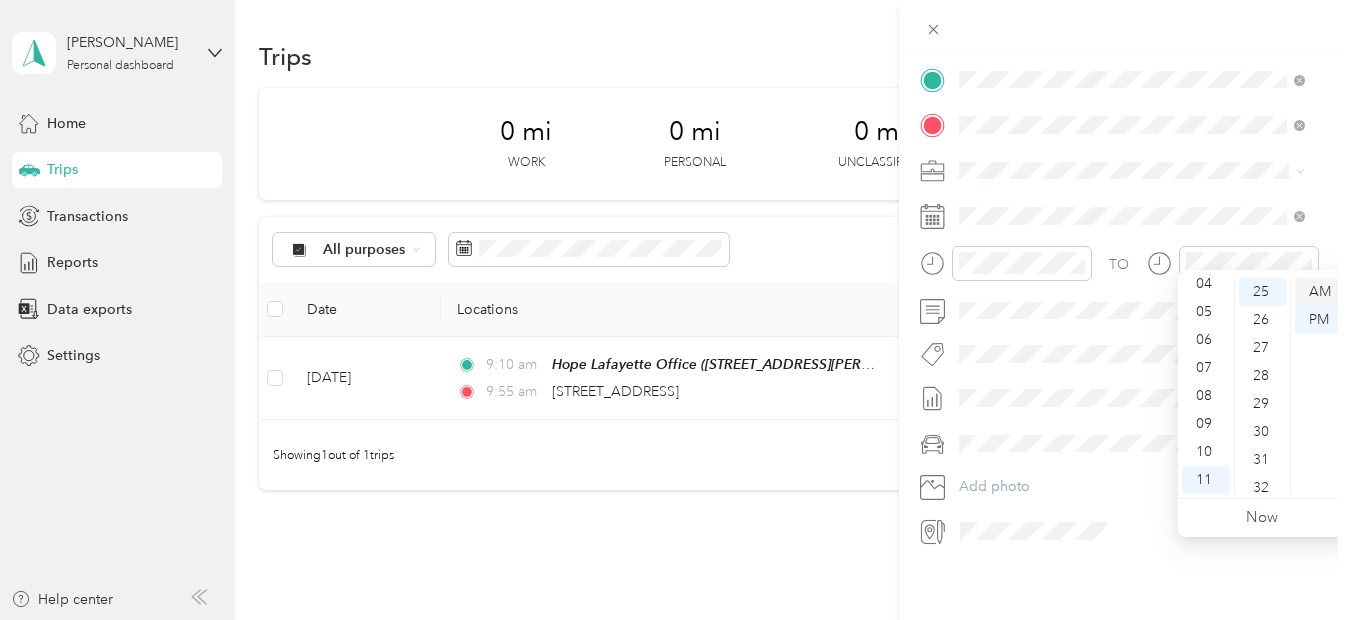 click on "AM" at bounding box center (1319, 292) 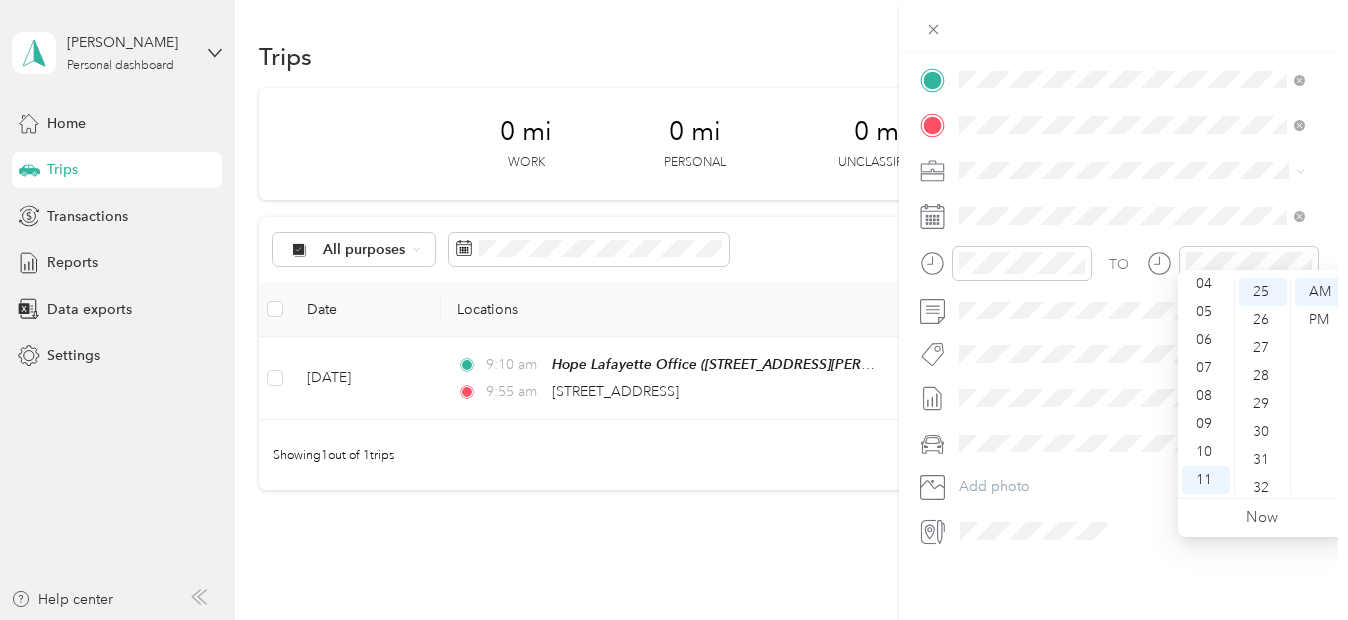 scroll, scrollTop: 0, scrollLeft: 0, axis: both 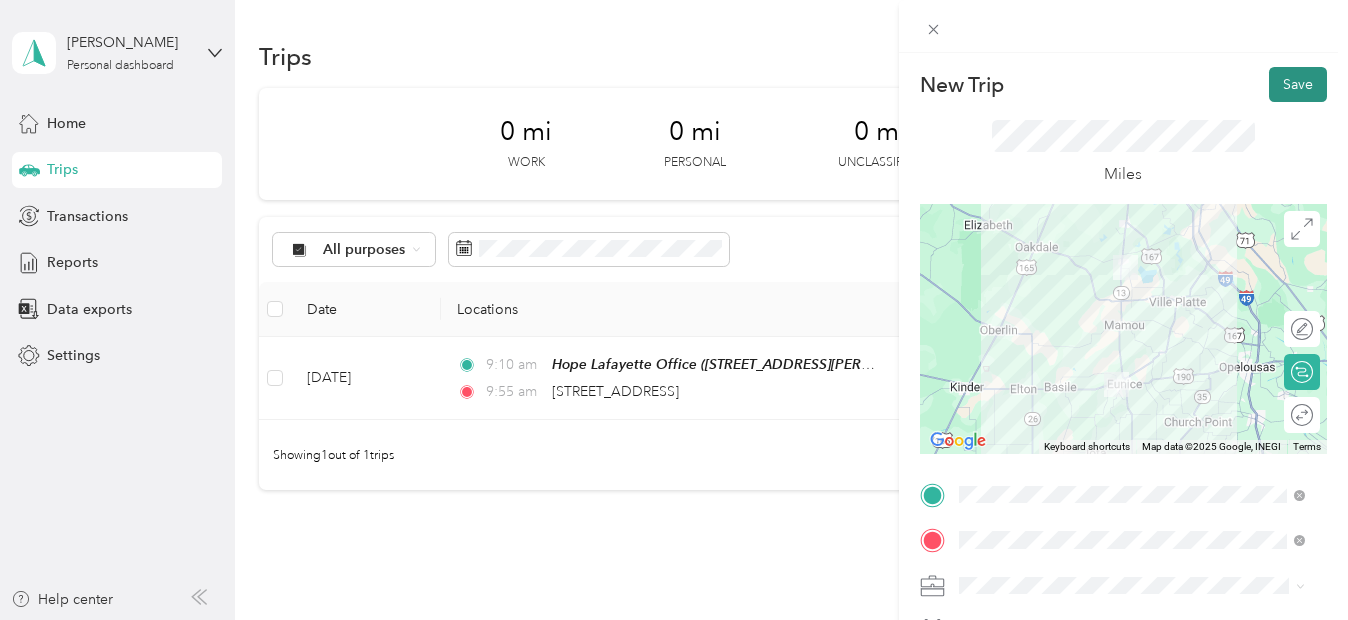 click on "Save" at bounding box center [1298, 84] 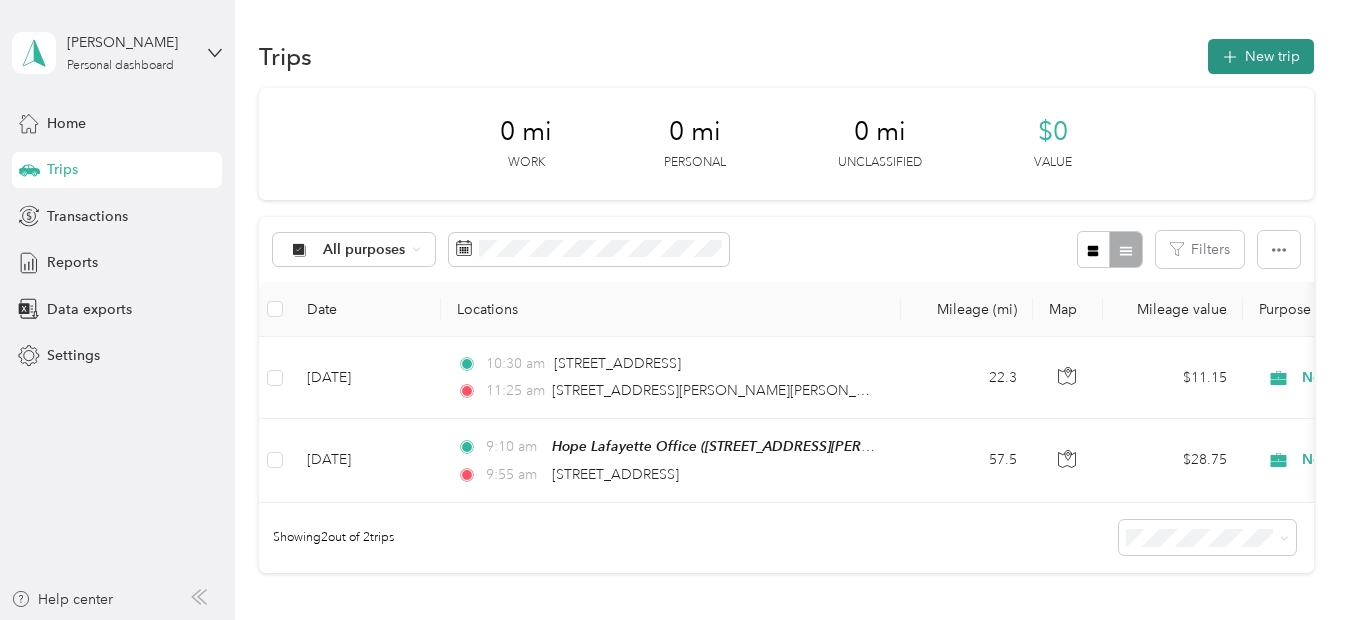 click on "New trip" at bounding box center (1261, 56) 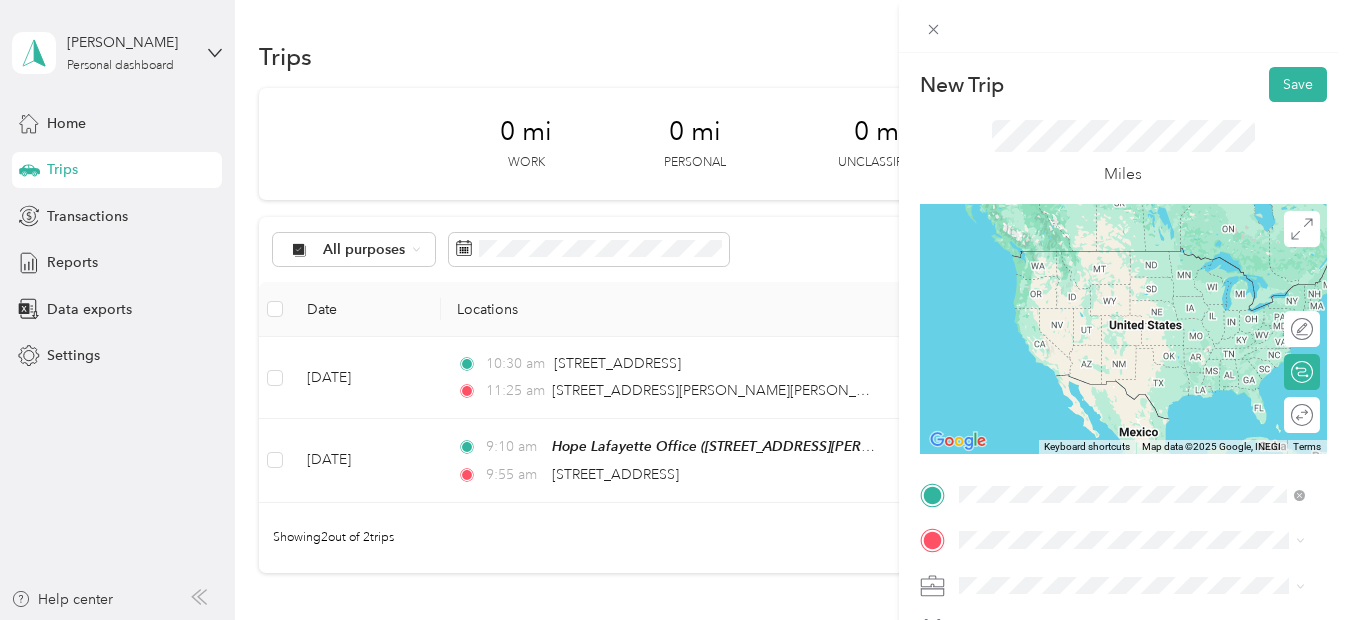 click on "[STREET_ADDRESS][PERSON_NAME][US_STATE]" at bounding box center [1147, 427] 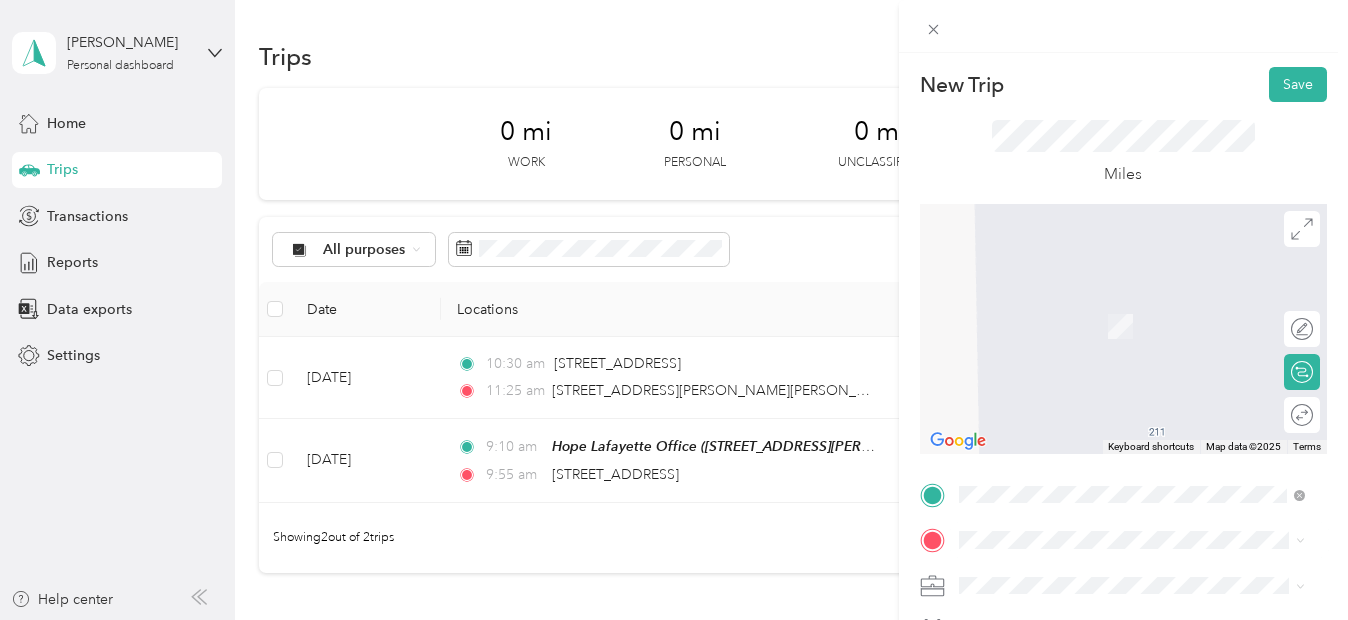 click on "[PERSON_NAME] St
Eunice, [US_STATE][GEOGRAPHIC_DATA], [GEOGRAPHIC_DATA]" at bounding box center (1147, 494) 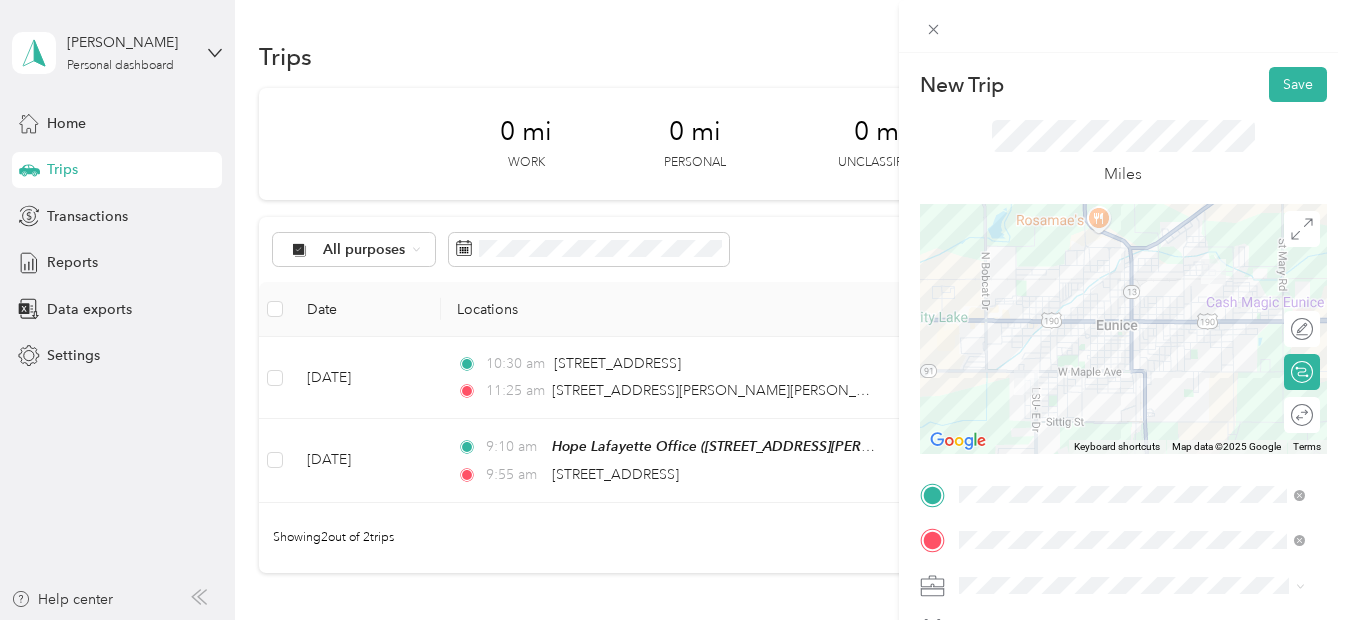 scroll, scrollTop: 430, scrollLeft: 0, axis: vertical 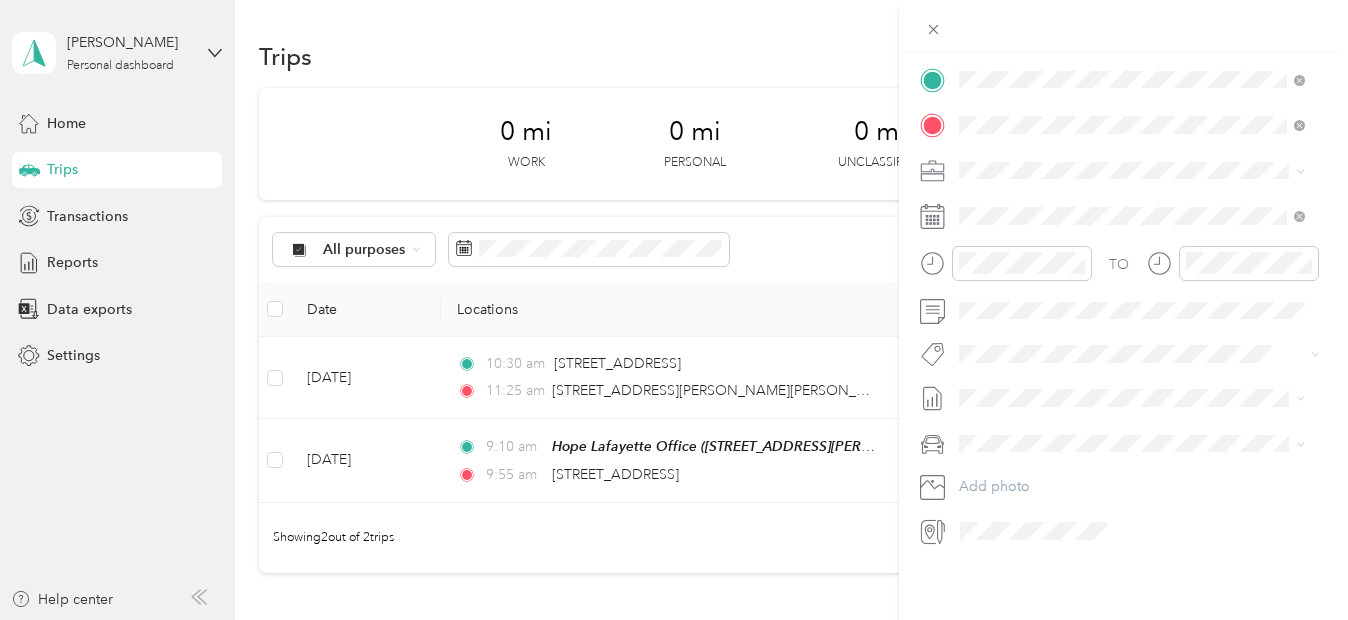 click on "Normal Visit" at bounding box center [1132, 435] 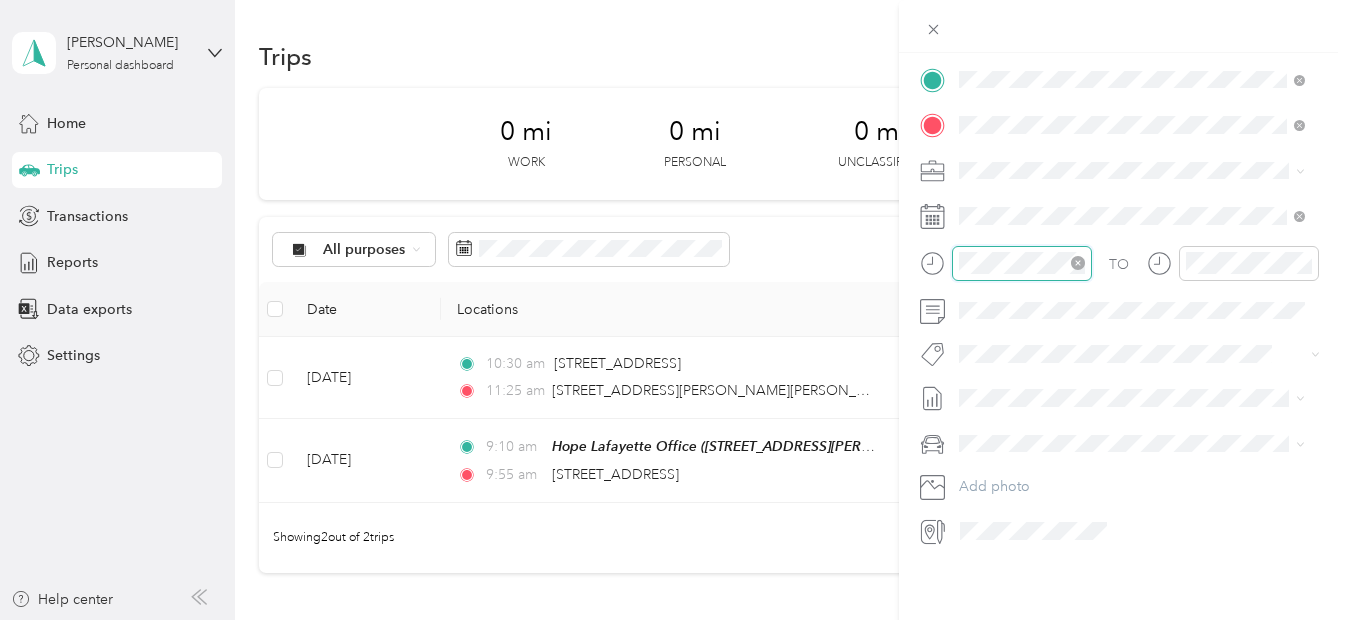 scroll, scrollTop: 120, scrollLeft: 0, axis: vertical 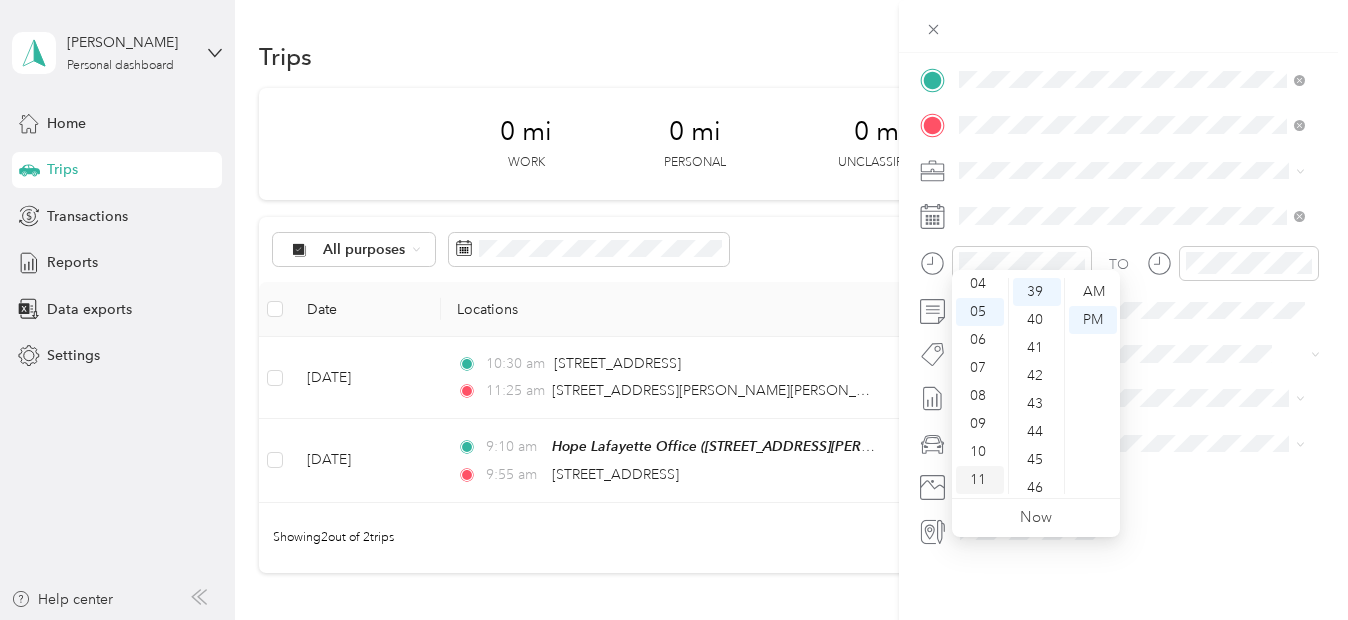 click on "11" at bounding box center [980, 480] 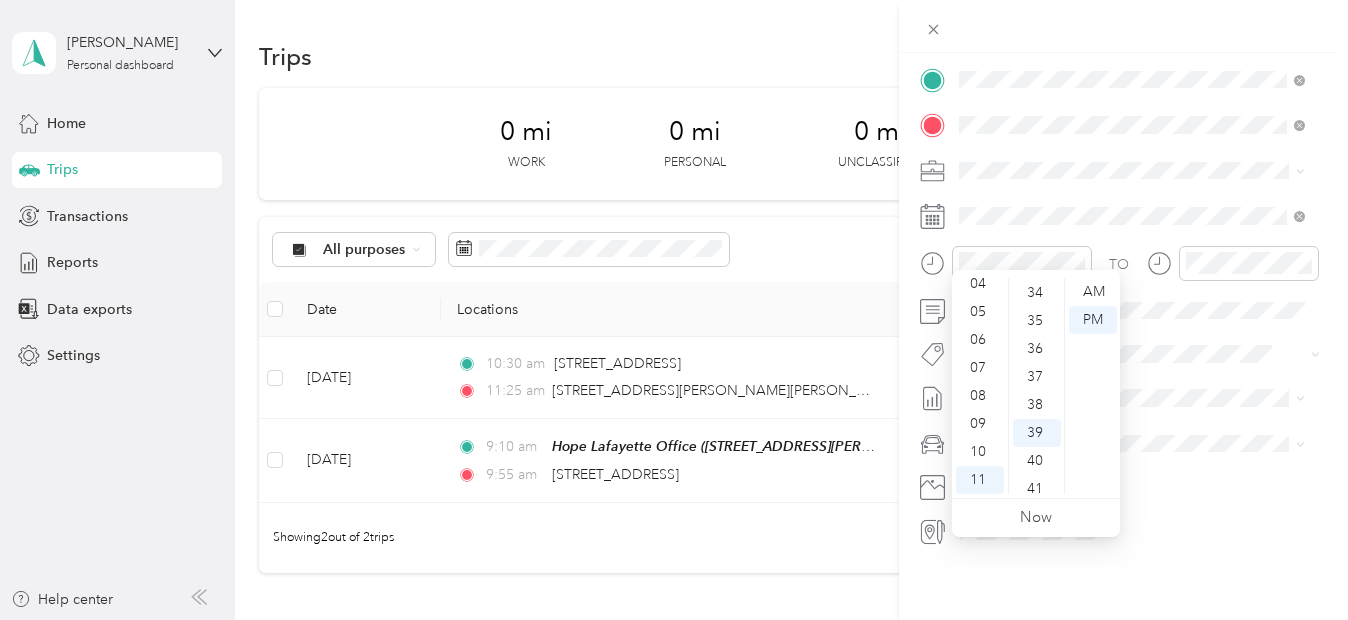 scroll, scrollTop: 903, scrollLeft: 0, axis: vertical 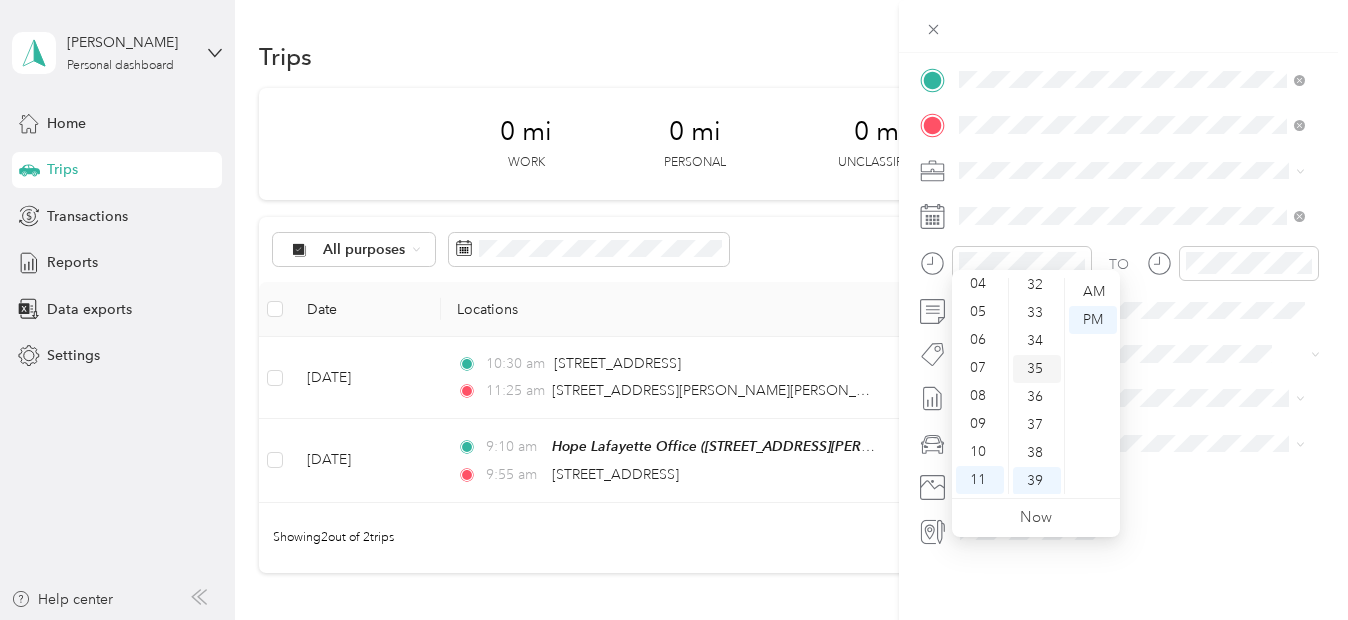 click on "35" at bounding box center [1037, 369] 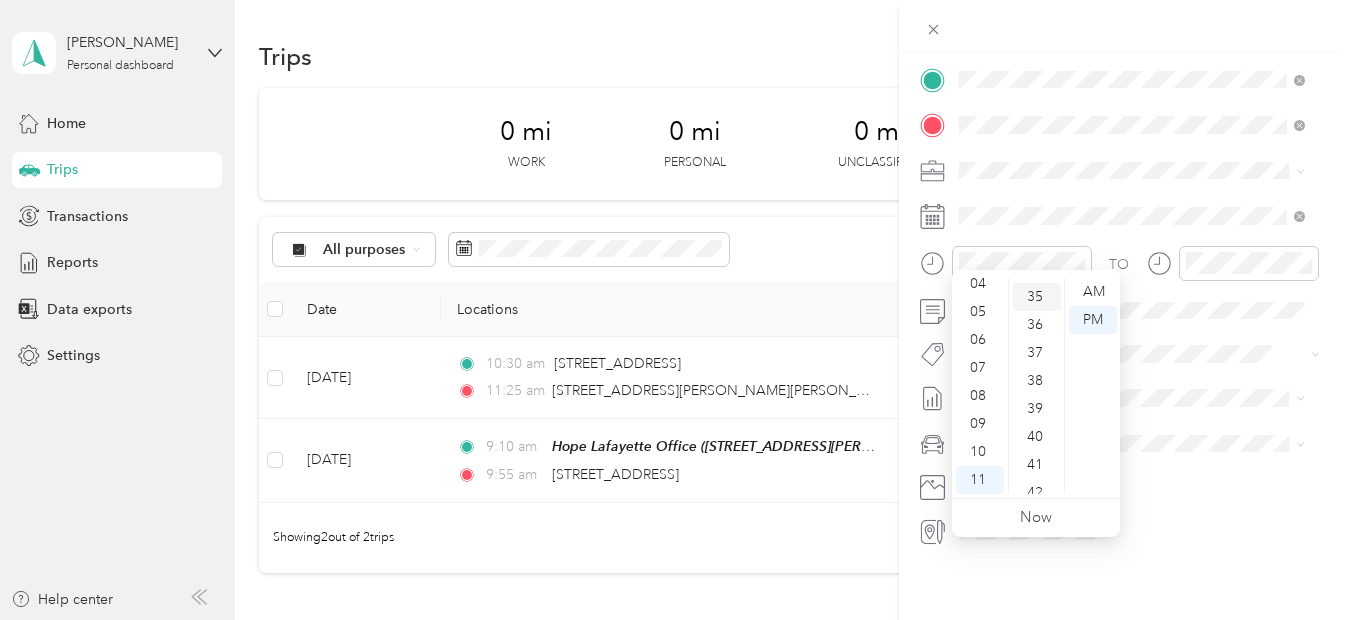 scroll, scrollTop: 980, scrollLeft: 0, axis: vertical 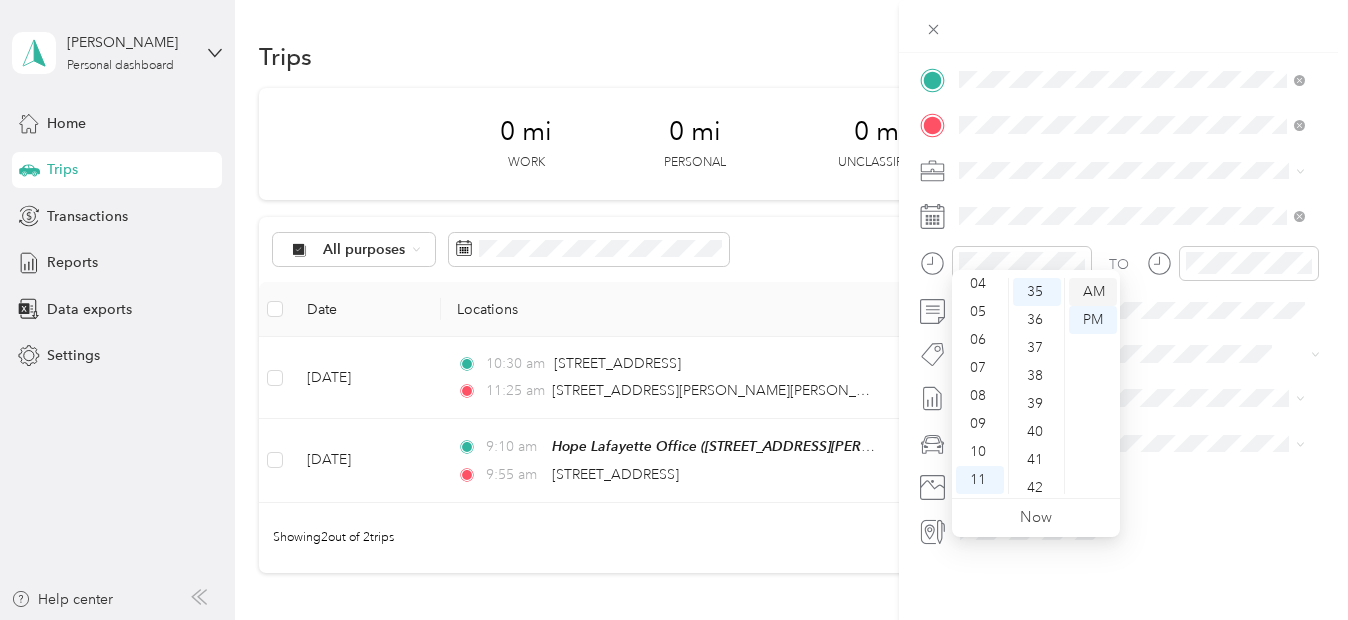 click on "AM" at bounding box center (1093, 292) 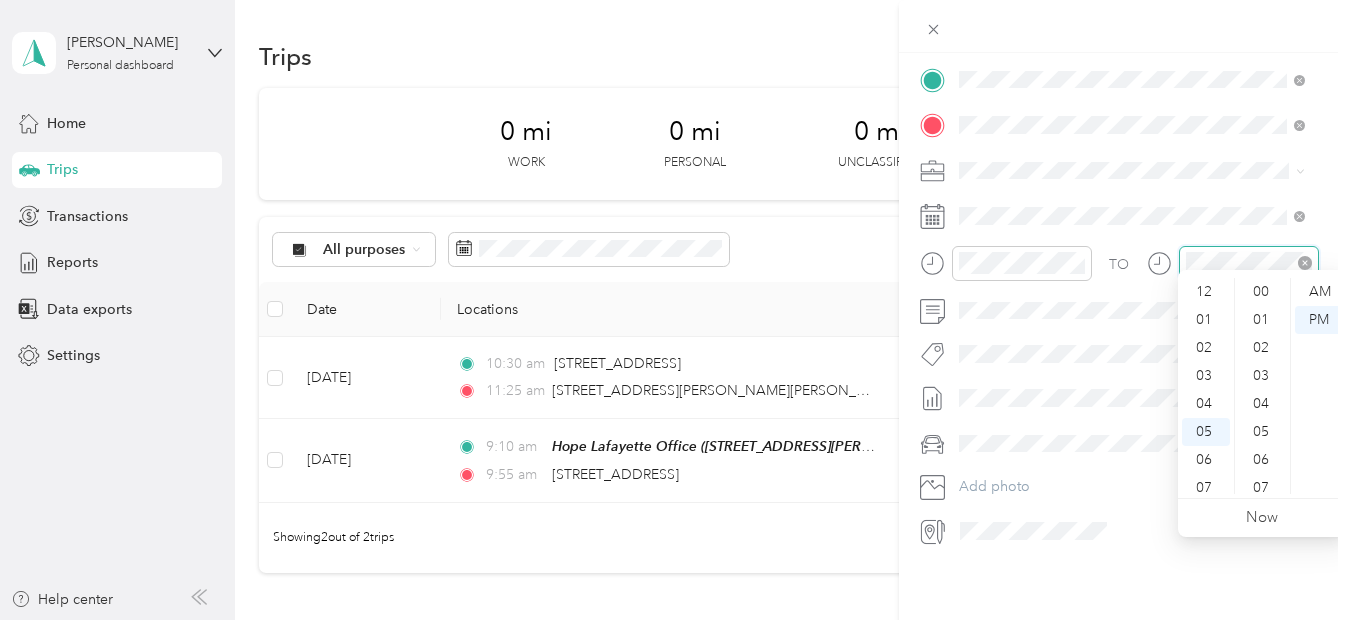 scroll, scrollTop: 1092, scrollLeft: 0, axis: vertical 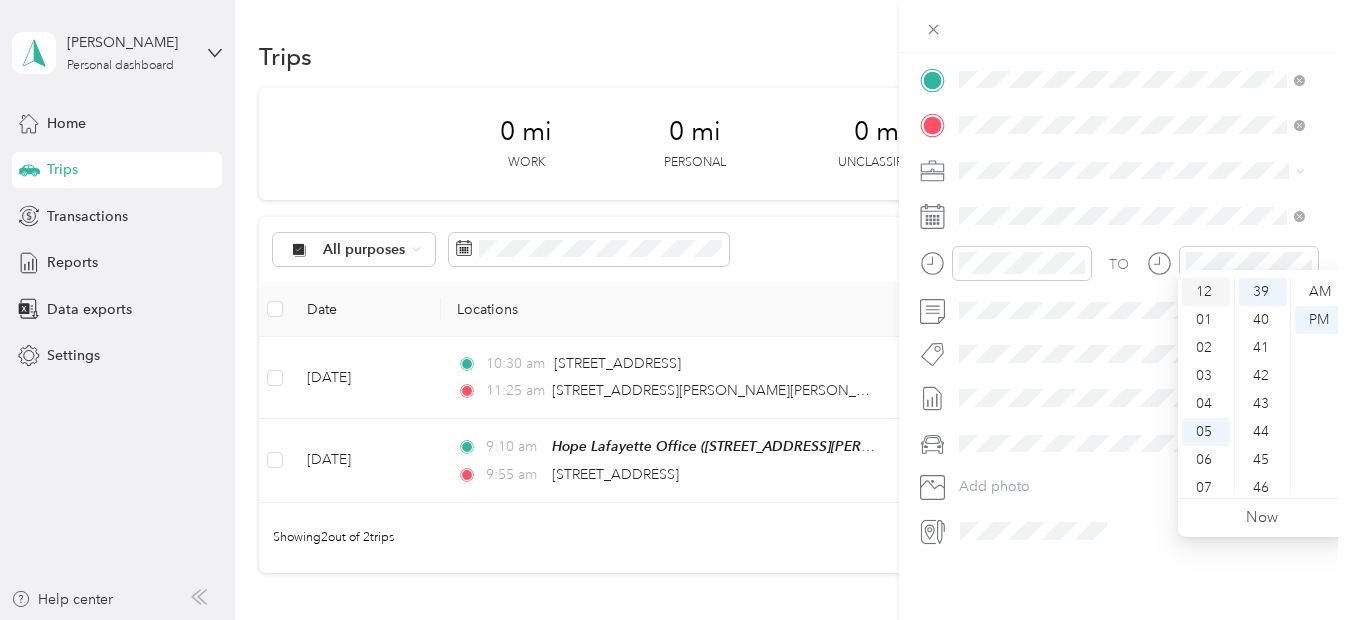 click on "12" at bounding box center [1206, 292] 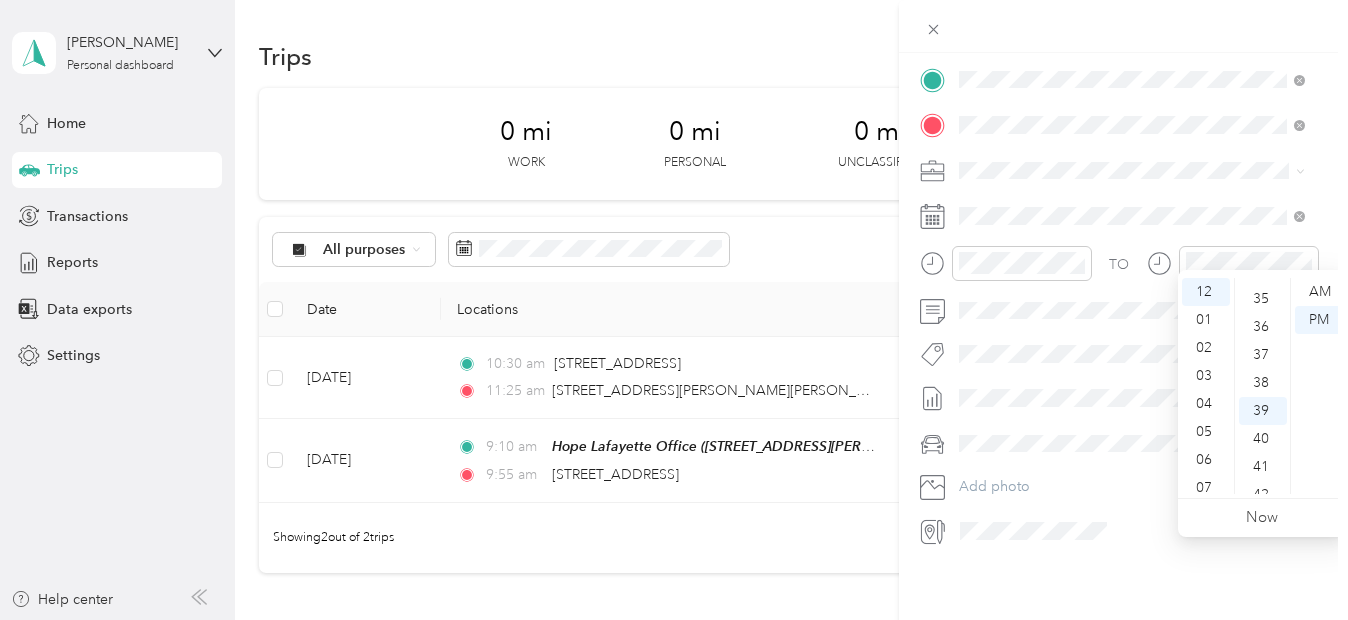 scroll, scrollTop: 903, scrollLeft: 0, axis: vertical 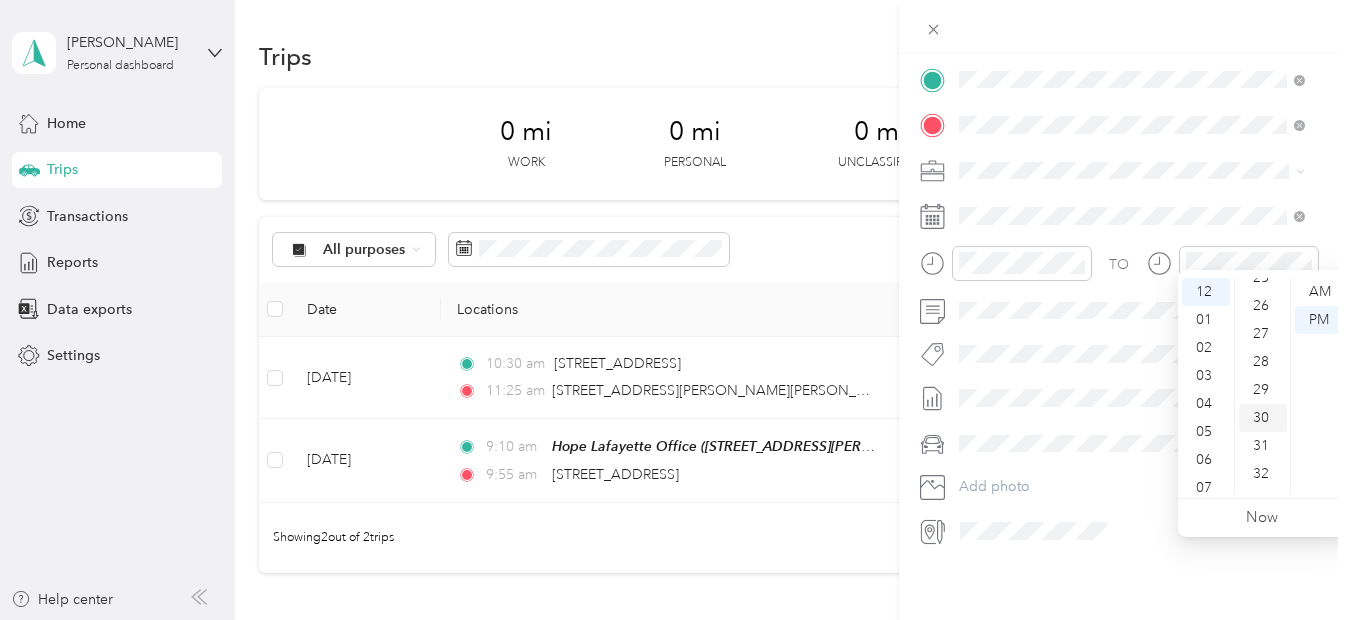 click on "30" at bounding box center [1263, 418] 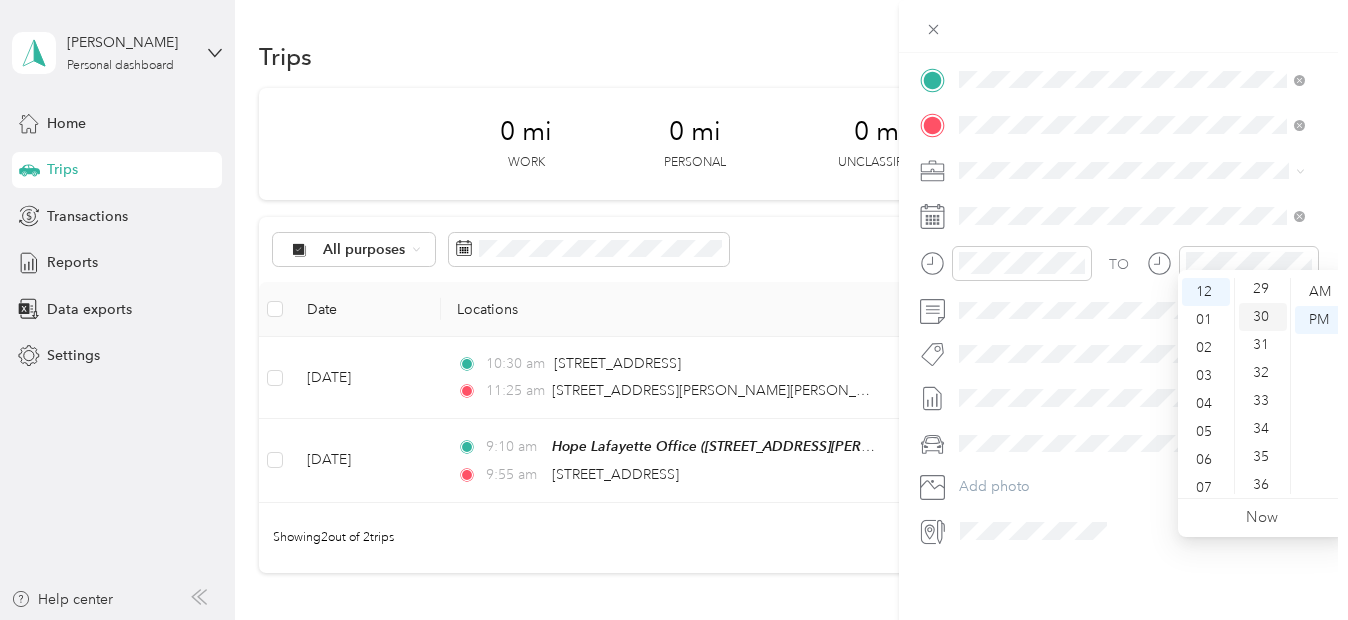 scroll, scrollTop: 840, scrollLeft: 0, axis: vertical 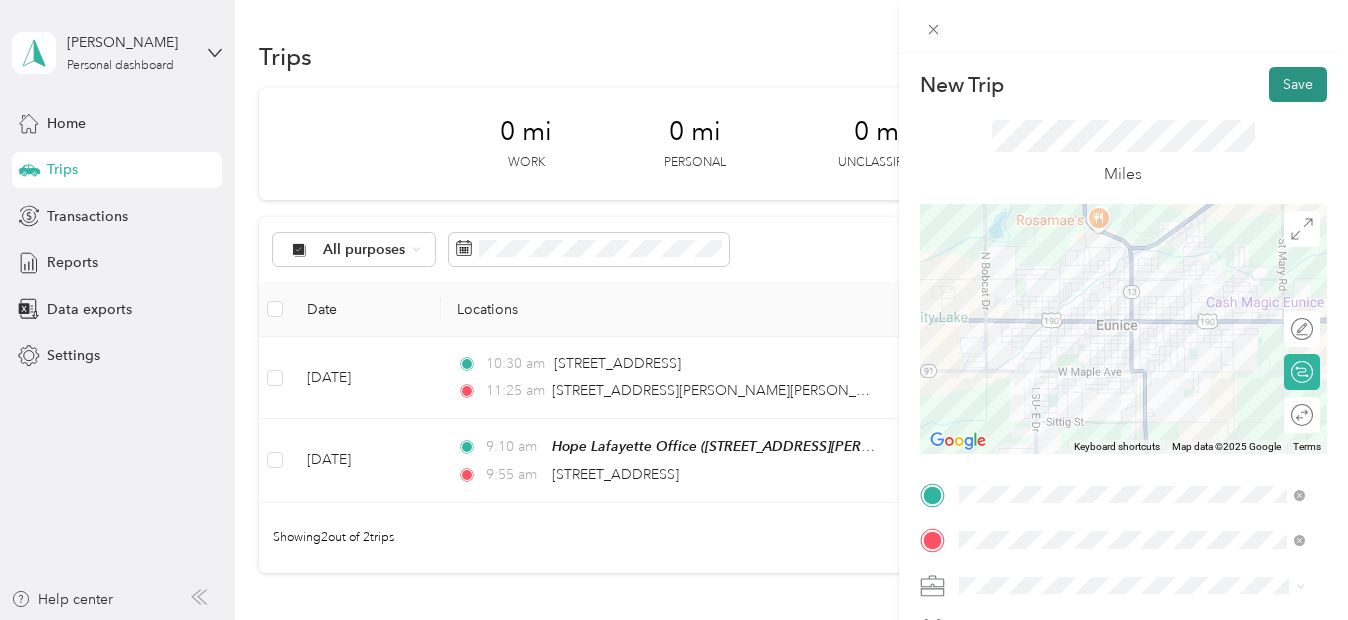 click on "Save" at bounding box center [1298, 84] 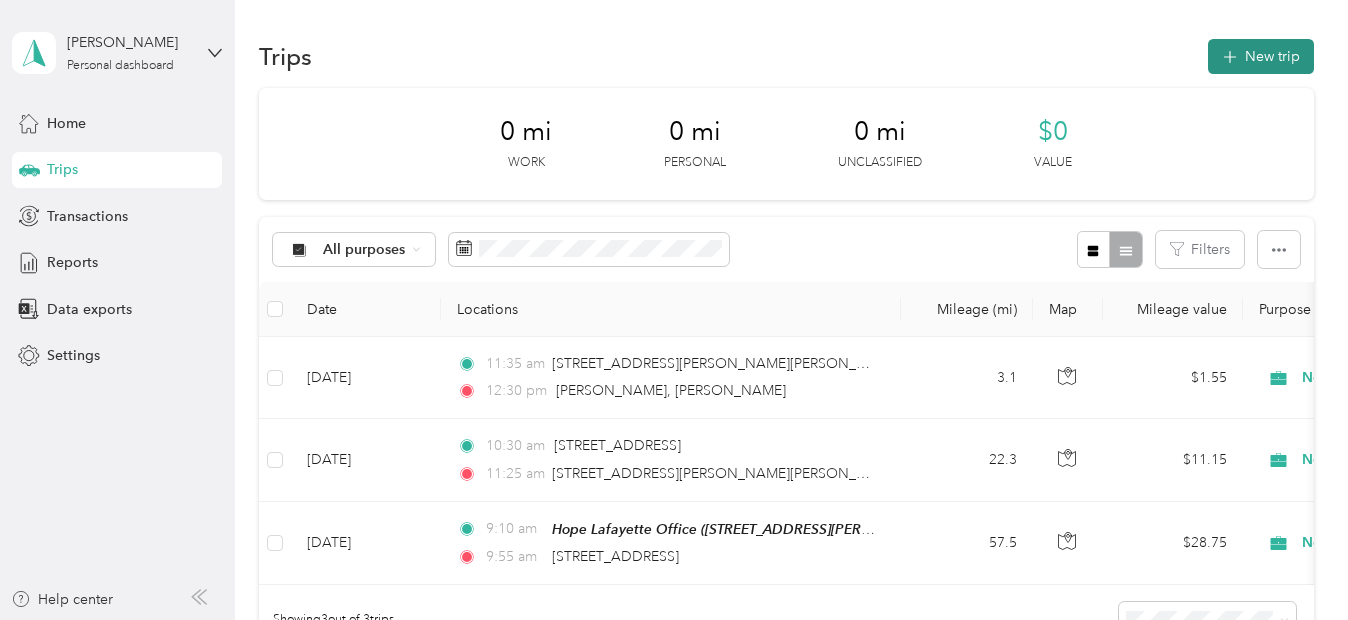 click on "New trip" at bounding box center (1261, 56) 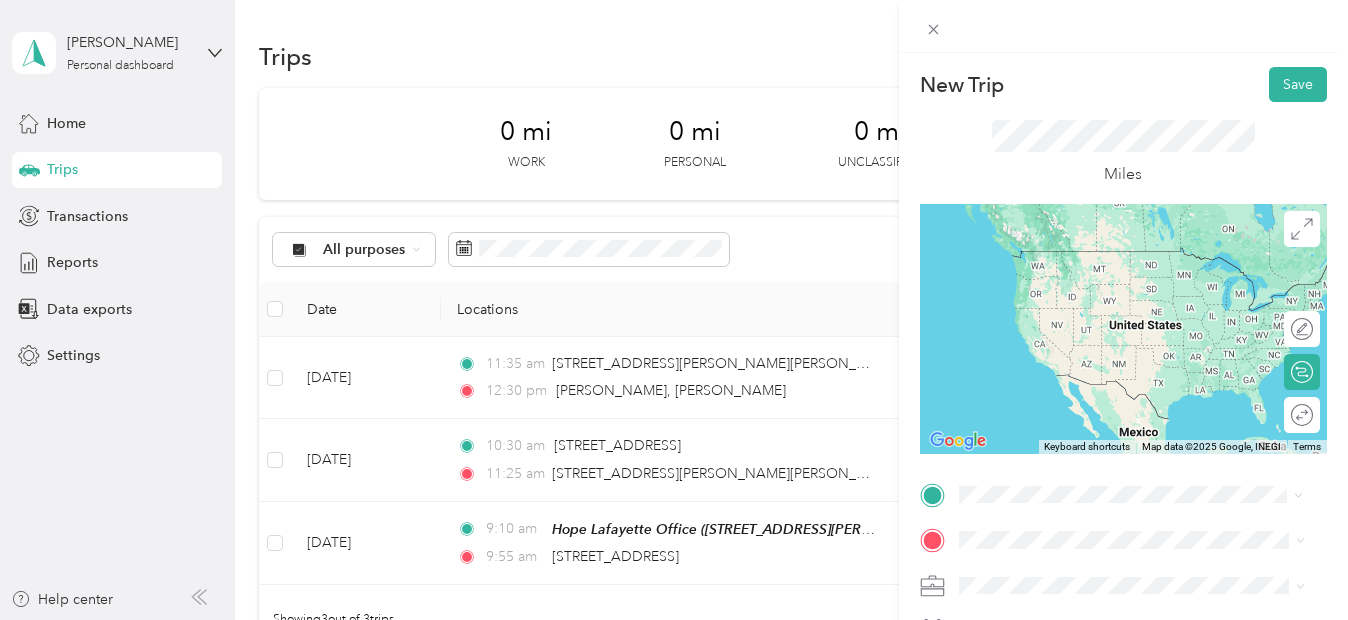click on "[PERSON_NAME] St
Eunice, [US_STATE][GEOGRAPHIC_DATA], [GEOGRAPHIC_DATA]" at bounding box center (1147, 458) 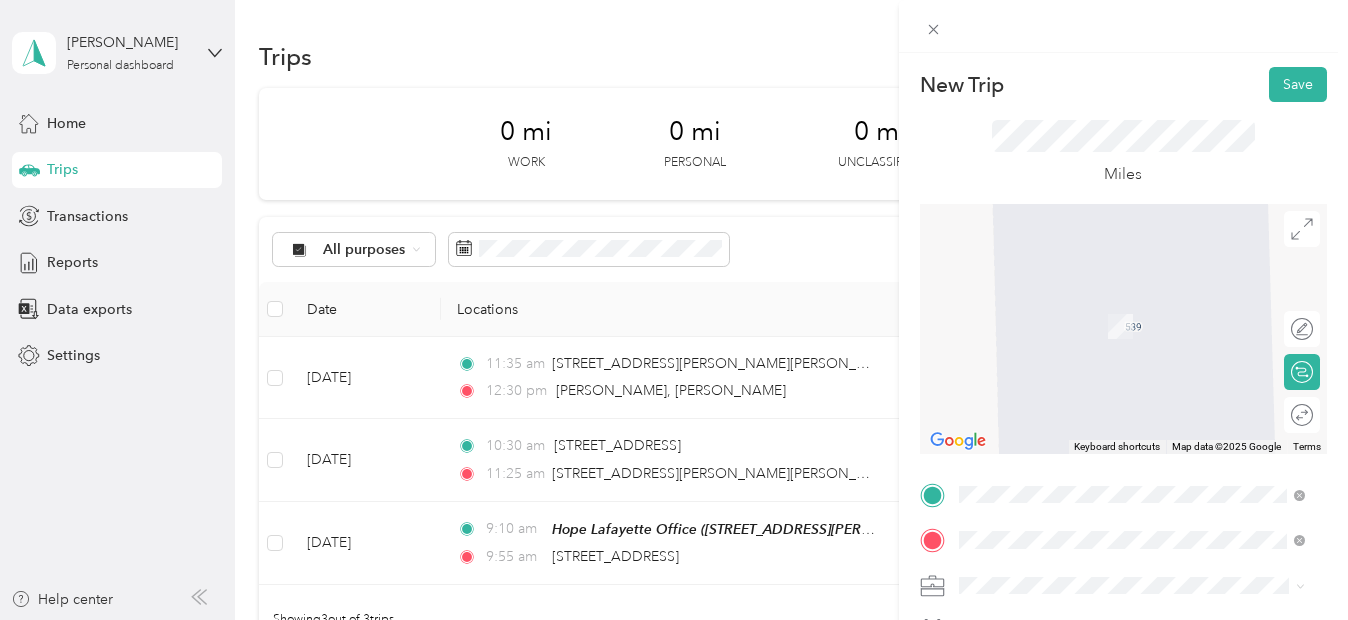 click on "[STREET_ADDRESS][US_STATE]" at bounding box center (1096, 297) 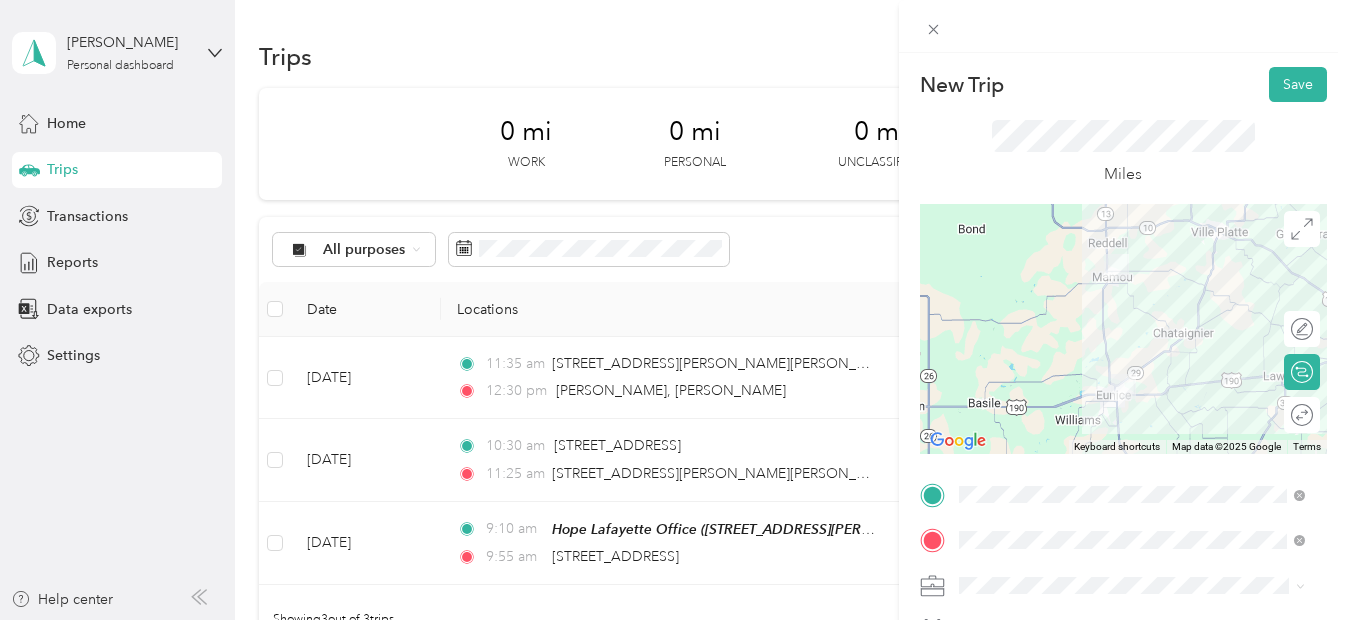 scroll, scrollTop: 430, scrollLeft: 0, axis: vertical 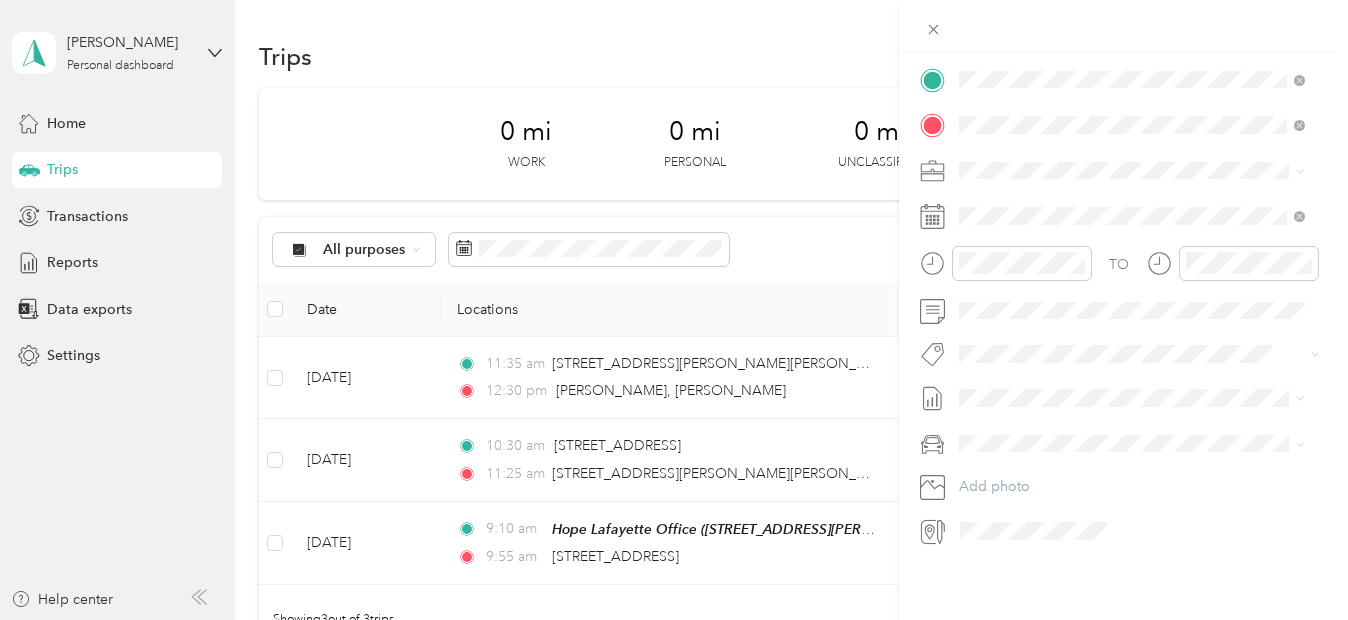 click on "Normal Visit" at bounding box center [1004, 428] 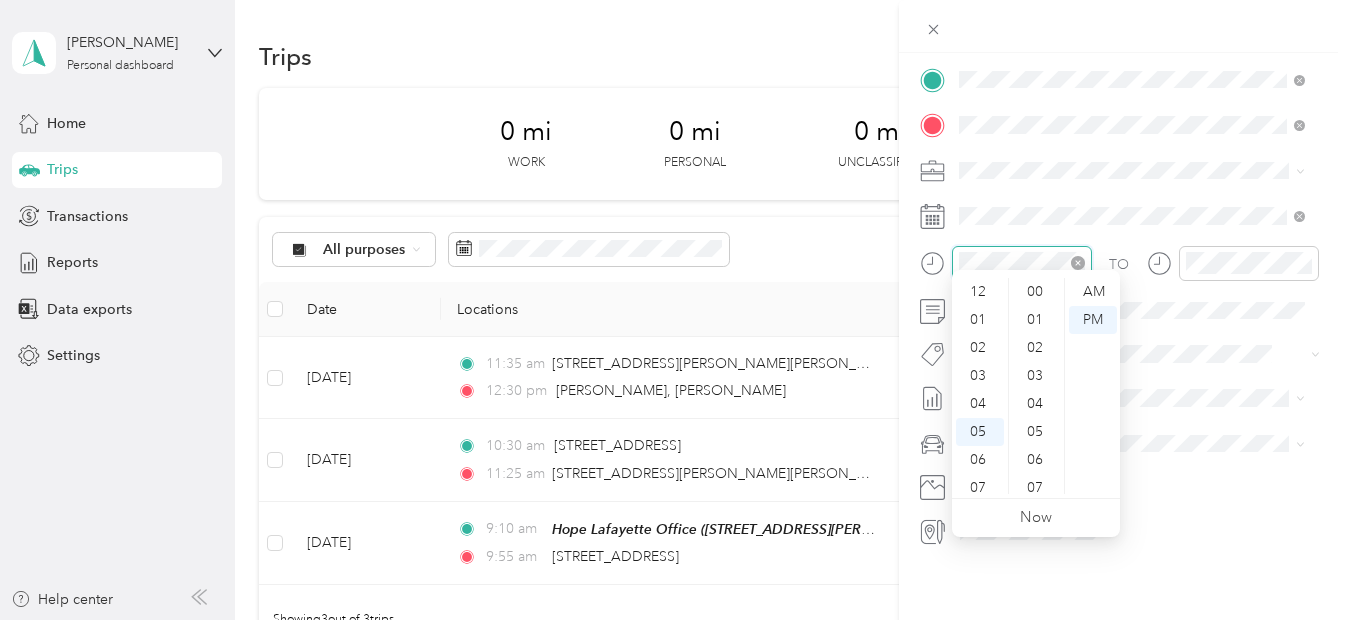 scroll, scrollTop: 120, scrollLeft: 0, axis: vertical 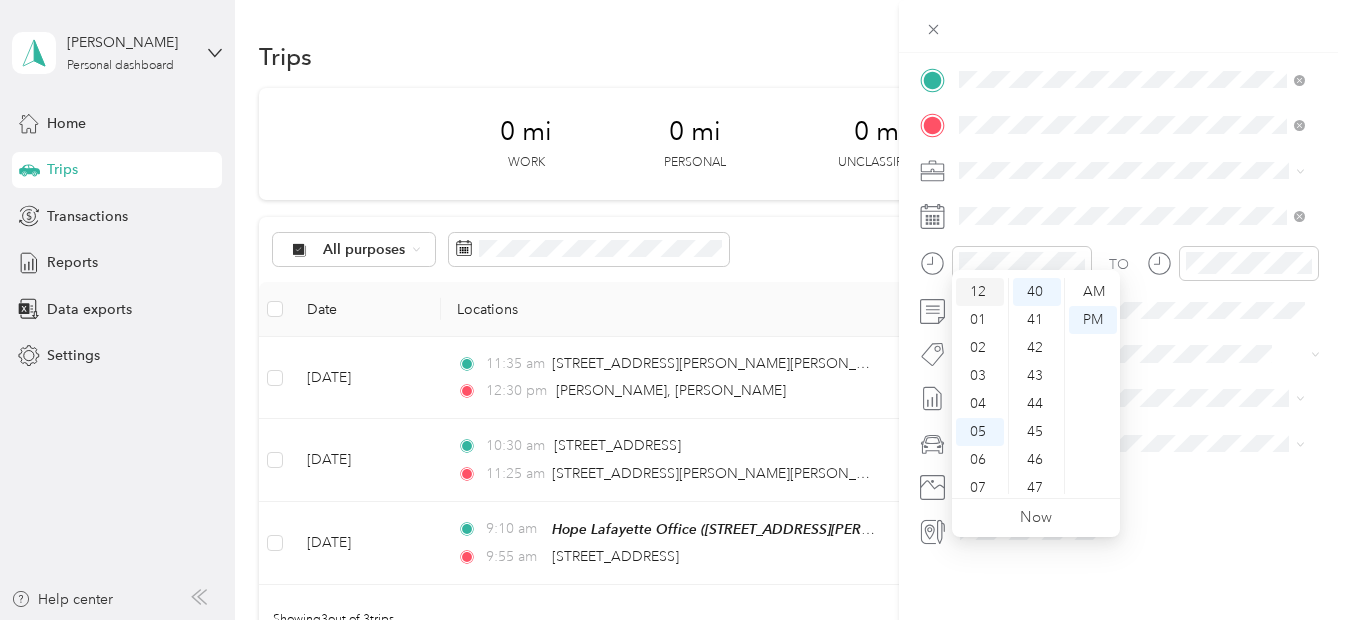 click on "12" at bounding box center [980, 292] 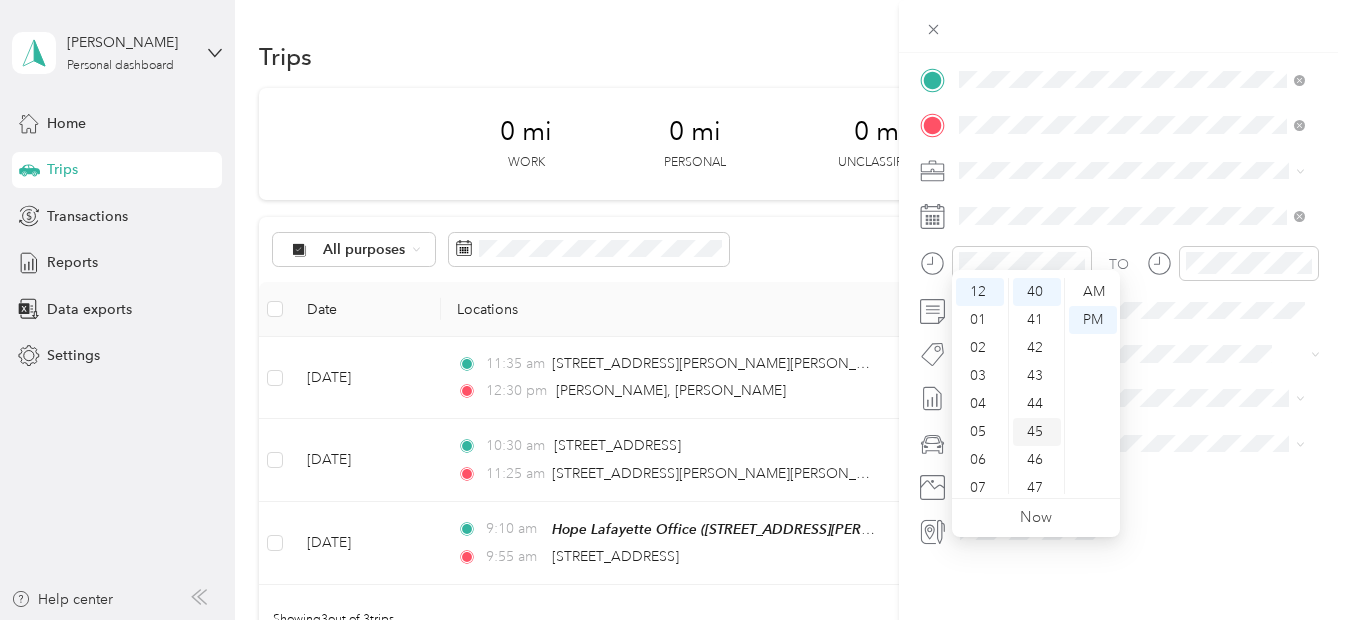 click on "45" at bounding box center (1037, 432) 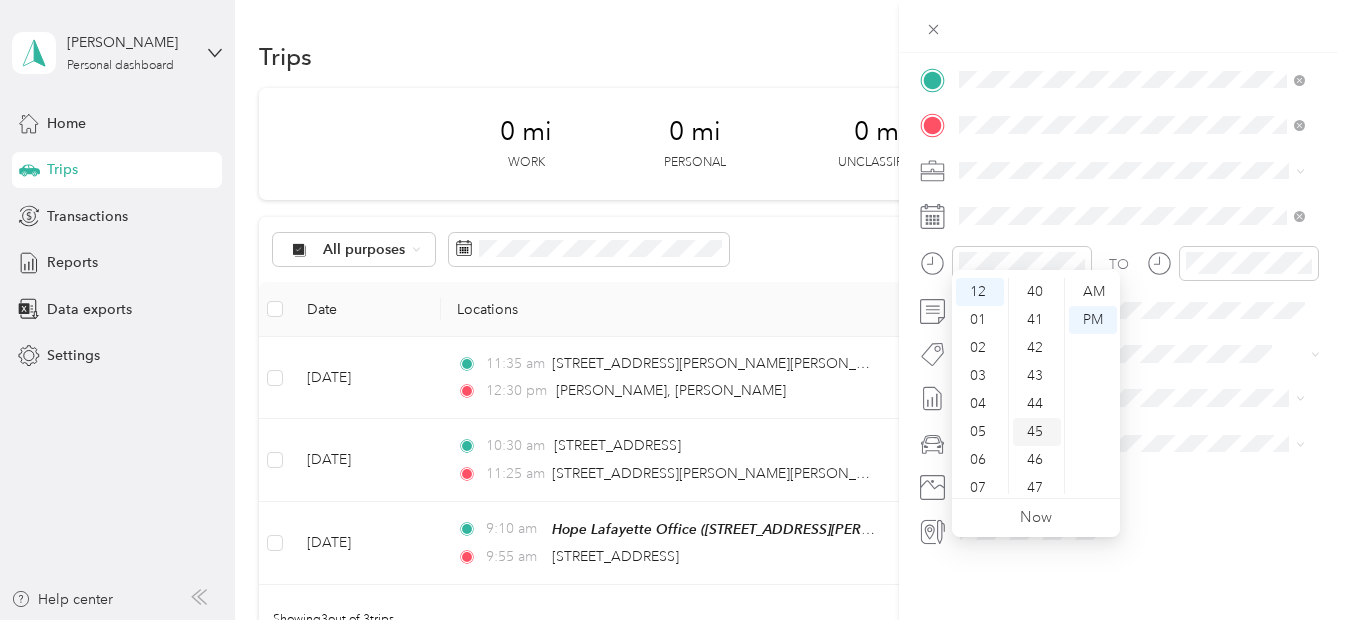 scroll, scrollTop: 1260, scrollLeft: 0, axis: vertical 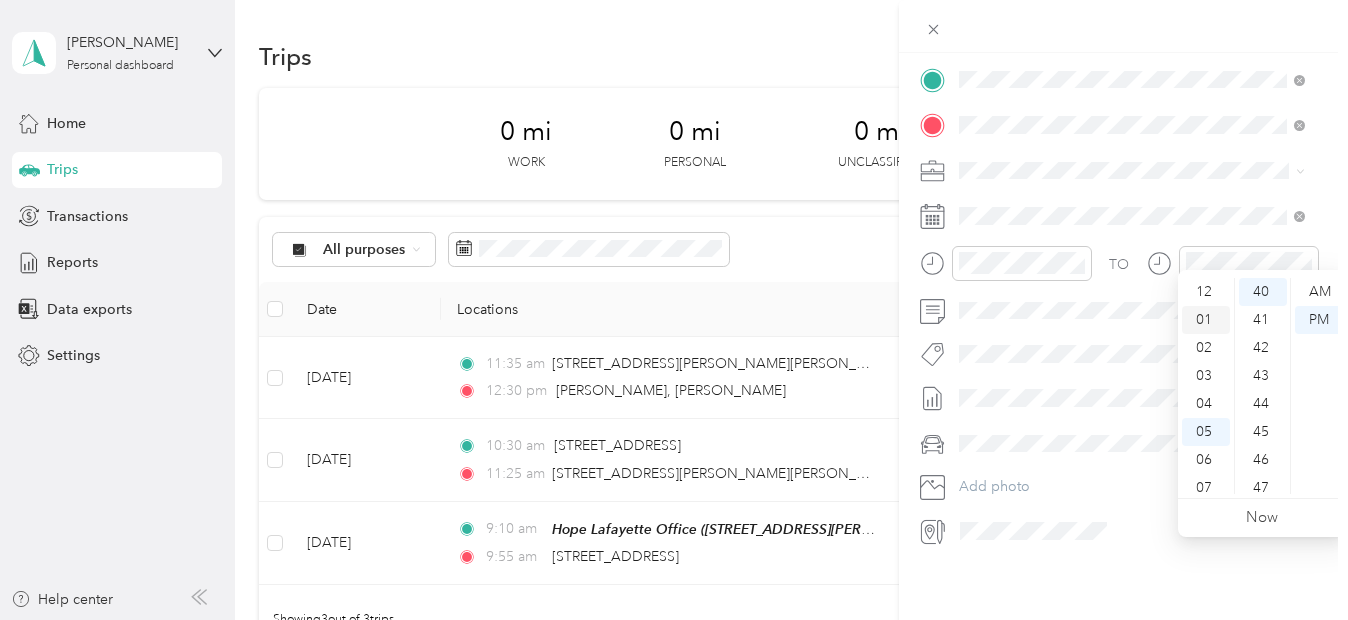 click on "01" at bounding box center (1206, 320) 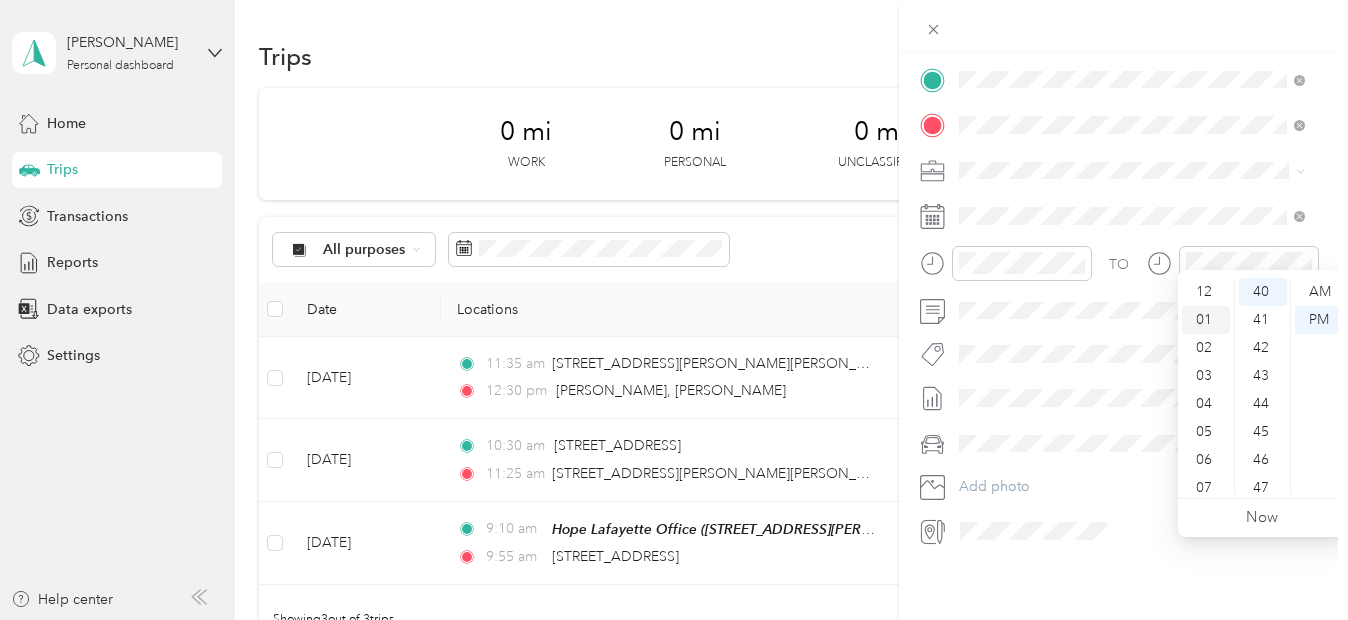 scroll, scrollTop: 28, scrollLeft: 0, axis: vertical 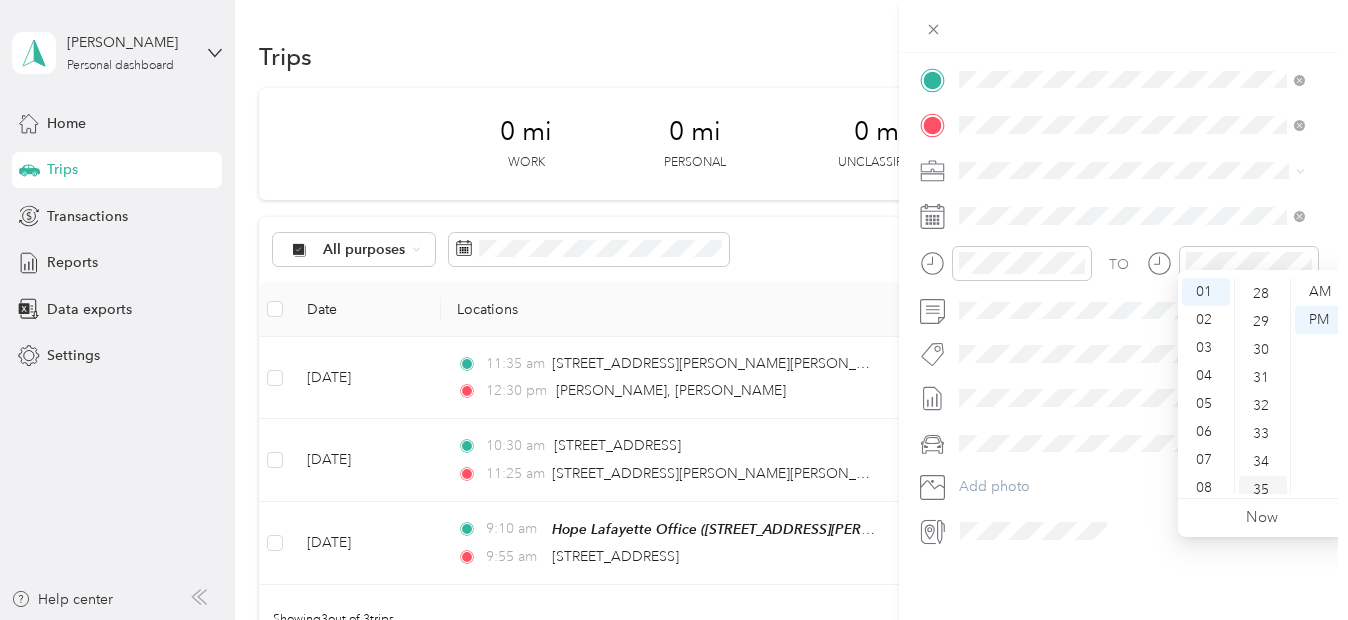 click on "35" at bounding box center (1263, 490) 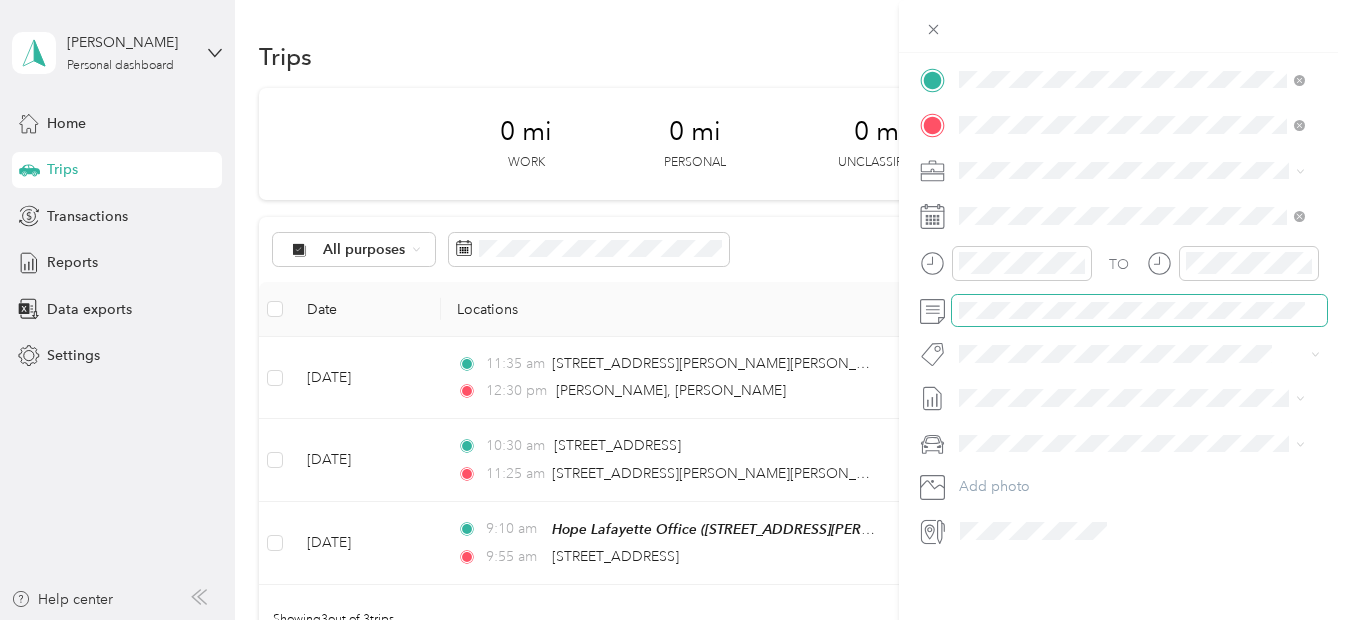 scroll, scrollTop: 0, scrollLeft: 0, axis: both 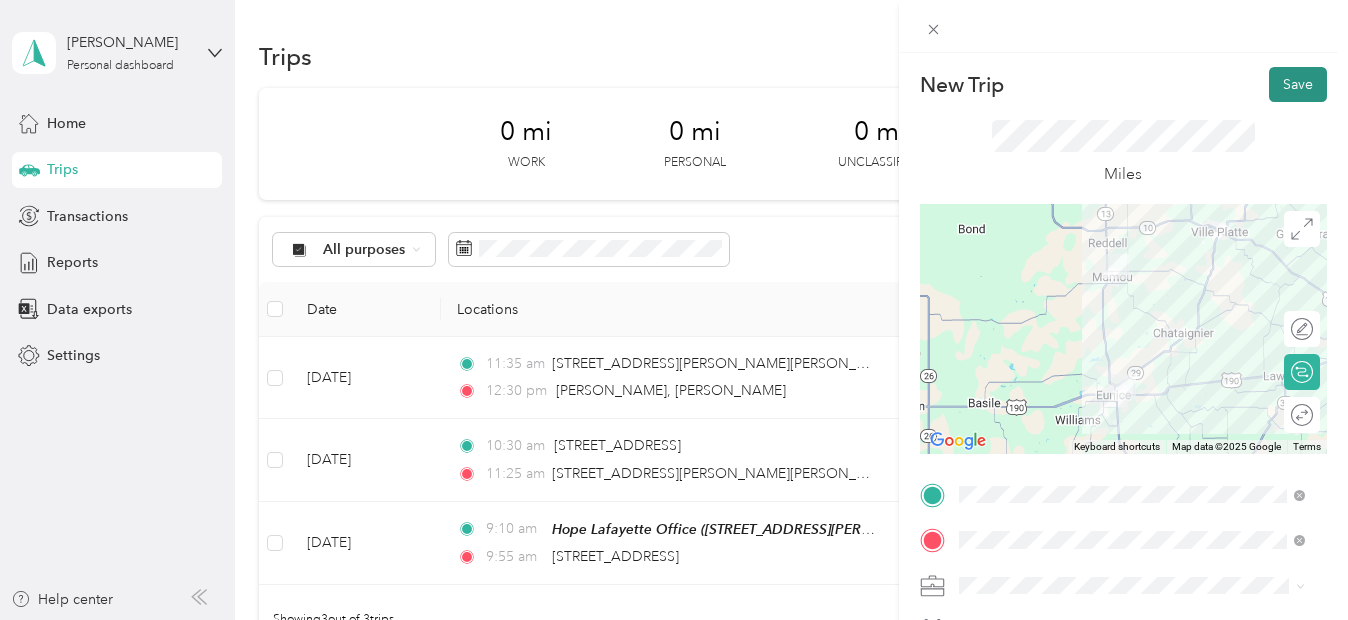 click on "Save" at bounding box center (1298, 84) 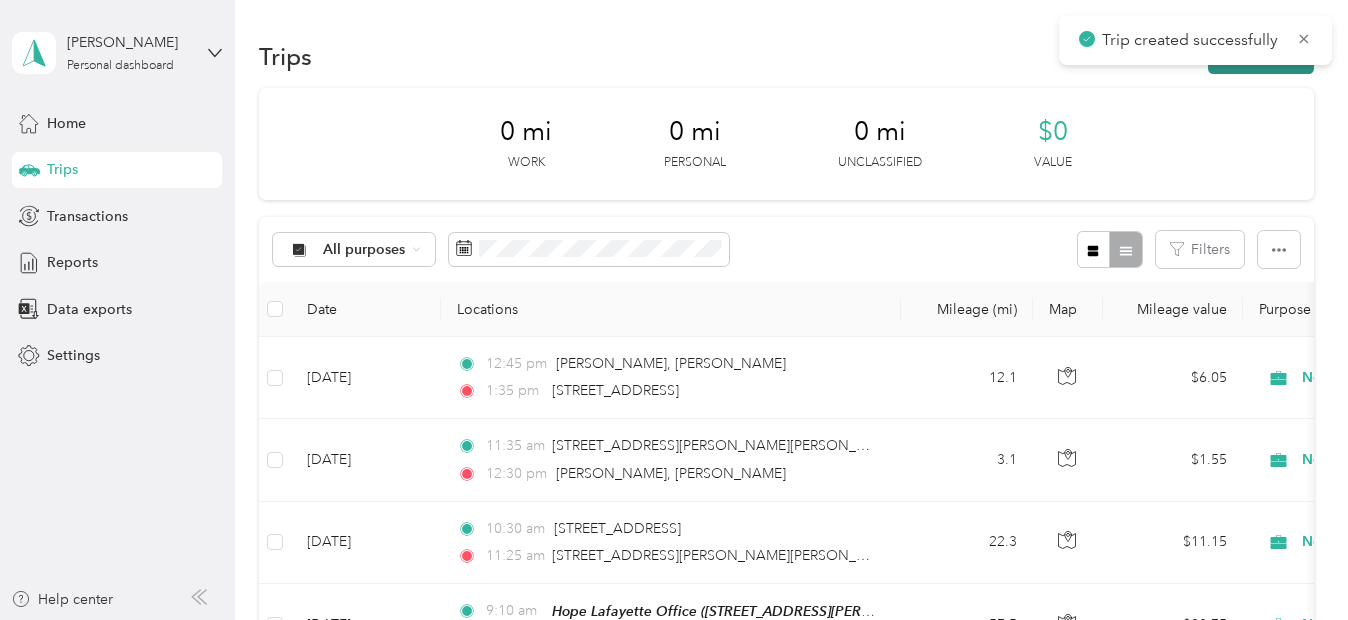 click on "New trip" at bounding box center [1261, 56] 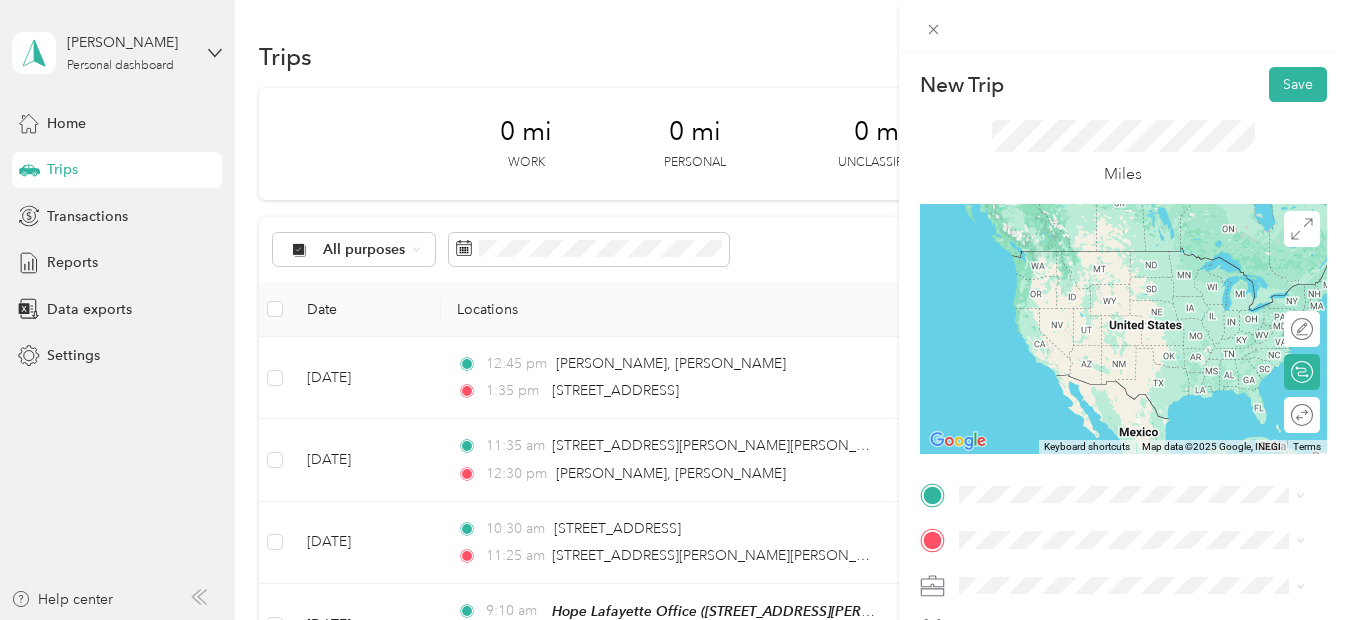 click on "[STREET_ADDRESS][US_STATE]" at bounding box center (1096, 242) 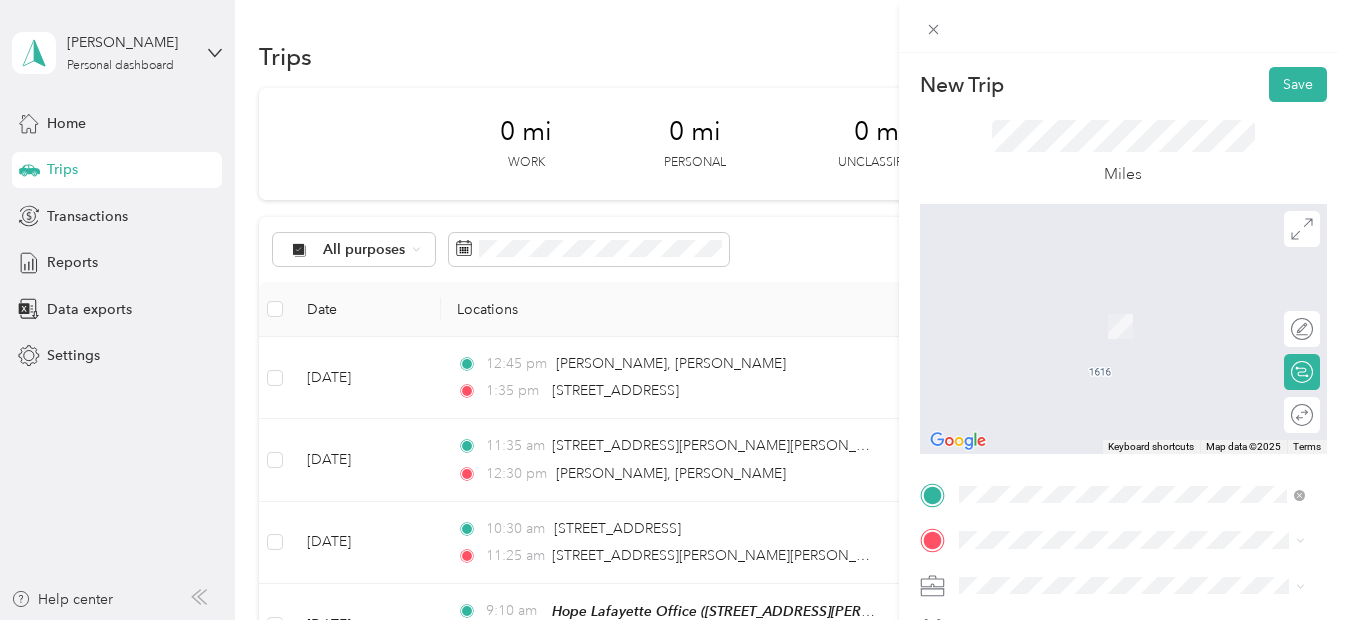 click on "TO Add photo" at bounding box center [1123, 720] 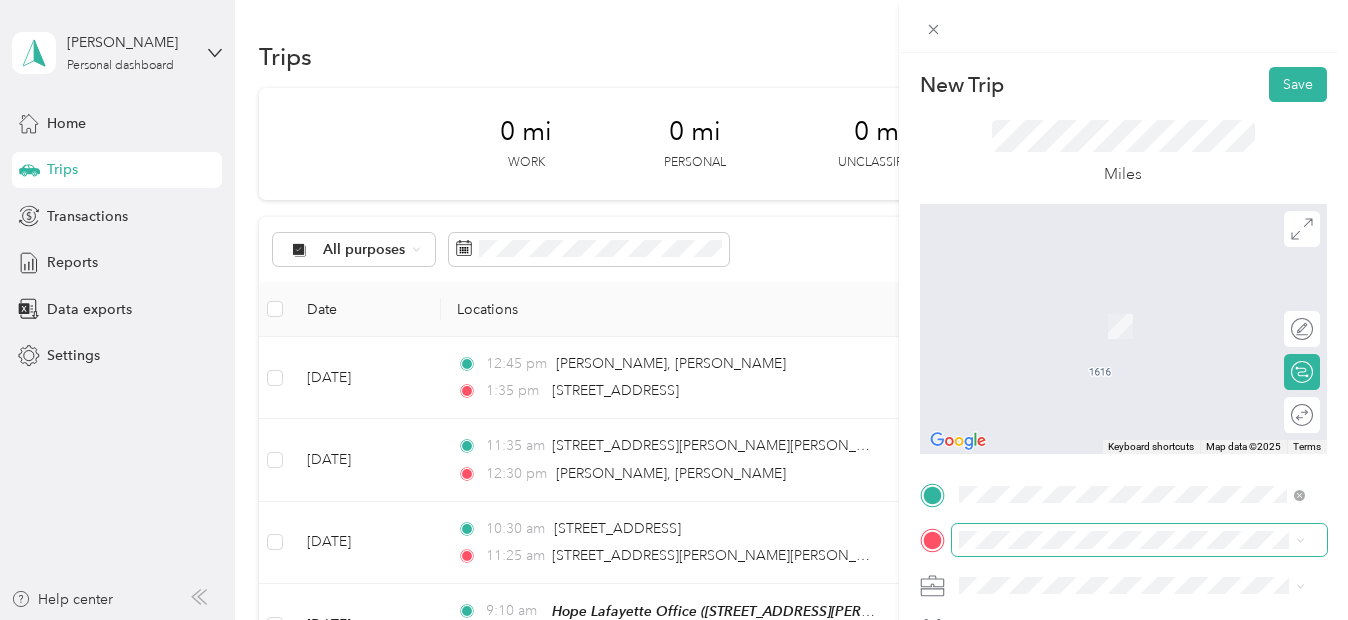click at bounding box center [1139, 540] 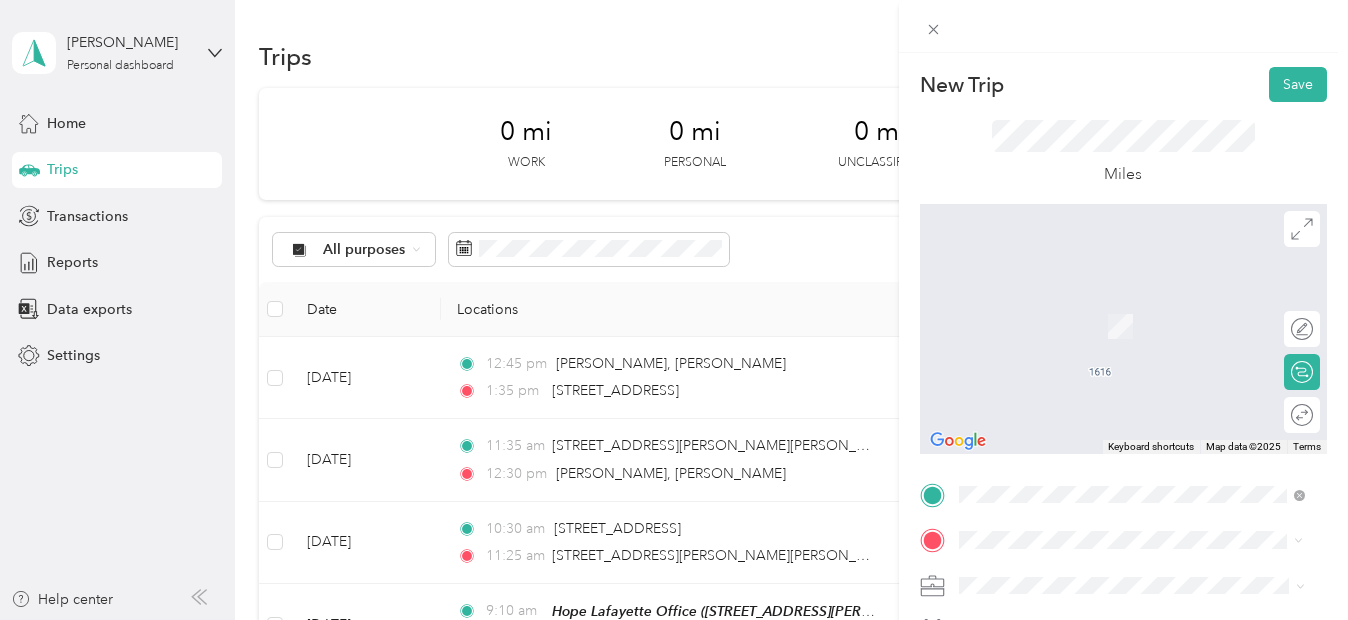 click on "TEAM Hope [GEOGRAPHIC_DATA] [STREET_ADDRESS][PERSON_NAME][US_STATE]" at bounding box center (1147, 328) 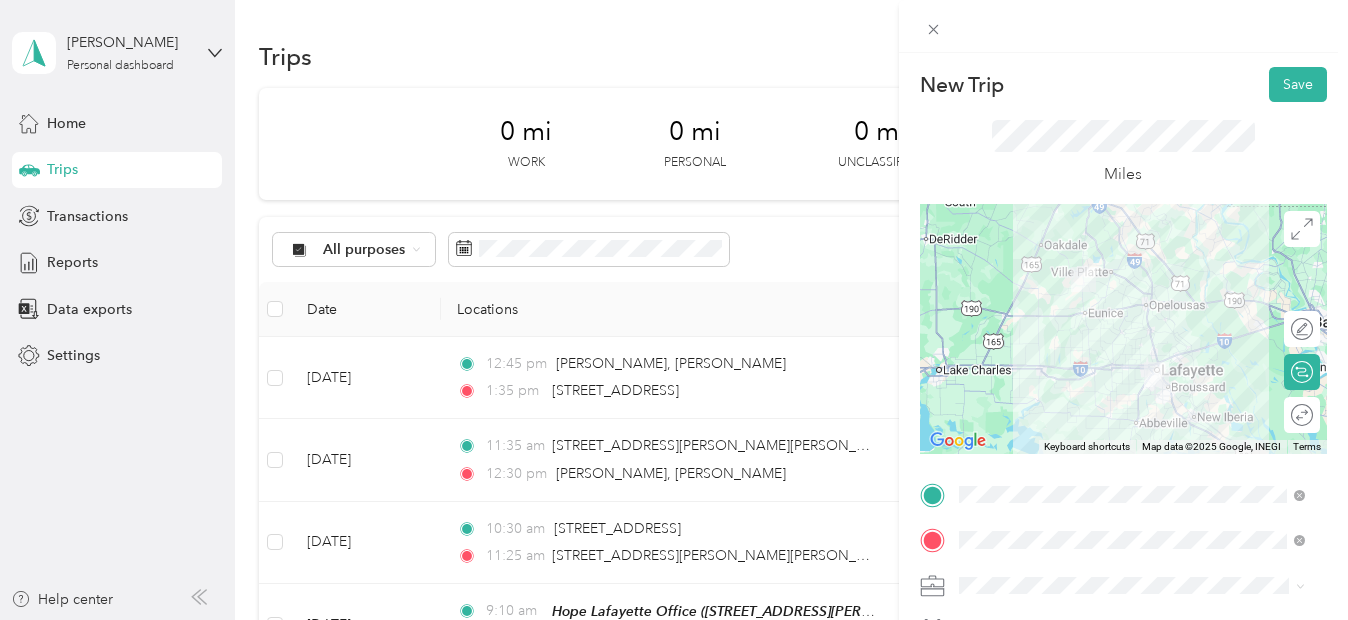 scroll, scrollTop: 430, scrollLeft: 0, axis: vertical 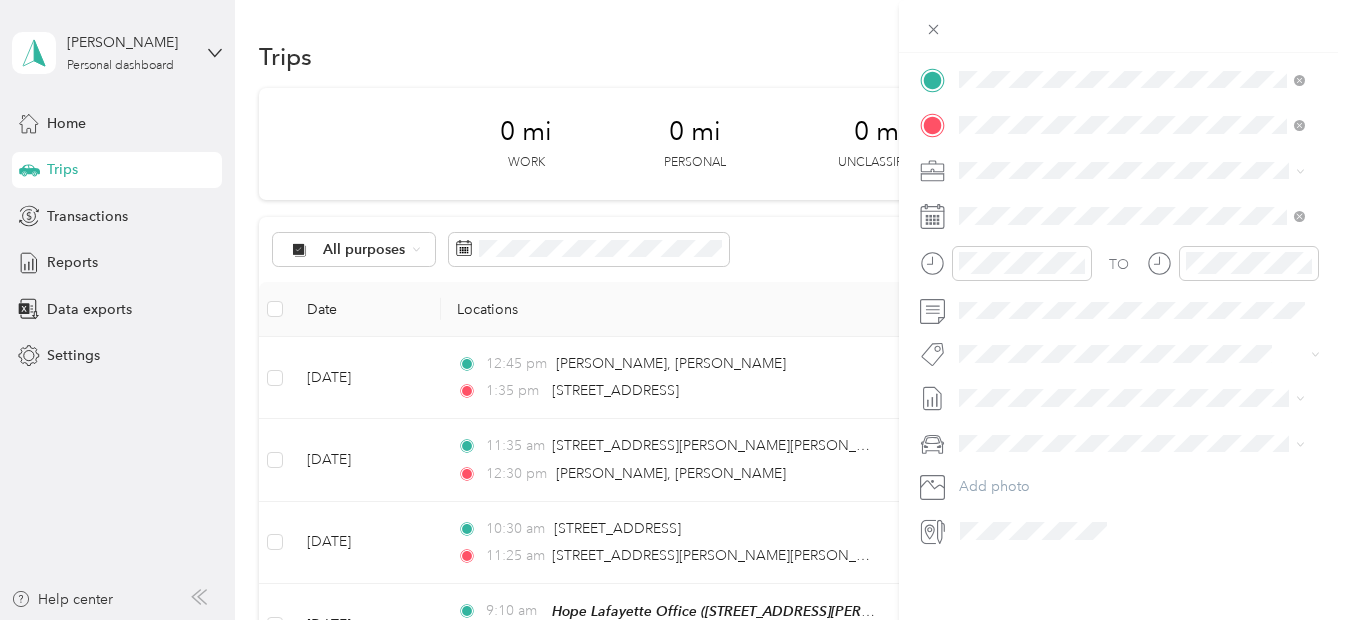 click on "Normal Visit" at bounding box center (1132, 429) 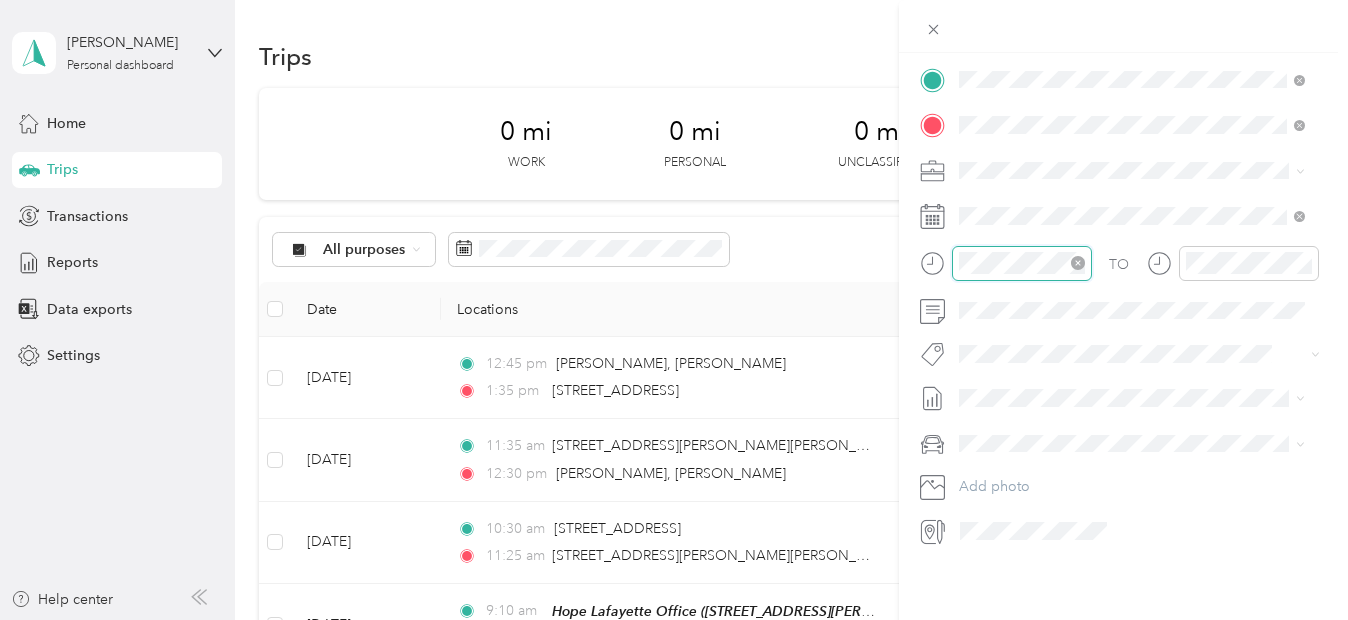 scroll, scrollTop: 120, scrollLeft: 0, axis: vertical 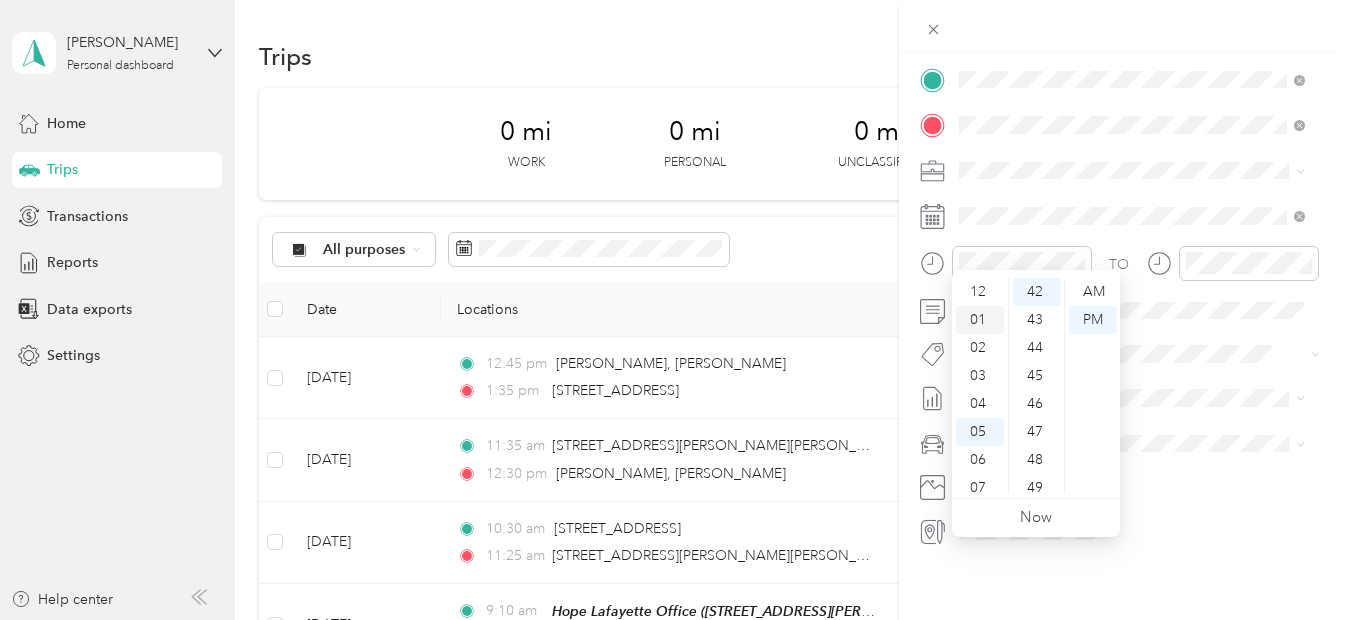click on "01" at bounding box center [980, 320] 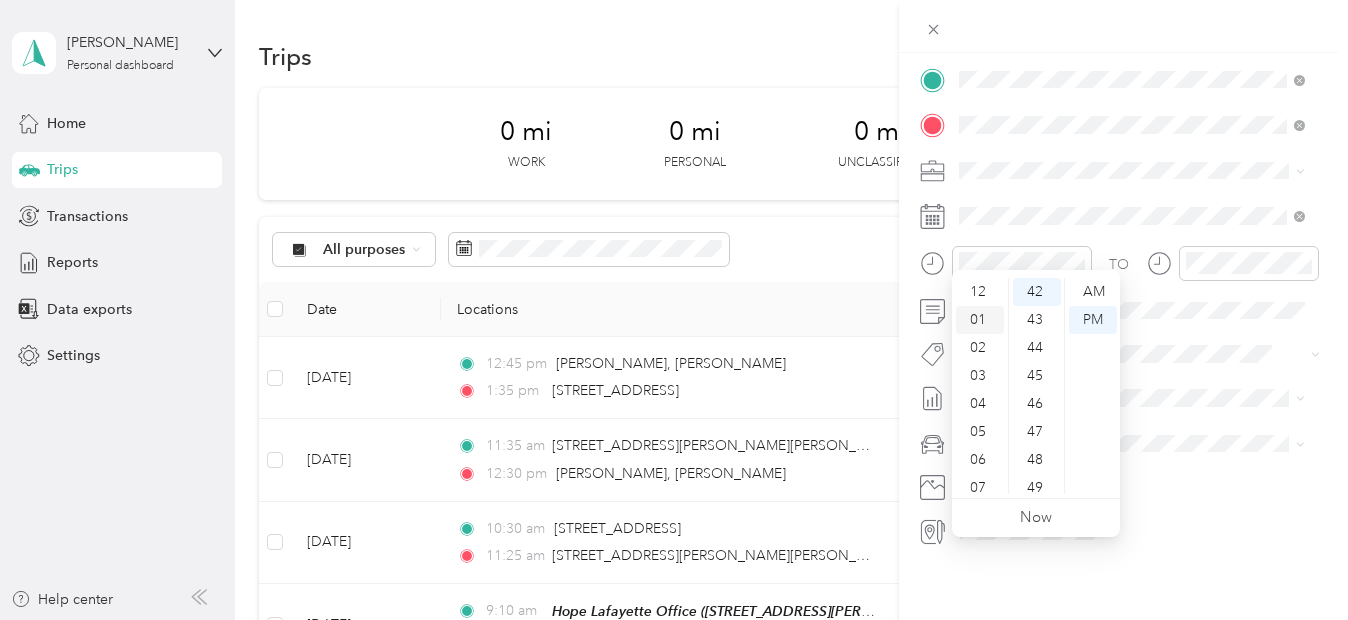 scroll, scrollTop: 28, scrollLeft: 0, axis: vertical 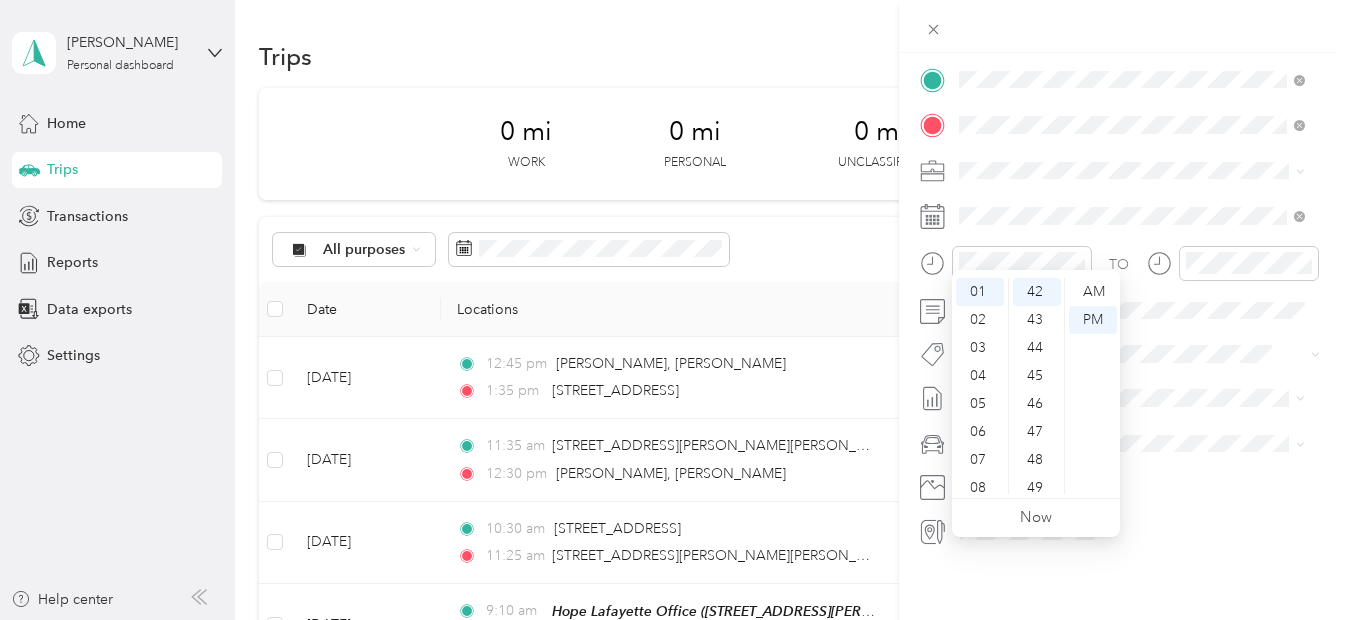 click on "AM PM" at bounding box center (1092, 386) 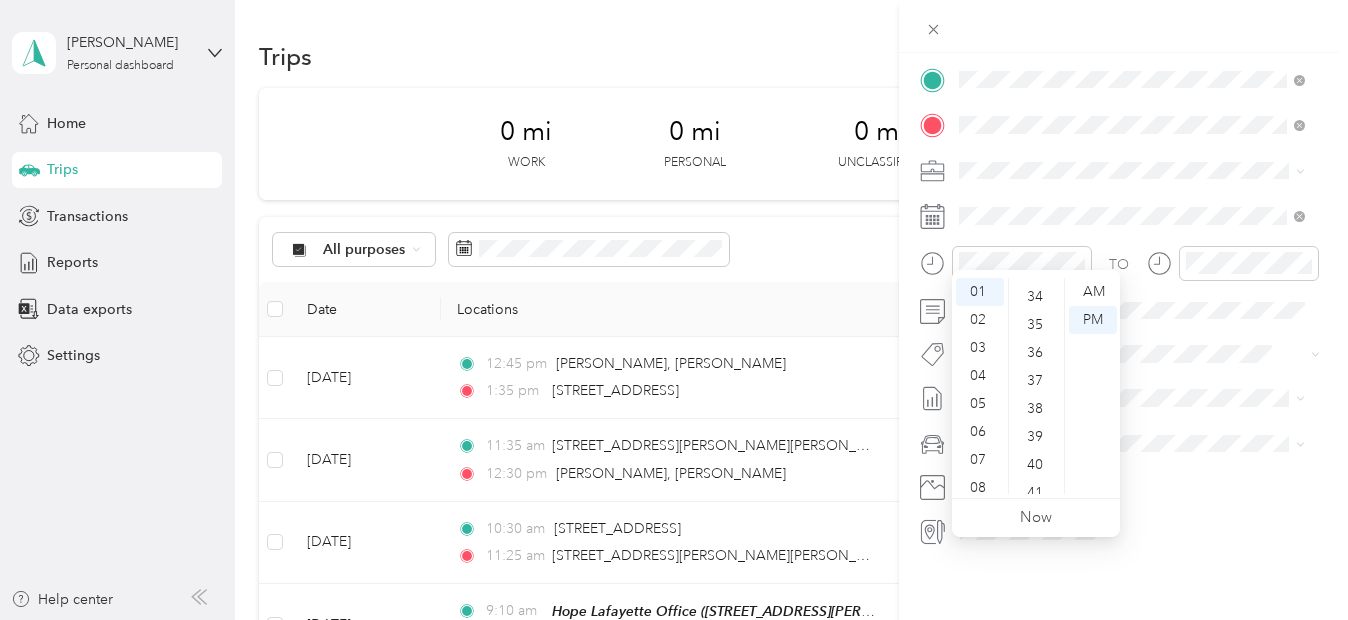 scroll, scrollTop: 987, scrollLeft: 0, axis: vertical 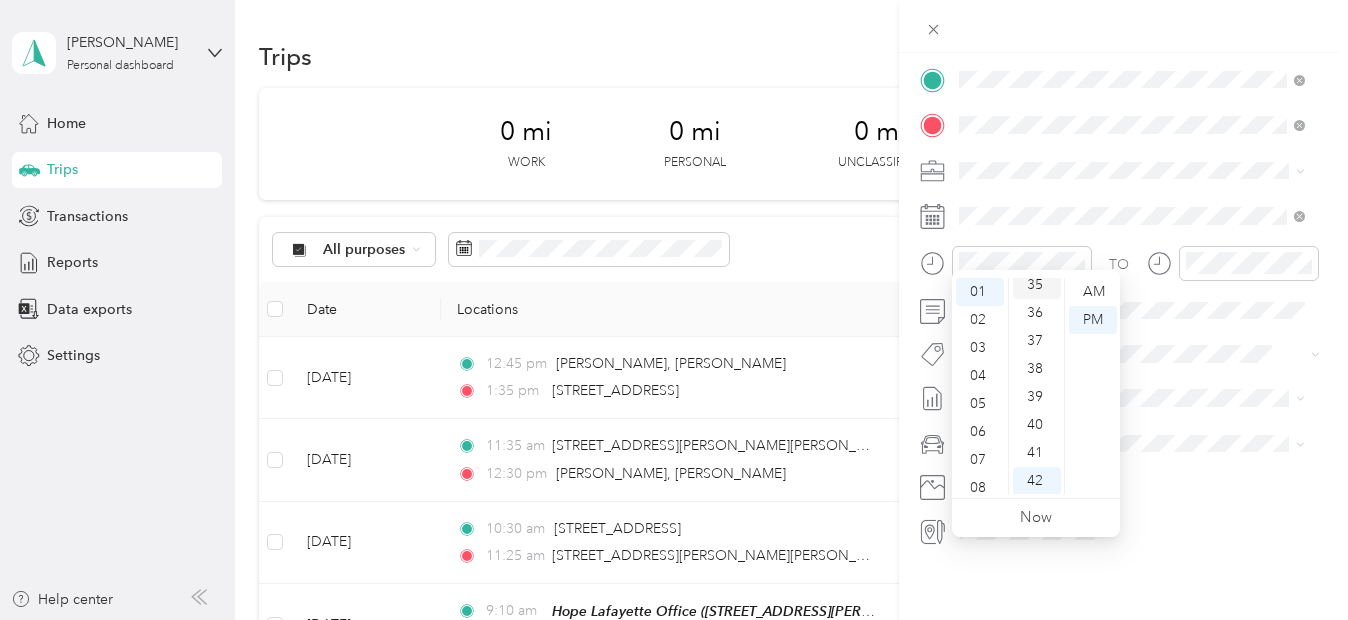 click on "35" at bounding box center (1037, 285) 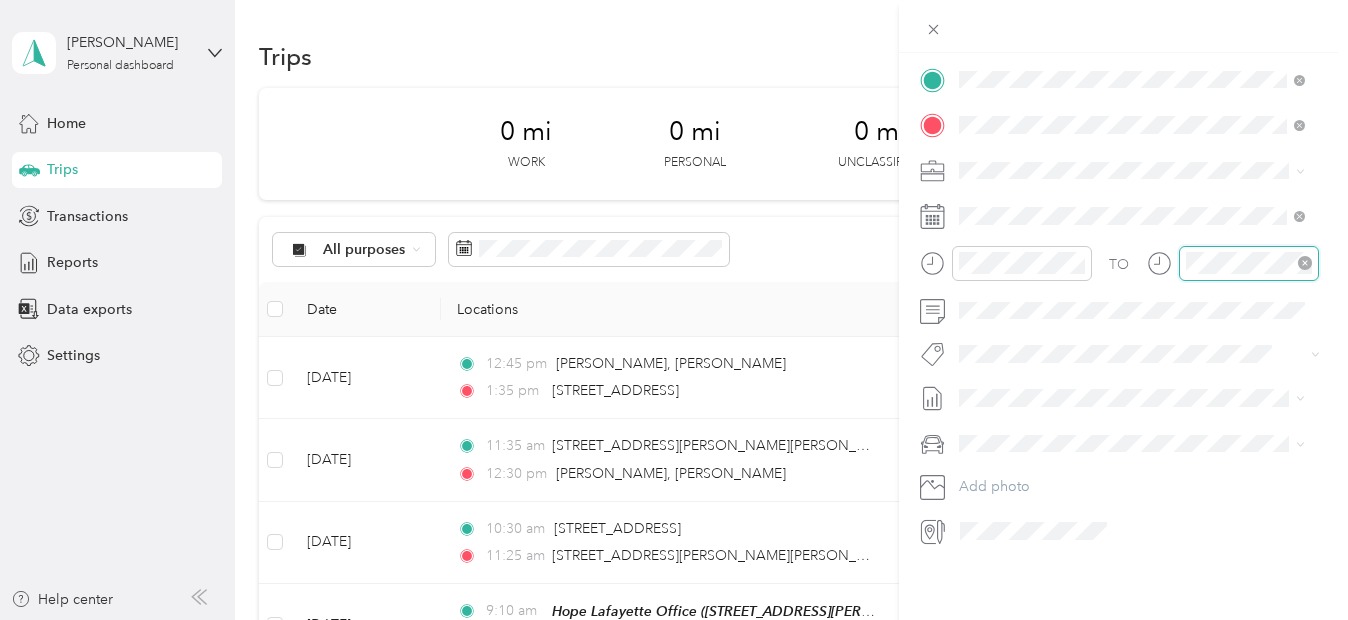 scroll, scrollTop: 120, scrollLeft: 0, axis: vertical 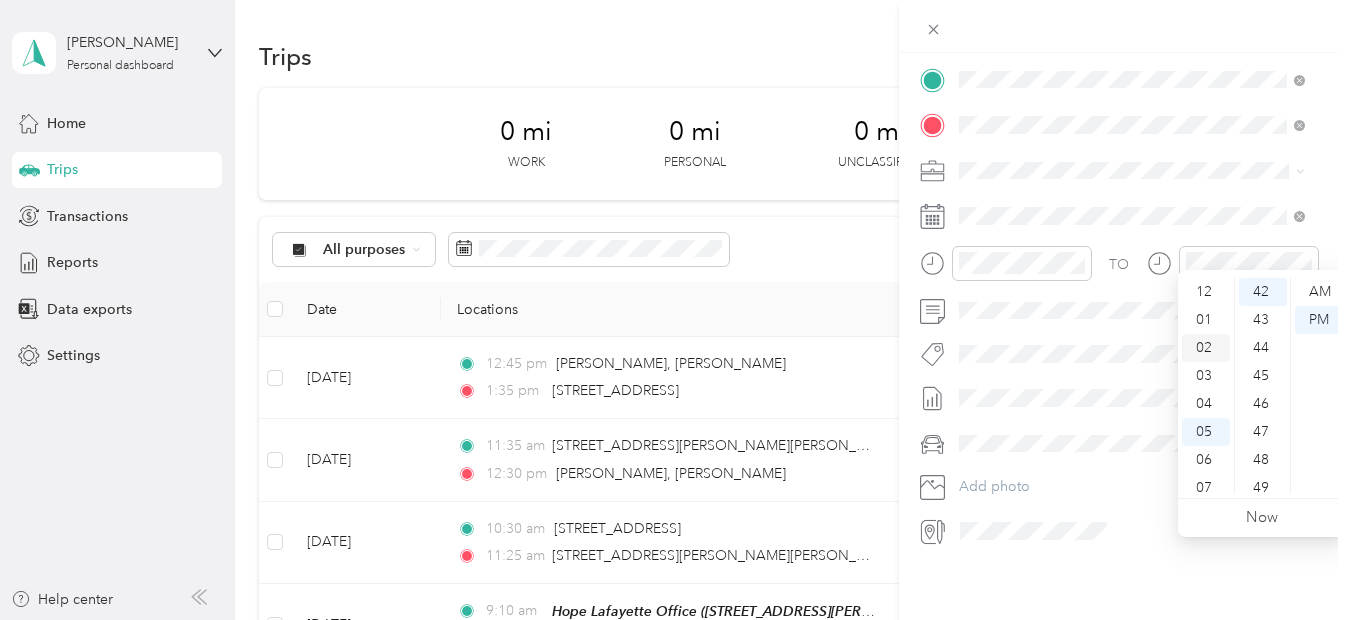 click on "02" at bounding box center (1206, 348) 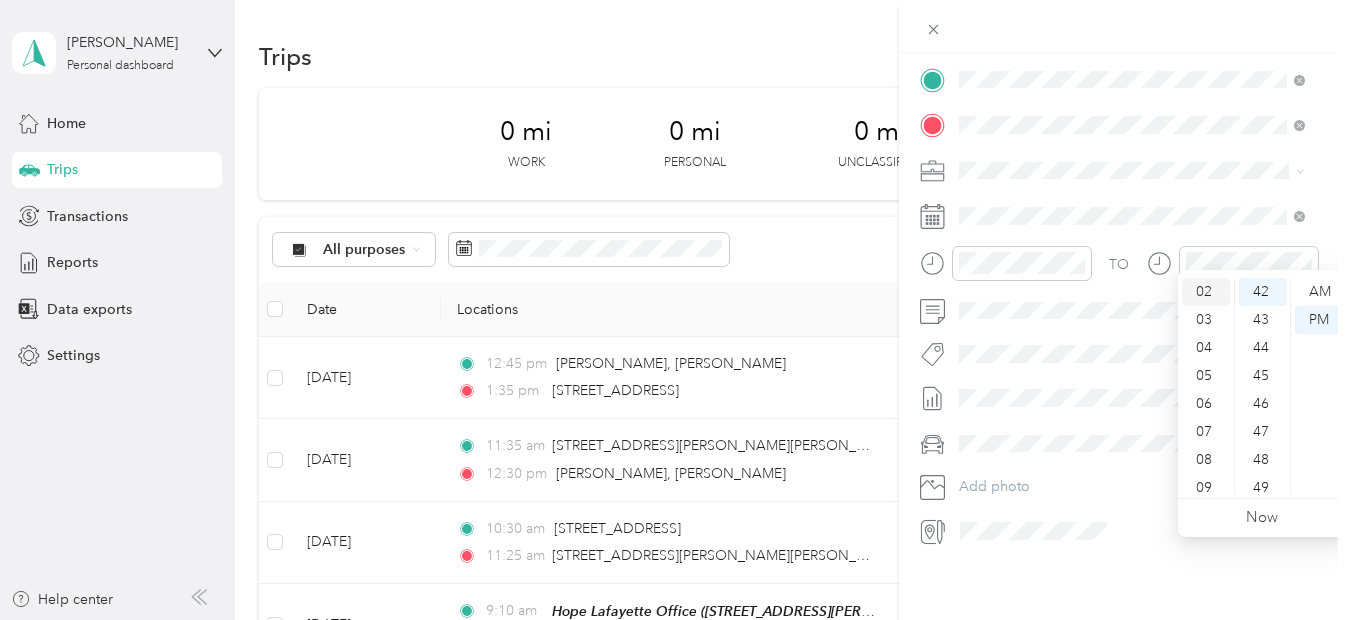 scroll, scrollTop: 56, scrollLeft: 0, axis: vertical 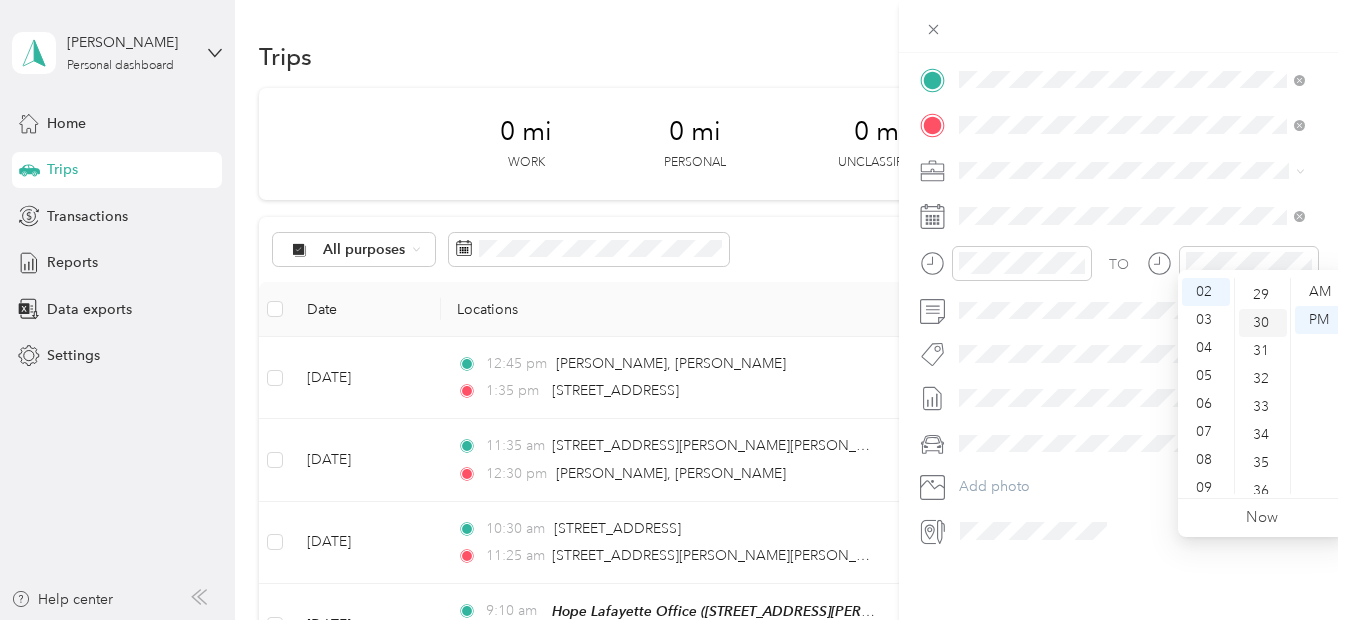 click on "30" at bounding box center [1263, 323] 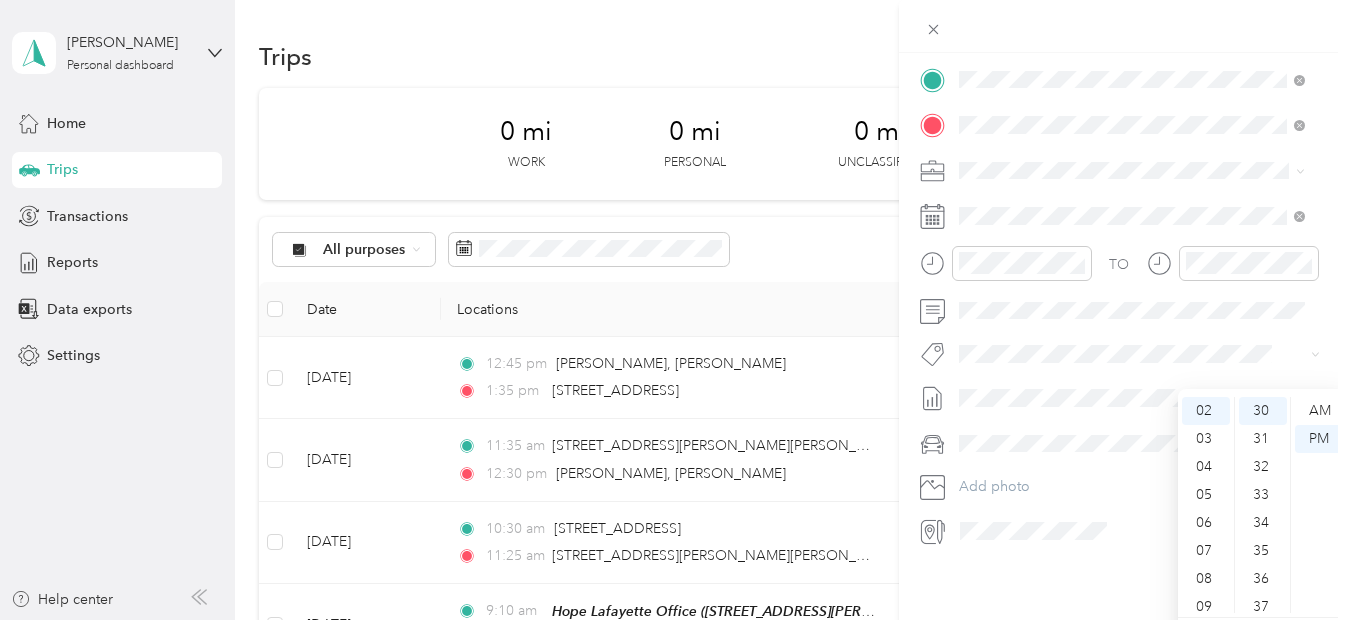 click on "Save" at bounding box center [1298, -331] 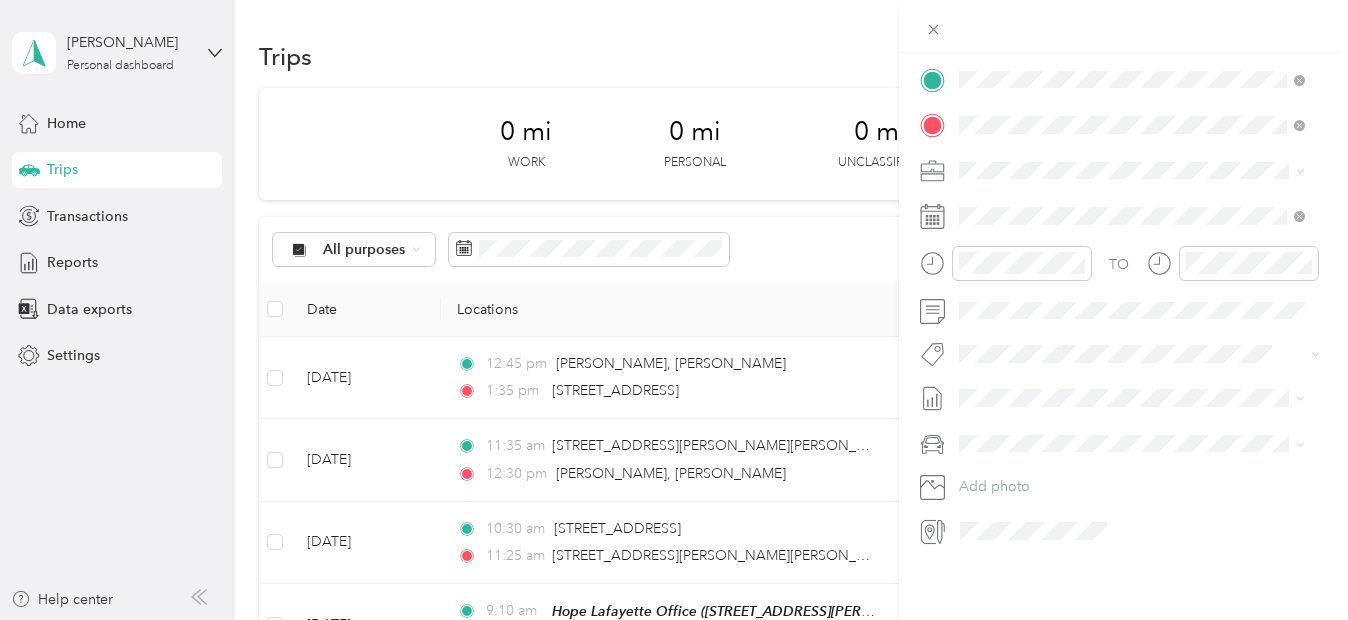 scroll, scrollTop: 0, scrollLeft: 0, axis: both 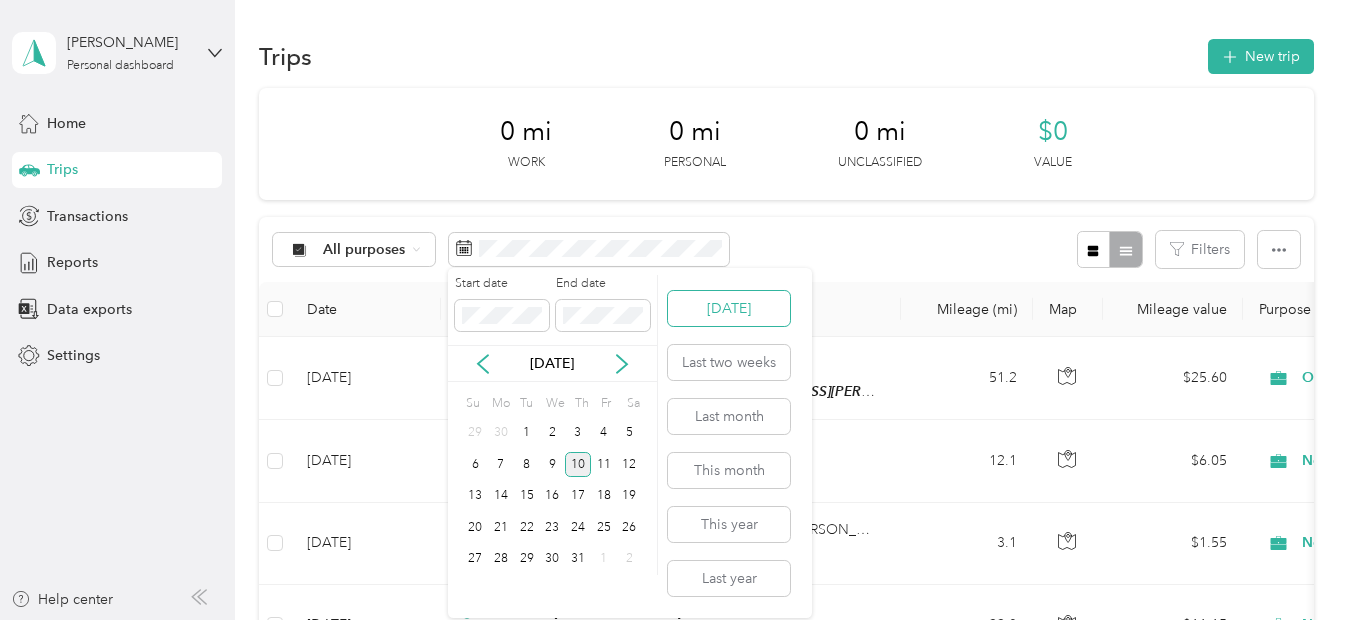 click on "[DATE]" at bounding box center (729, 308) 